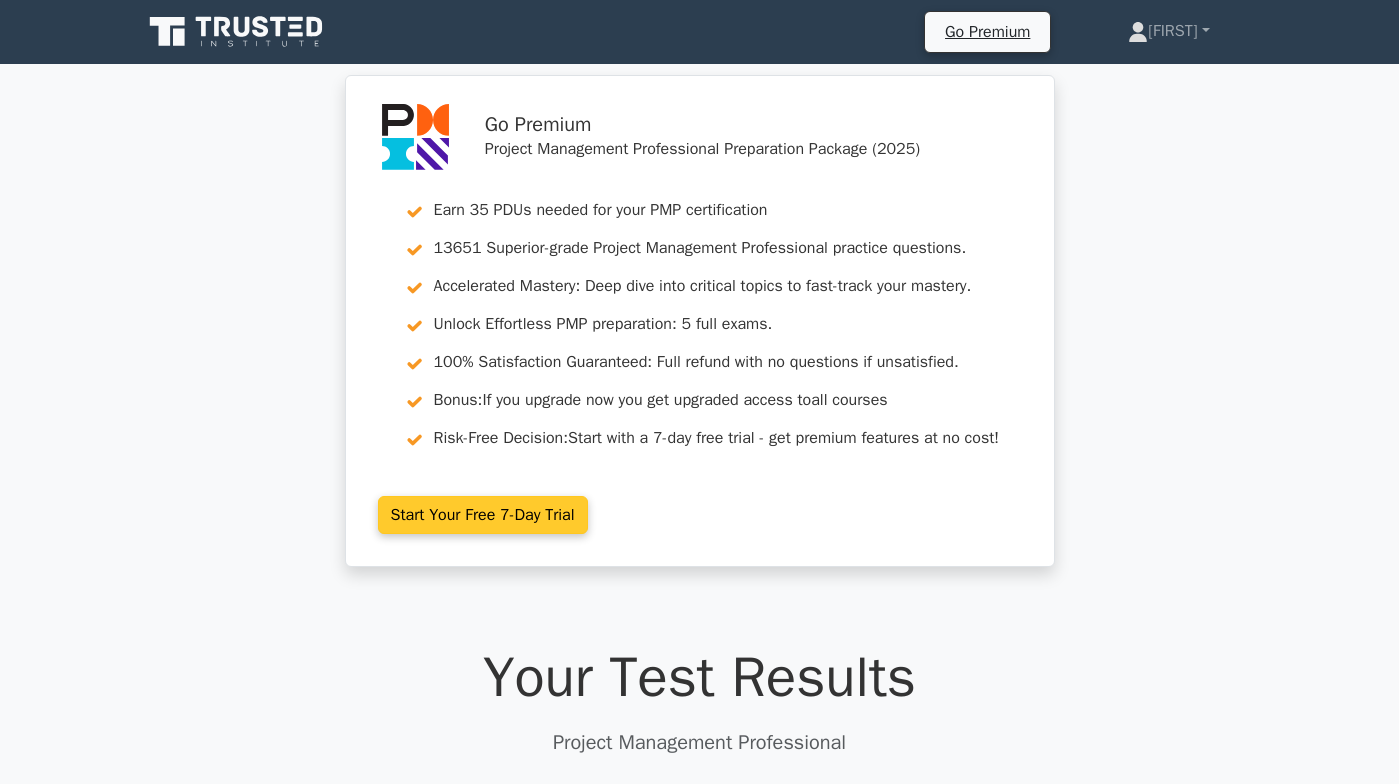 scroll, scrollTop: 0, scrollLeft: 0, axis: both 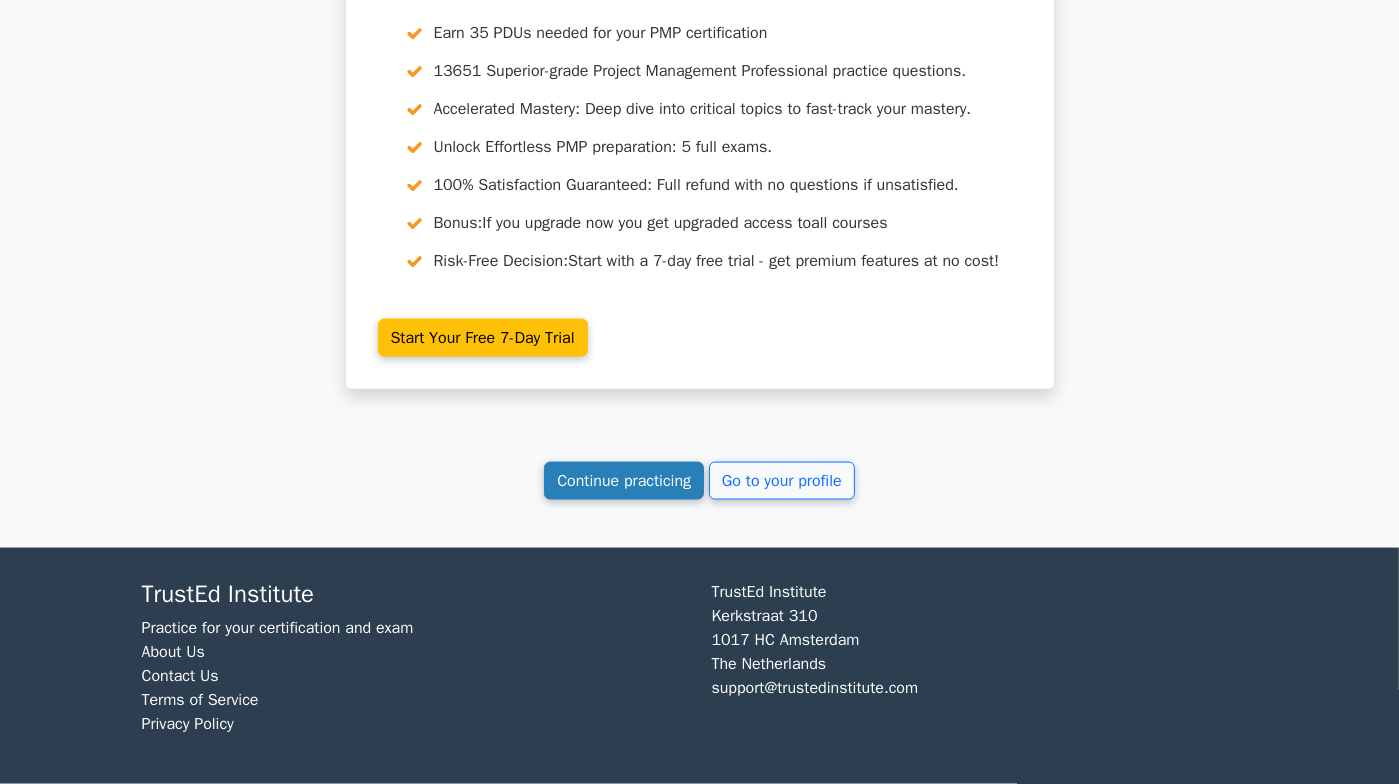 click on "Continue practicing" at bounding box center (624, 481) 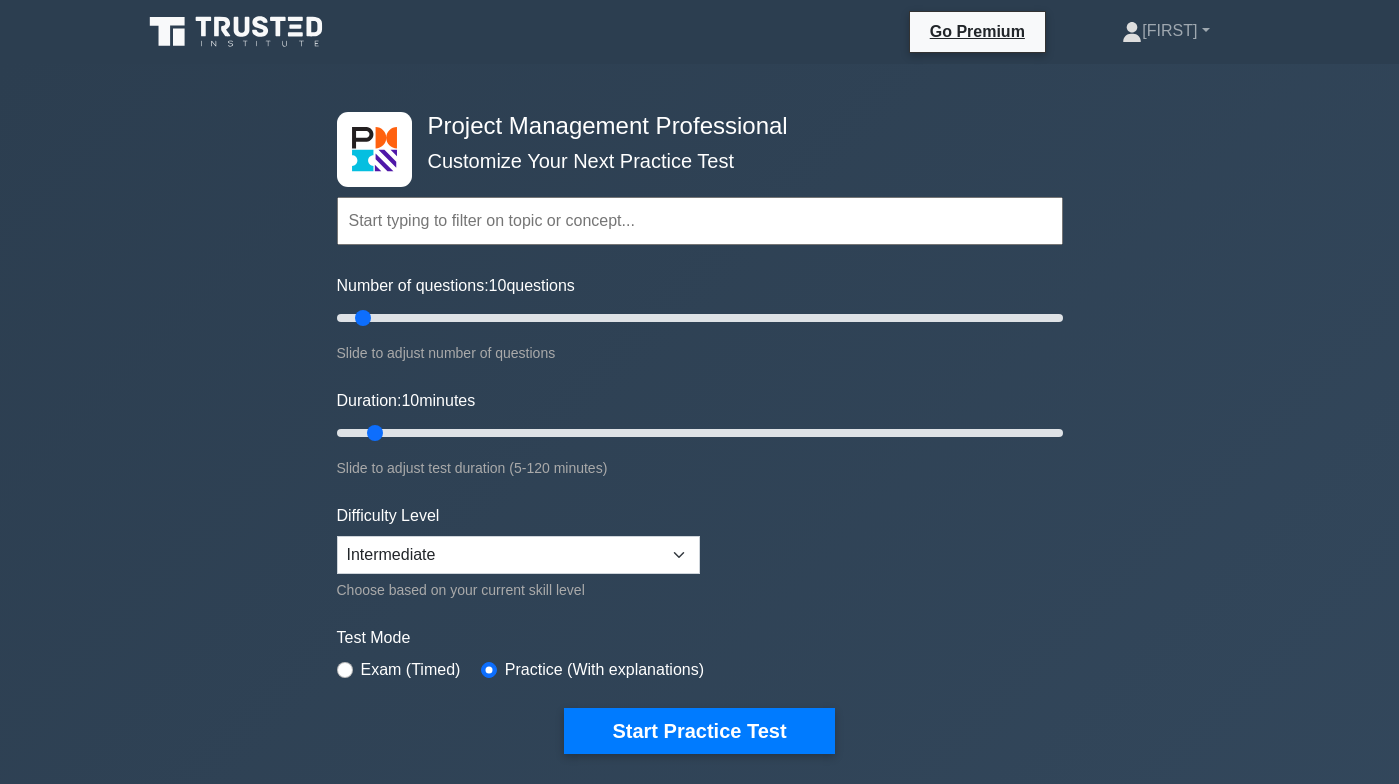 scroll, scrollTop: 0, scrollLeft: 0, axis: both 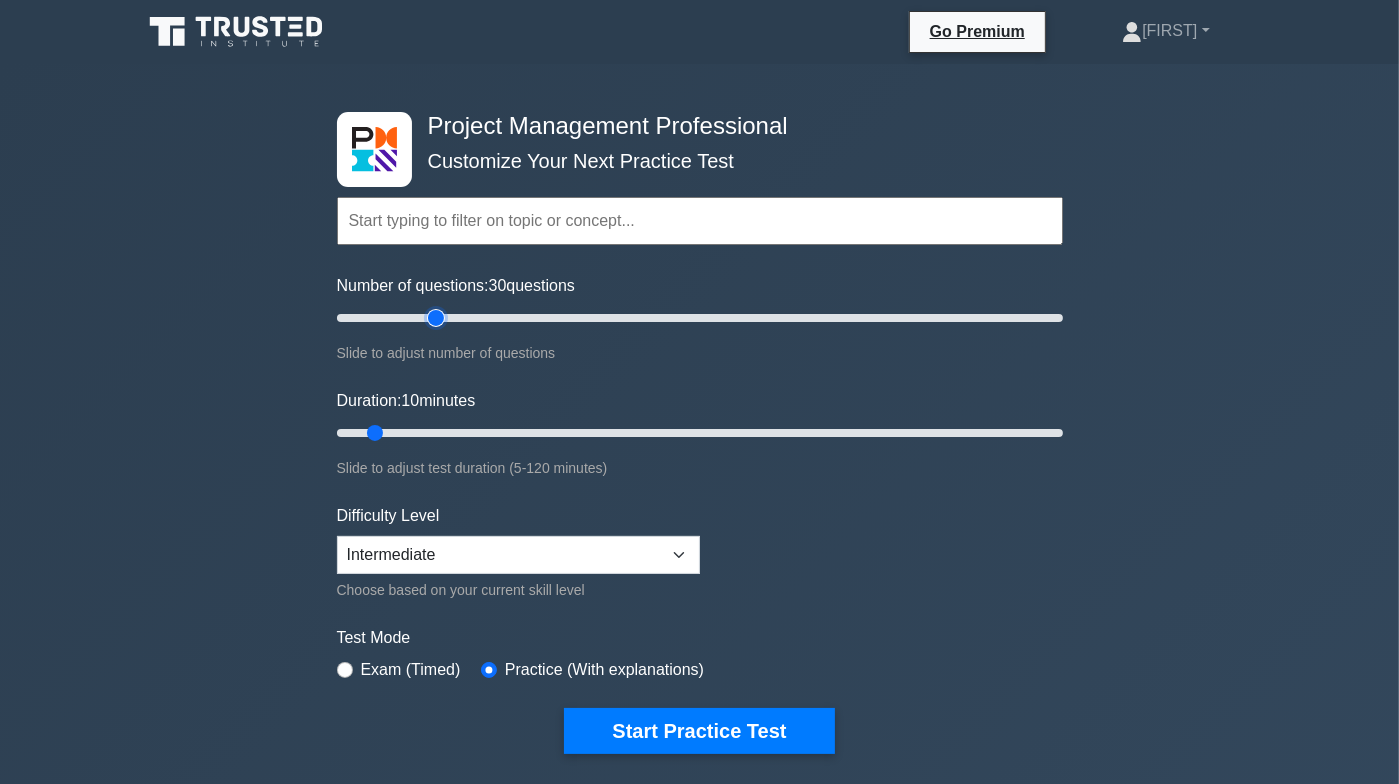 click on "Number of questions:  30  questions" at bounding box center (700, 318) 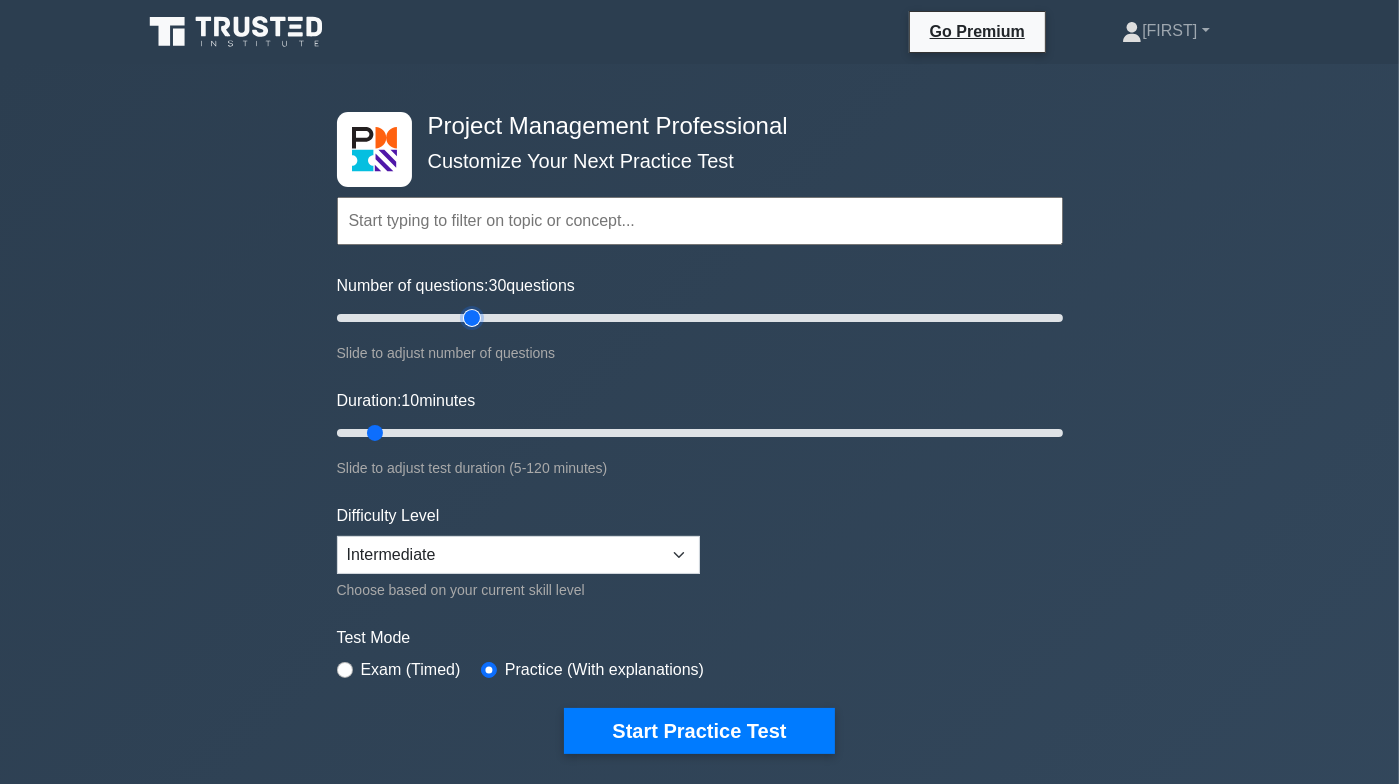 type on "40" 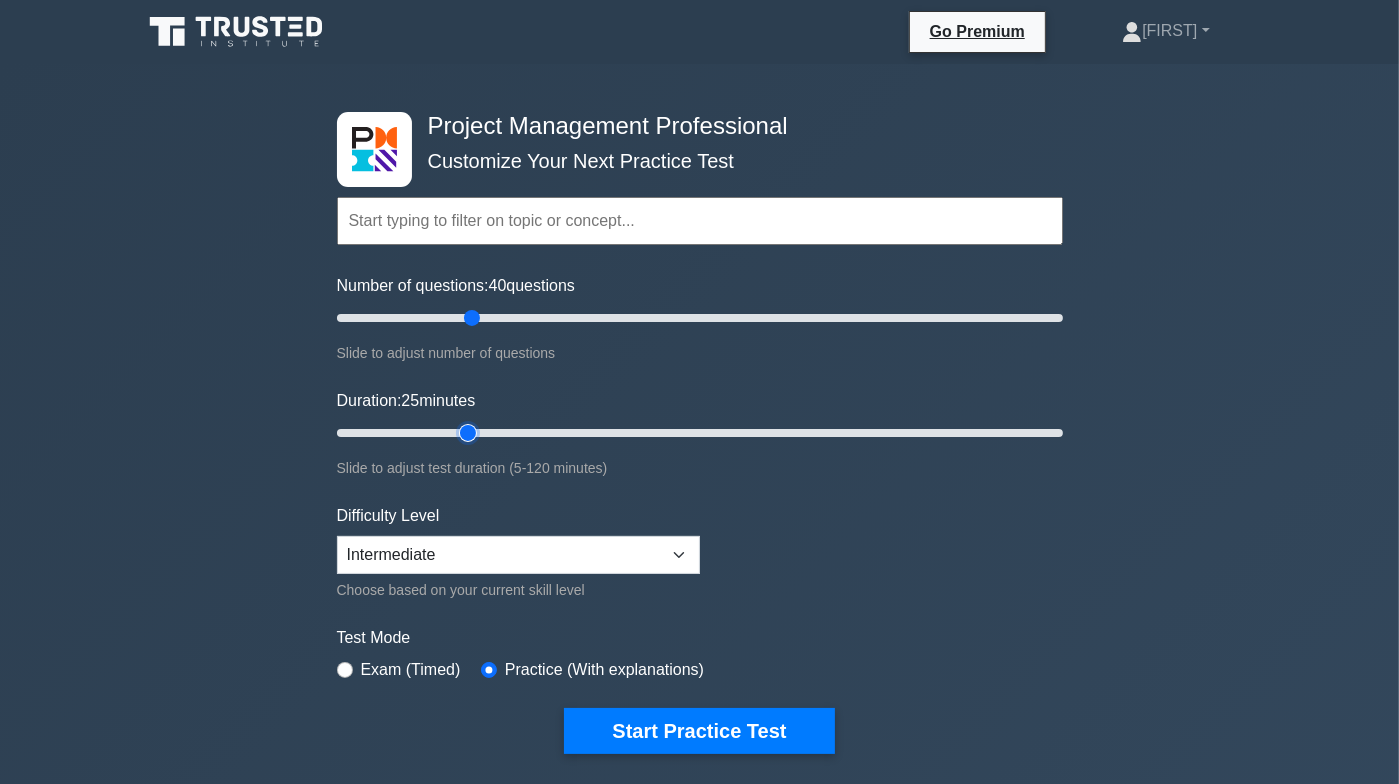 click on "Duration:  25  minutes" at bounding box center [700, 433] 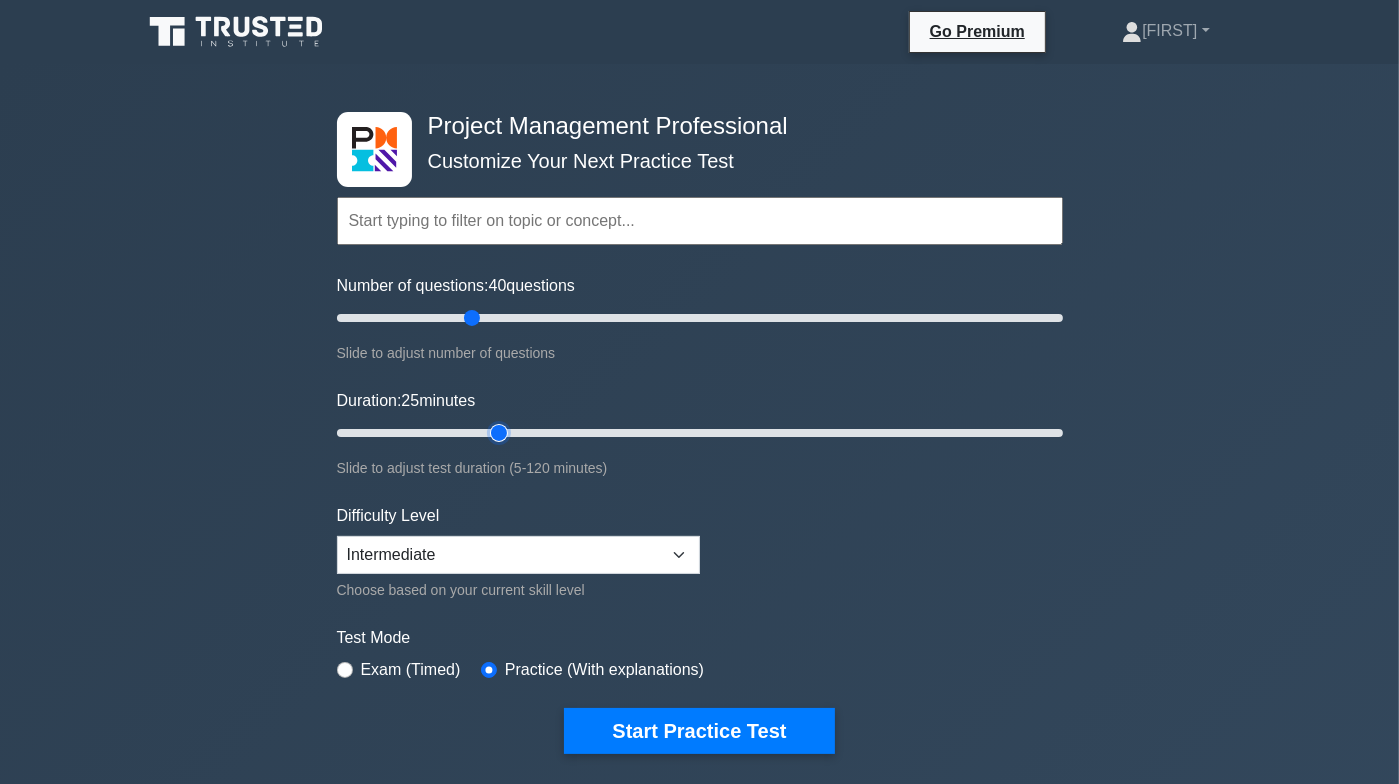 type on "30" 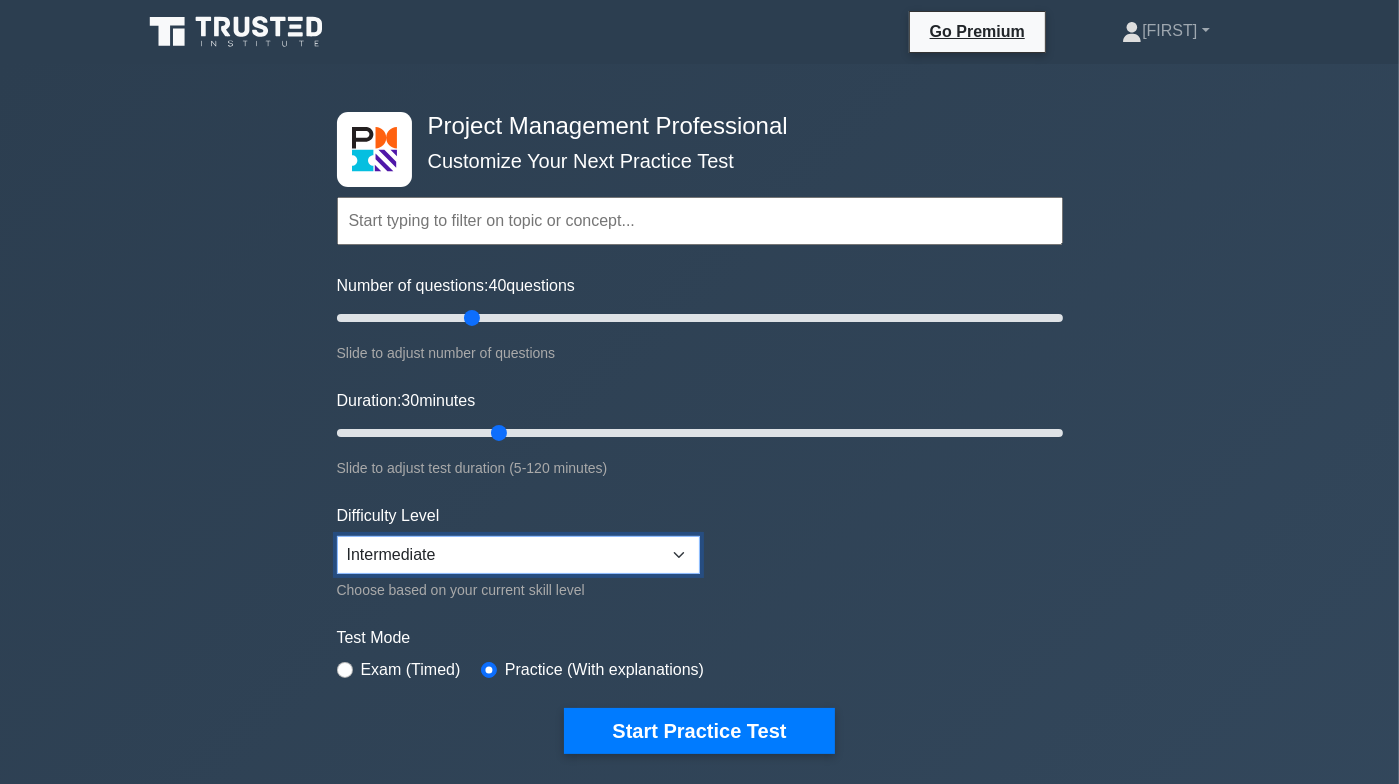 click on "Beginner
Intermediate
Expert" at bounding box center (518, 555) 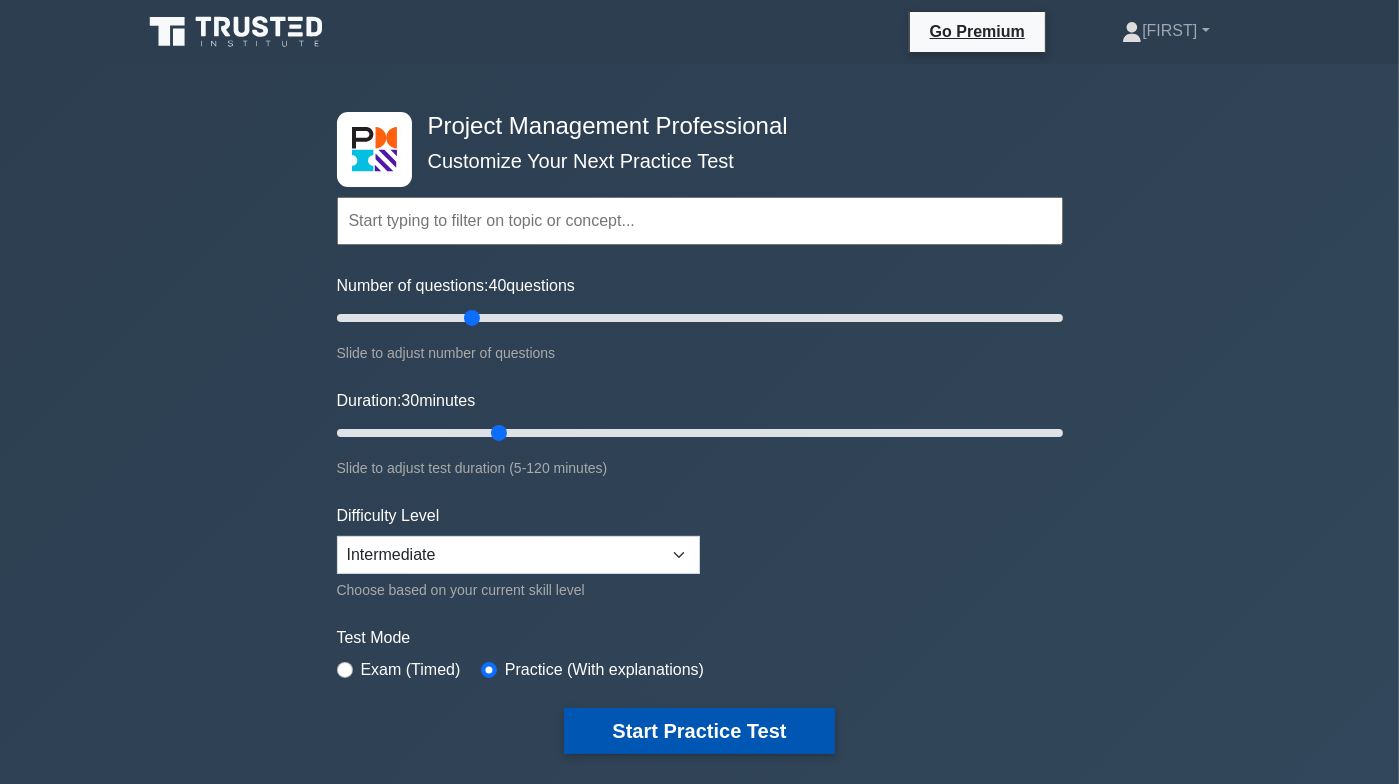 click on "Start Practice Test" at bounding box center [699, 731] 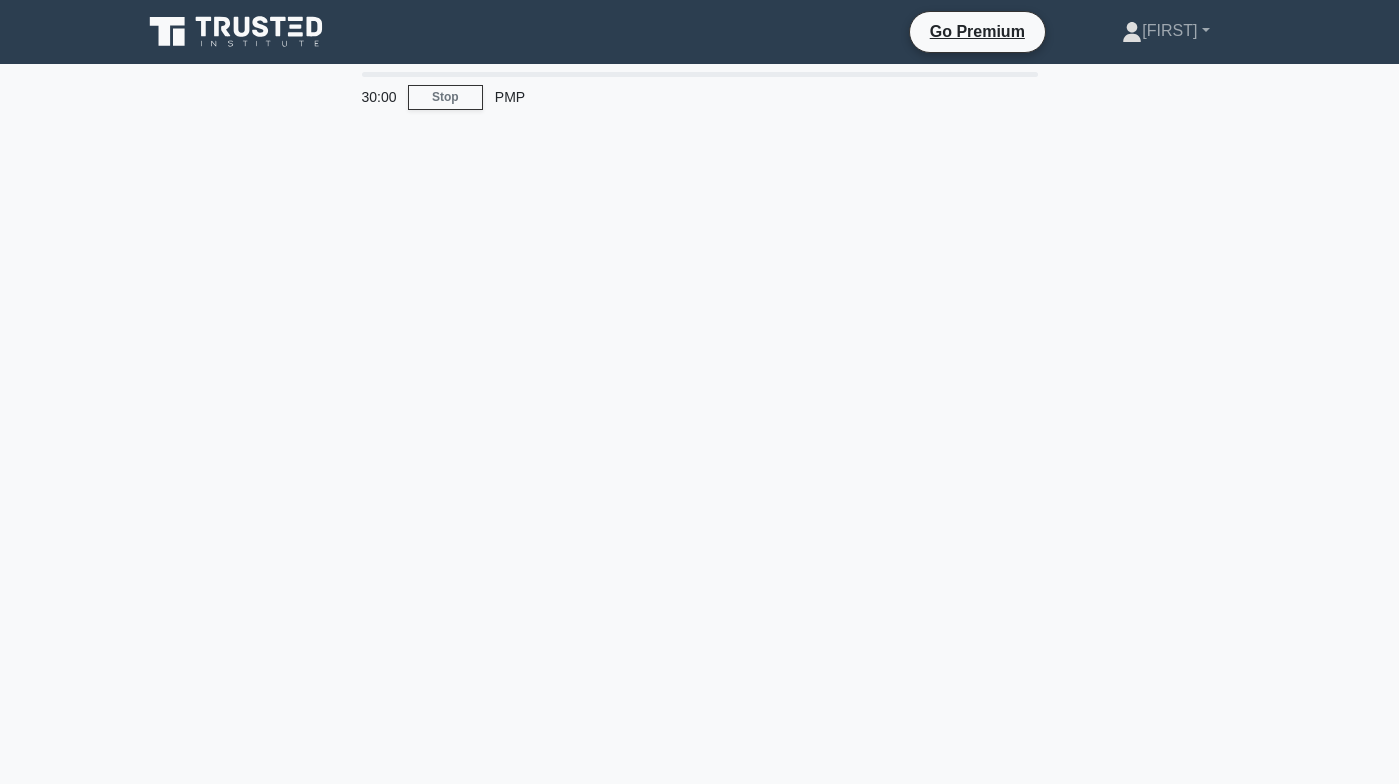 scroll, scrollTop: 0, scrollLeft: 0, axis: both 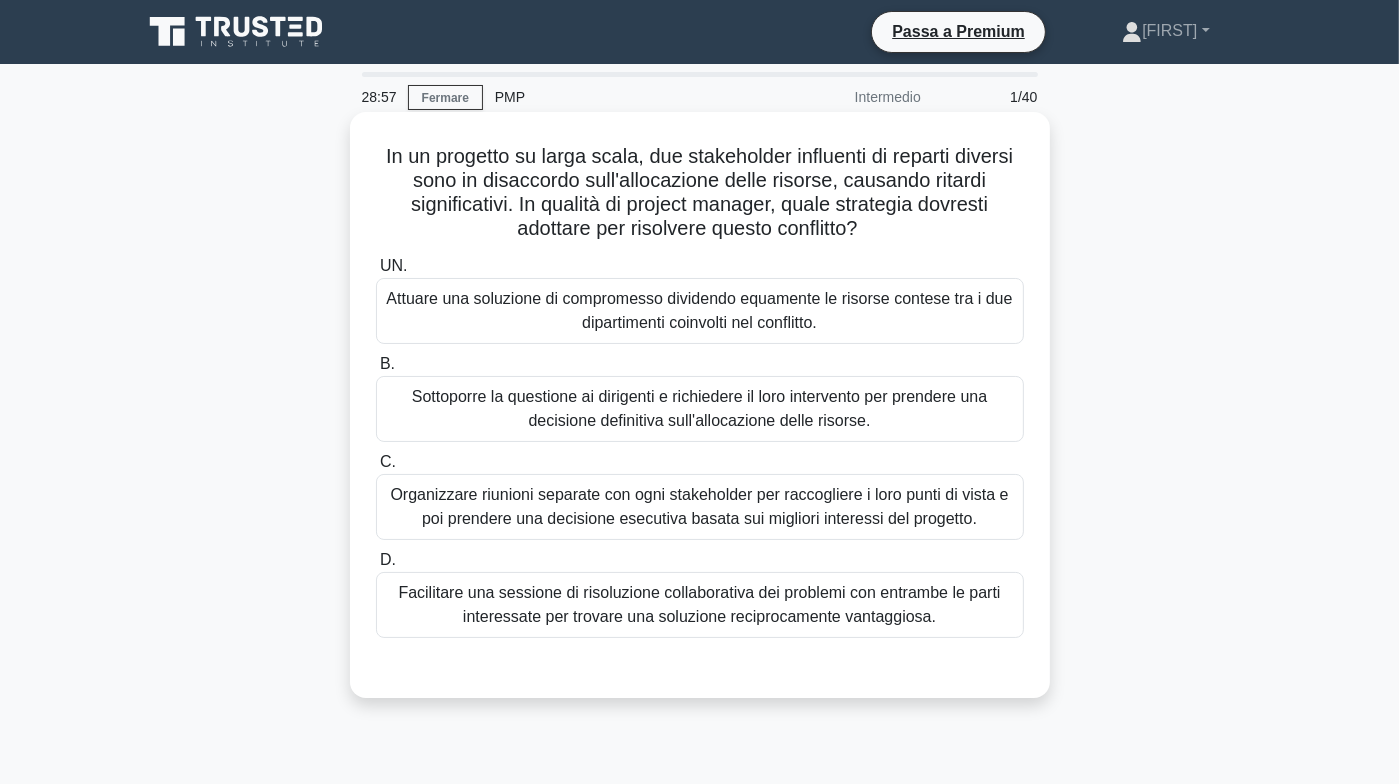 click on "Facilitare una sessione di risoluzione collaborativa dei problemi con entrambe le parti interessate per trovare una soluzione reciprocamente vantaggiosa." at bounding box center [699, 604] 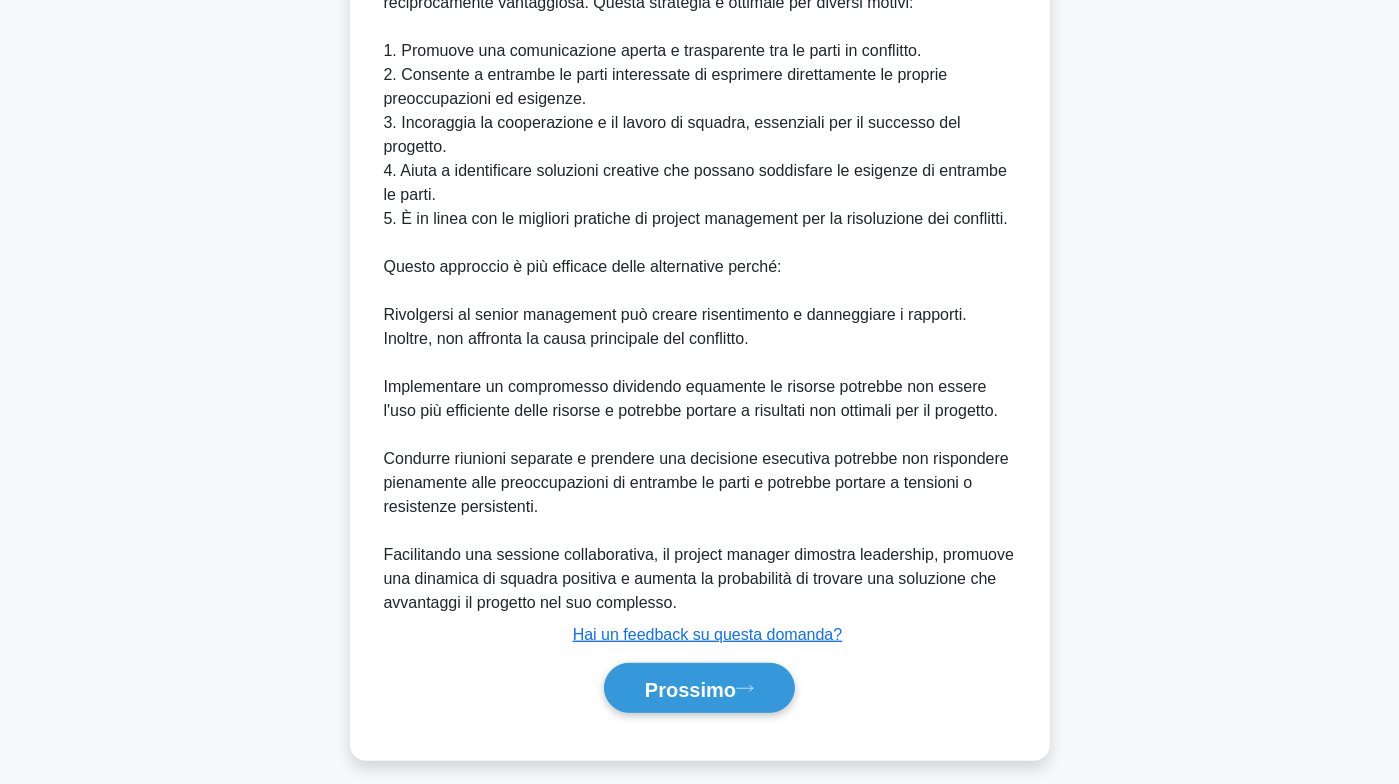 scroll, scrollTop: 786, scrollLeft: 0, axis: vertical 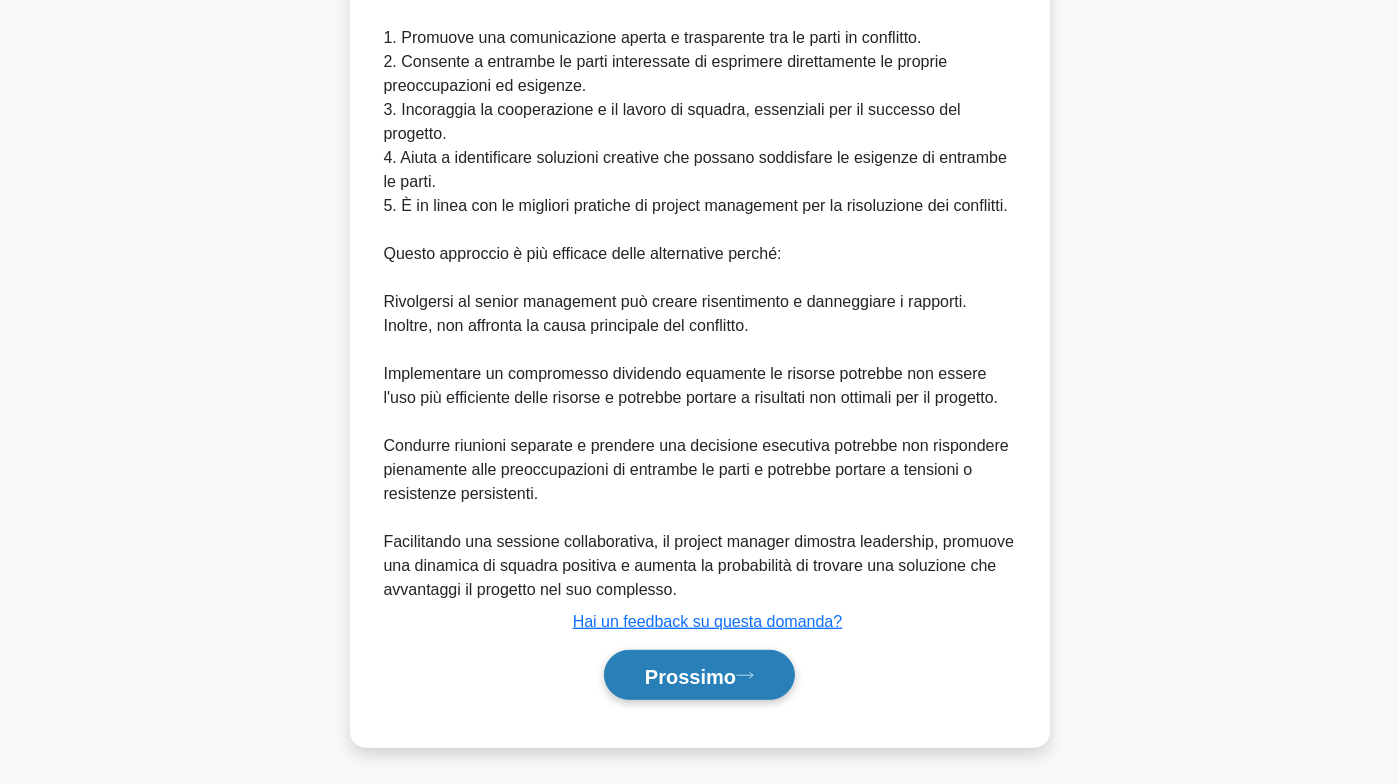 click on "Prossimo" at bounding box center [690, 676] 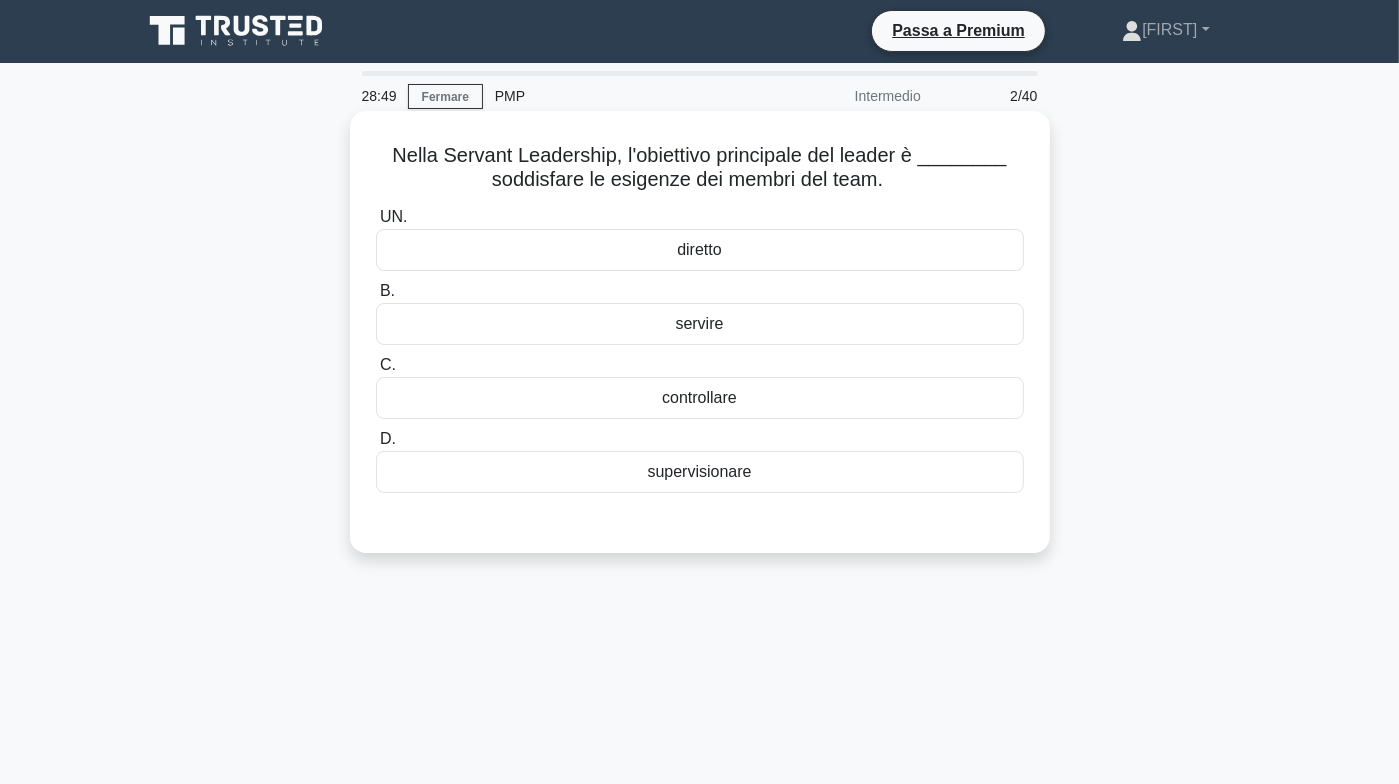 scroll, scrollTop: 0, scrollLeft: 0, axis: both 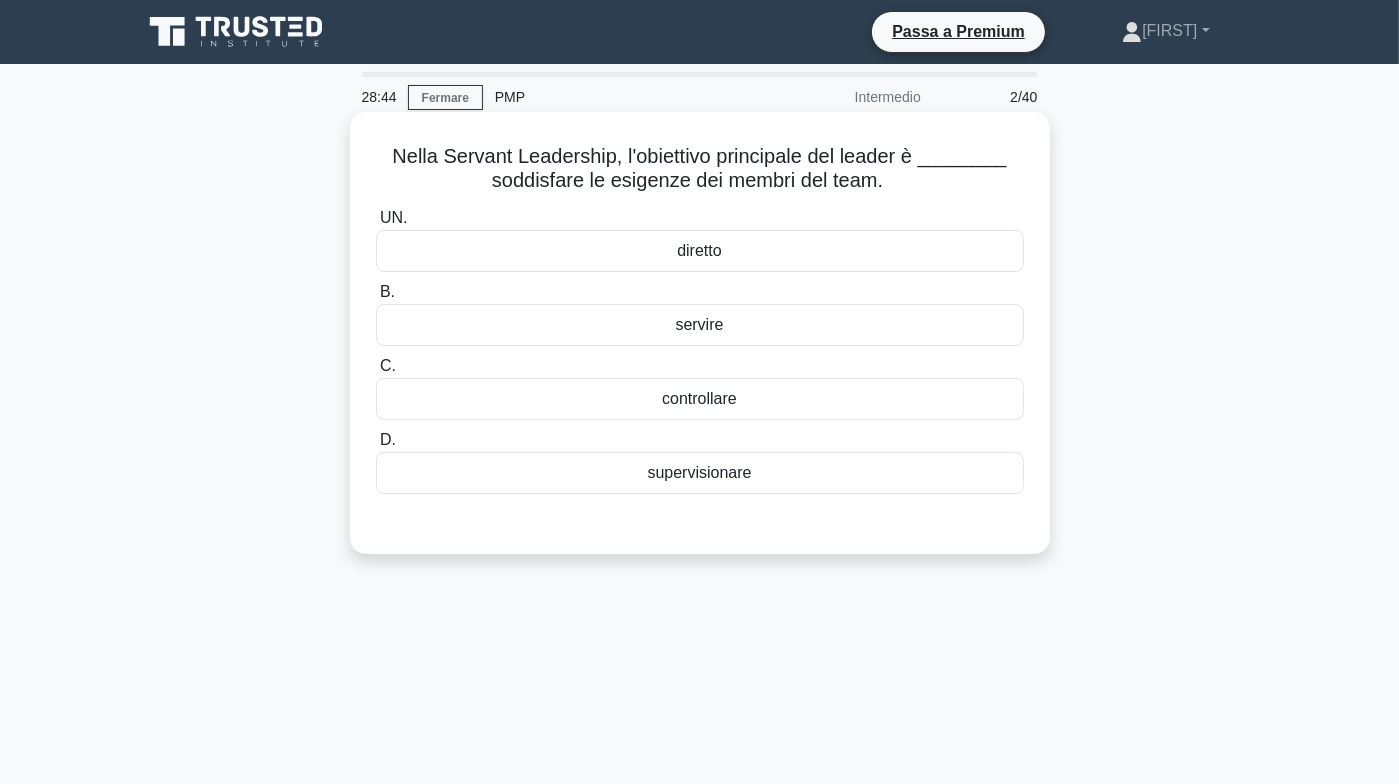 click on "servire" at bounding box center [700, 325] 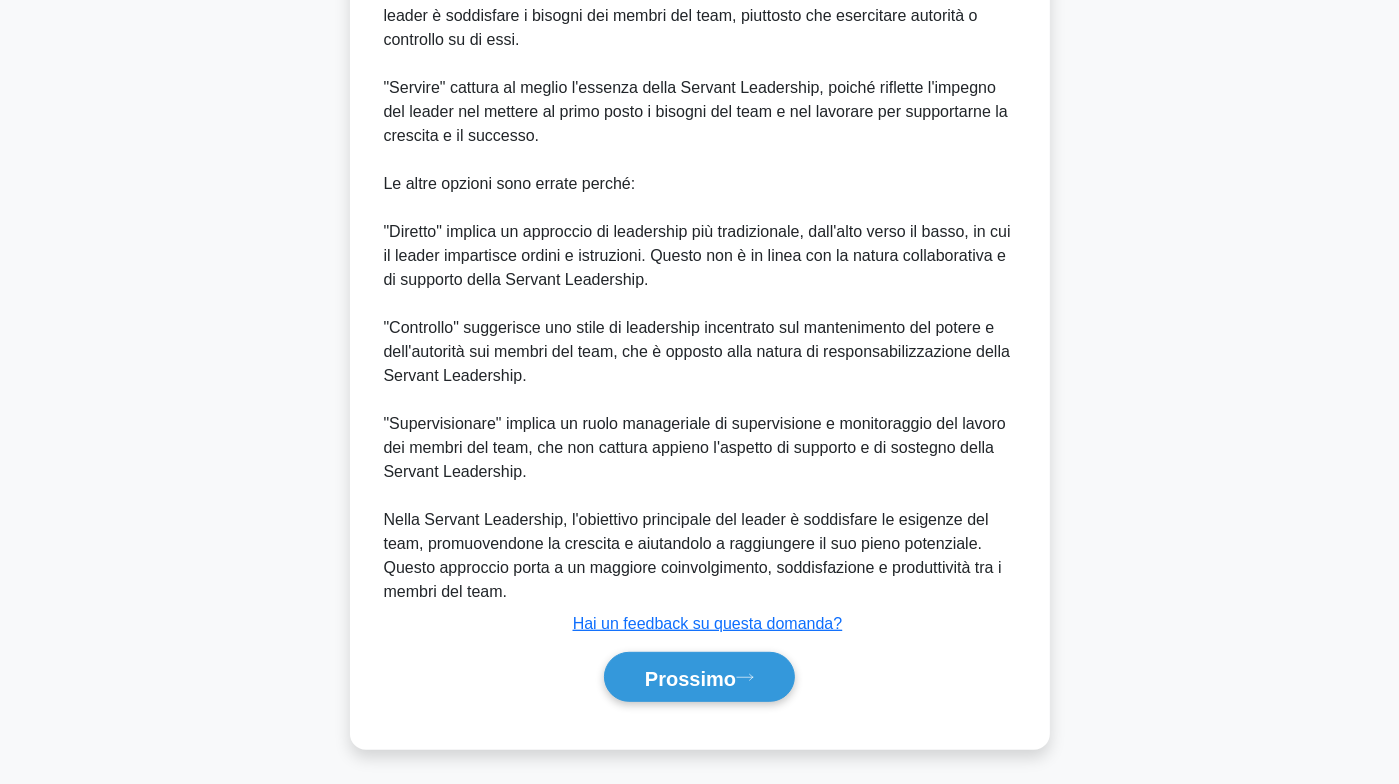scroll, scrollTop: 666, scrollLeft: 0, axis: vertical 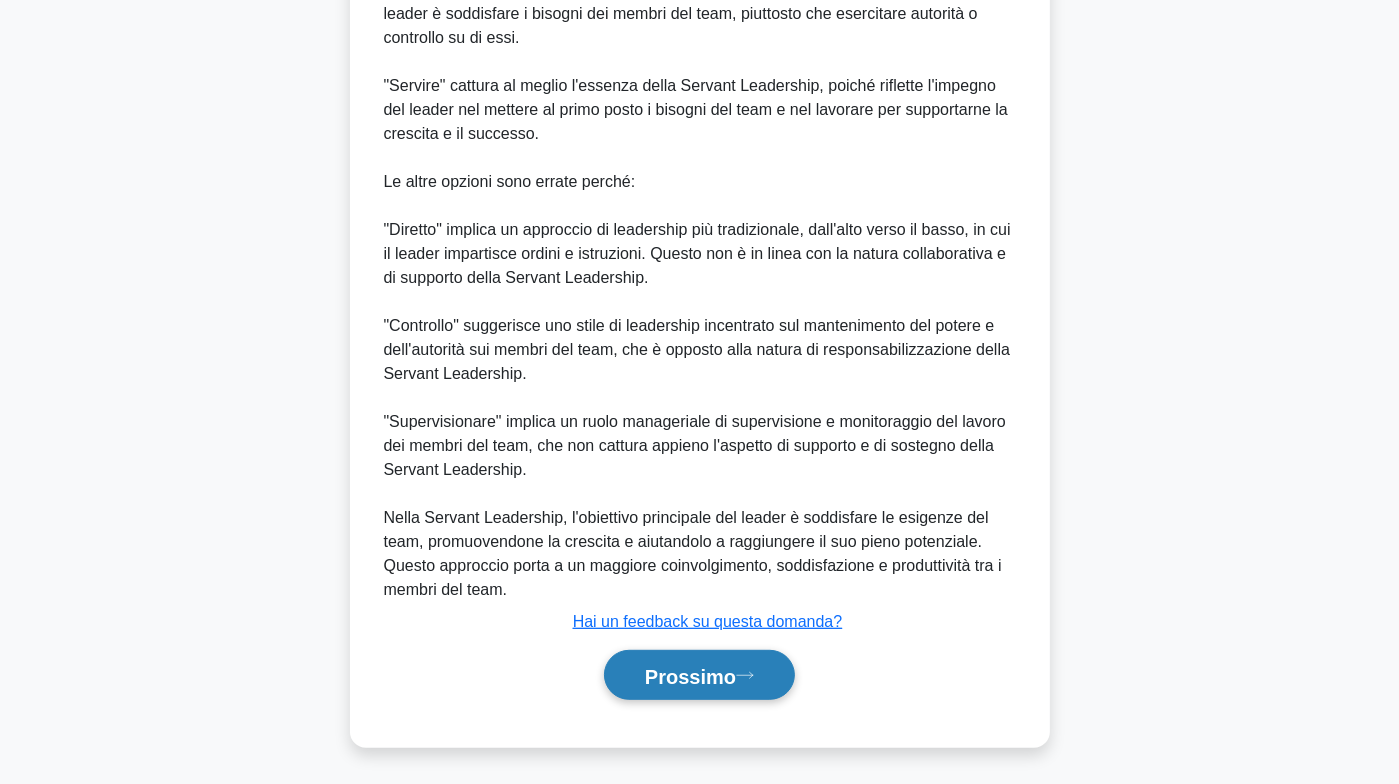 click on "Prossimo" at bounding box center [690, 676] 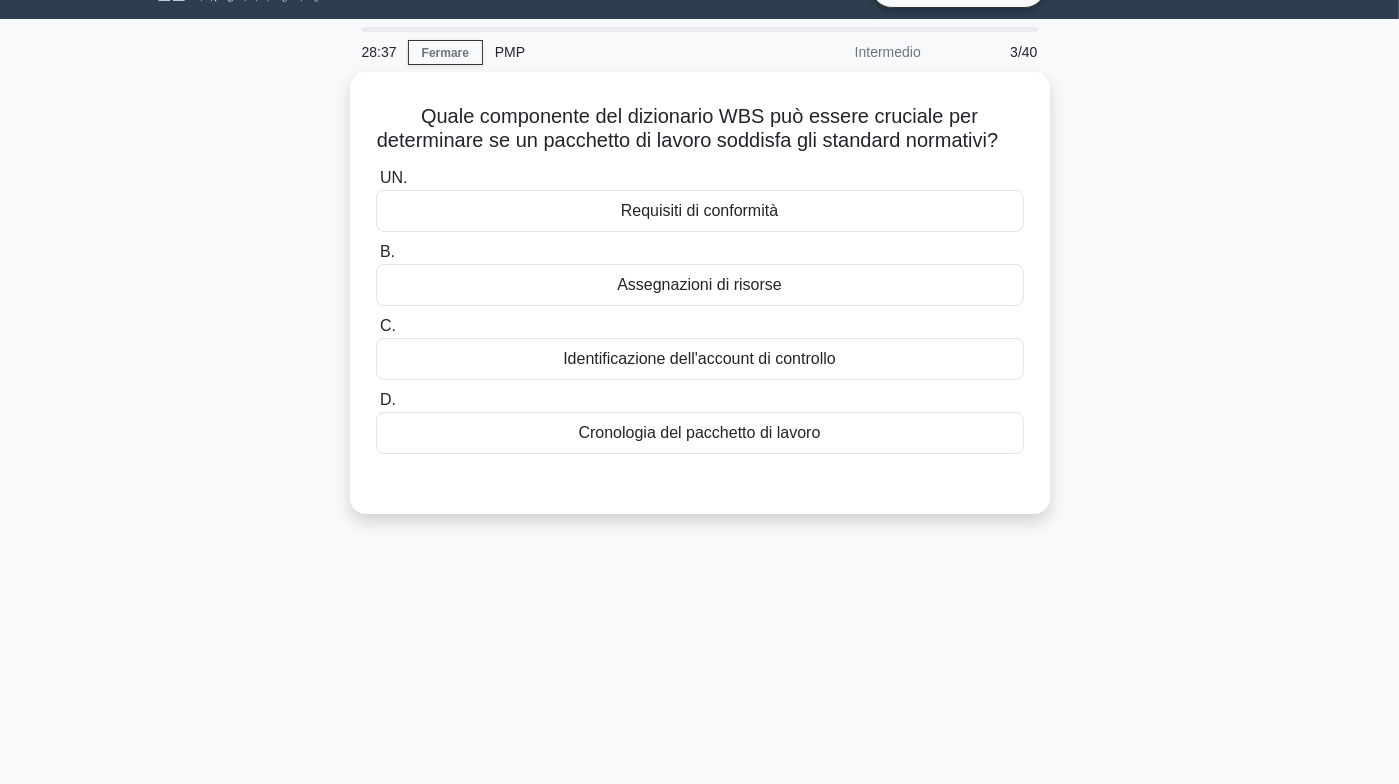 scroll, scrollTop: 0, scrollLeft: 0, axis: both 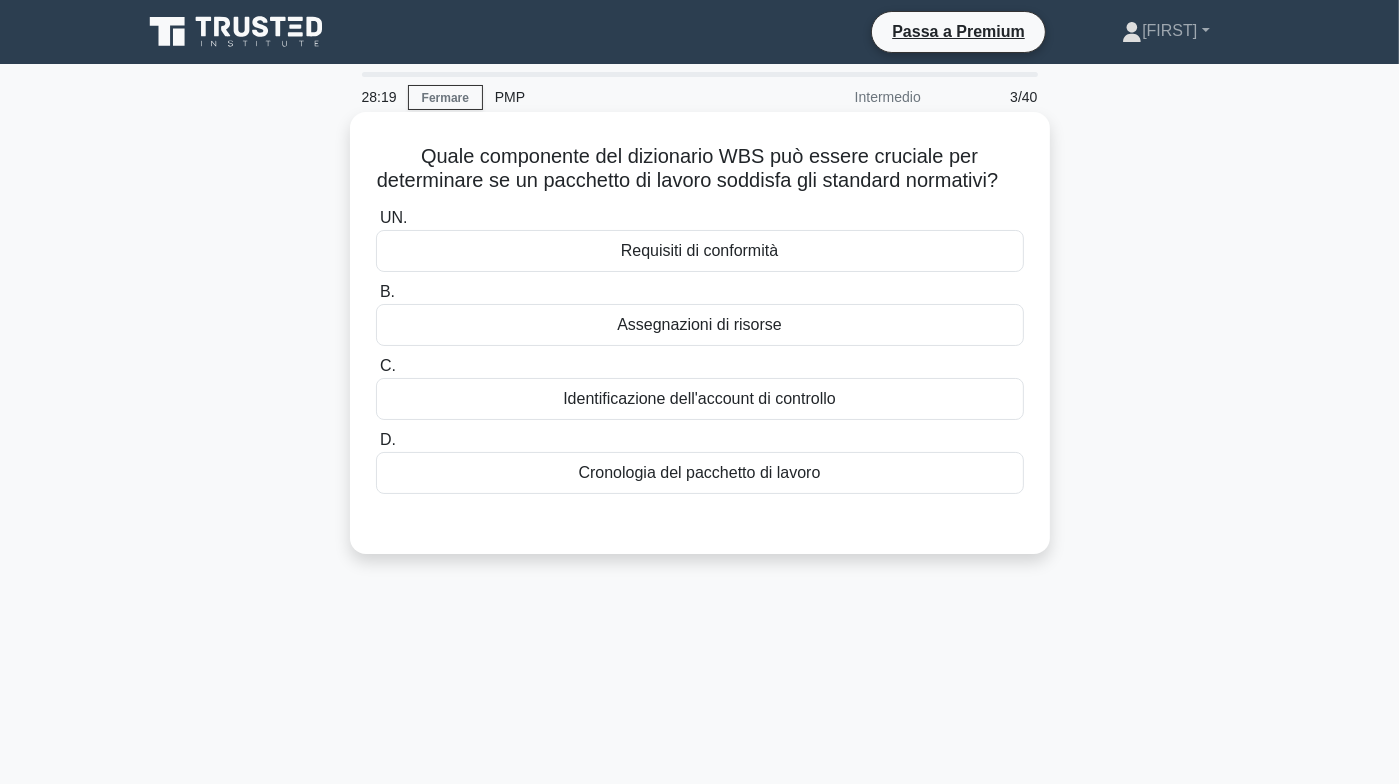 click on "Requisiti di conformità" at bounding box center (700, 251) 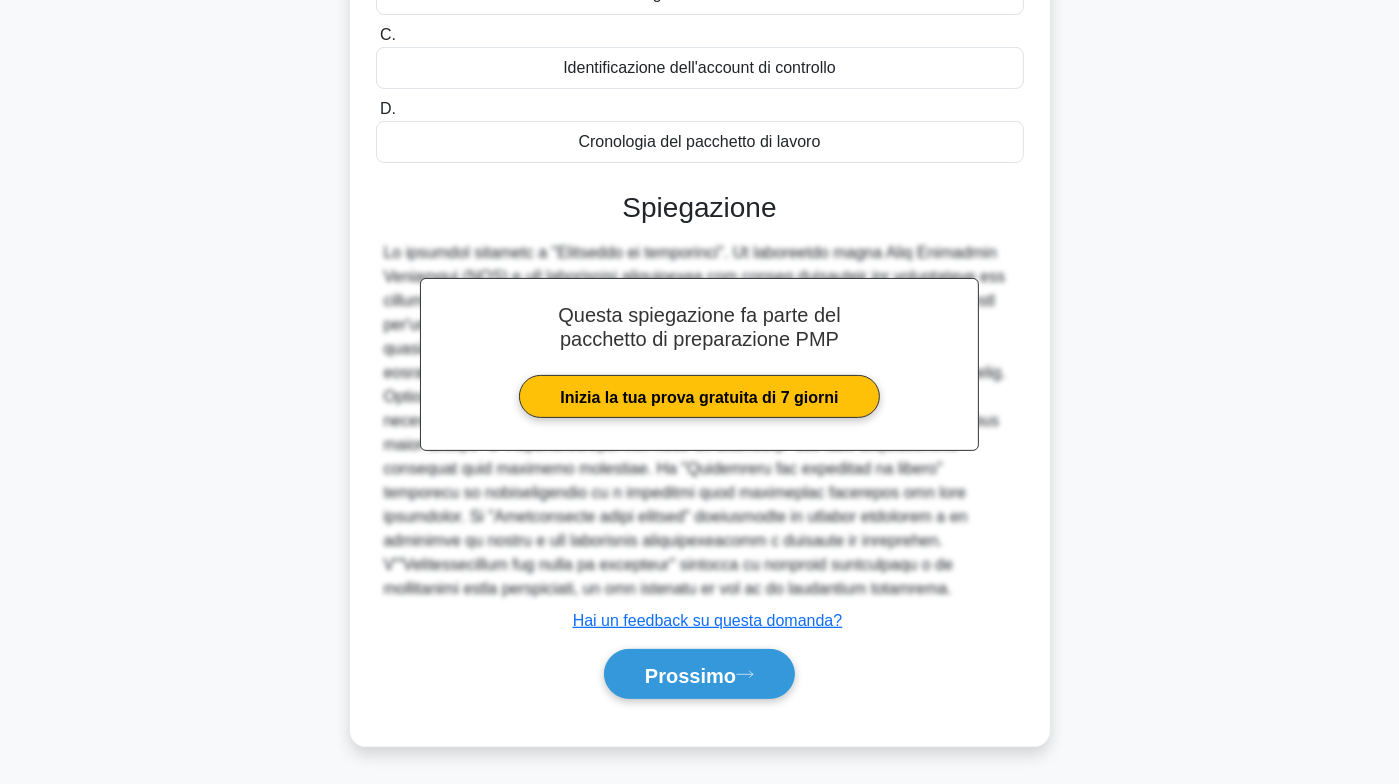 scroll, scrollTop: 354, scrollLeft: 0, axis: vertical 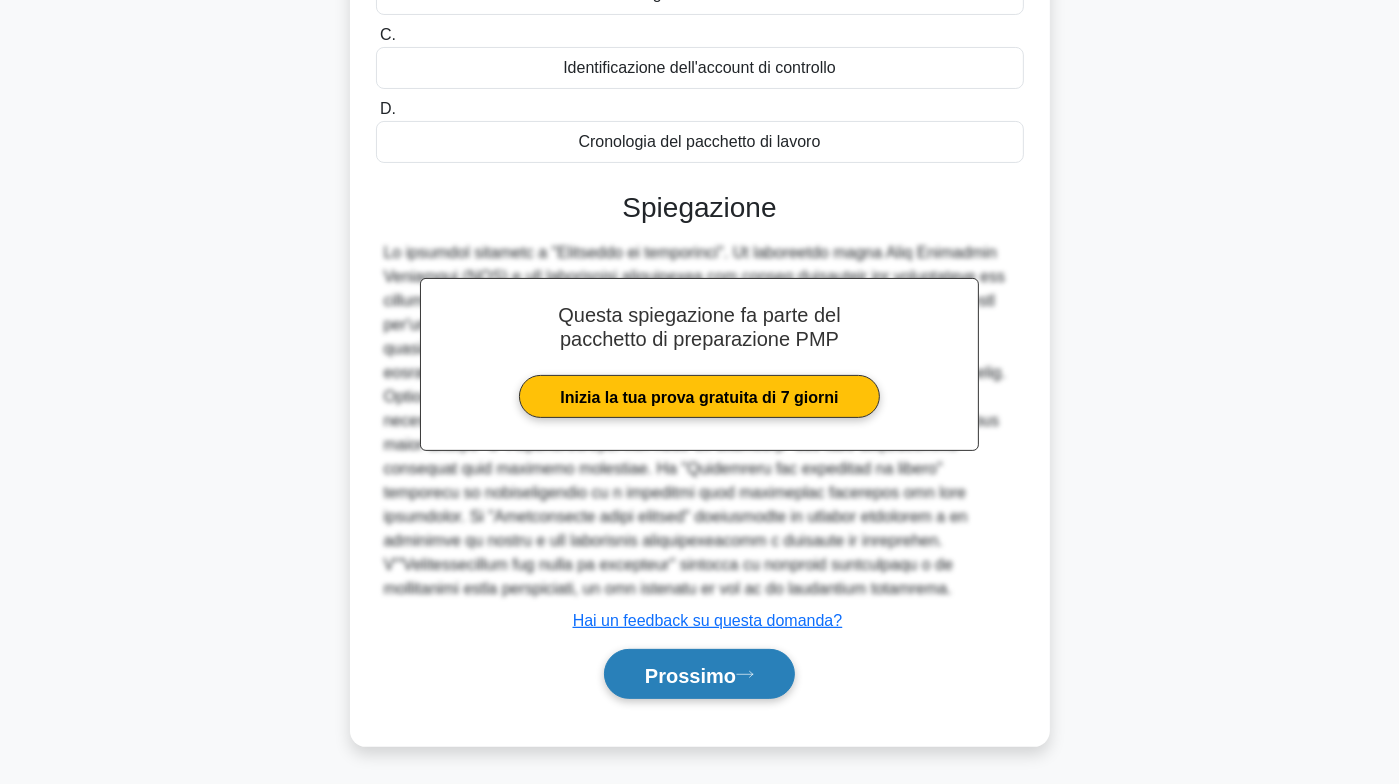 click on "Prossimo" at bounding box center (690, 675) 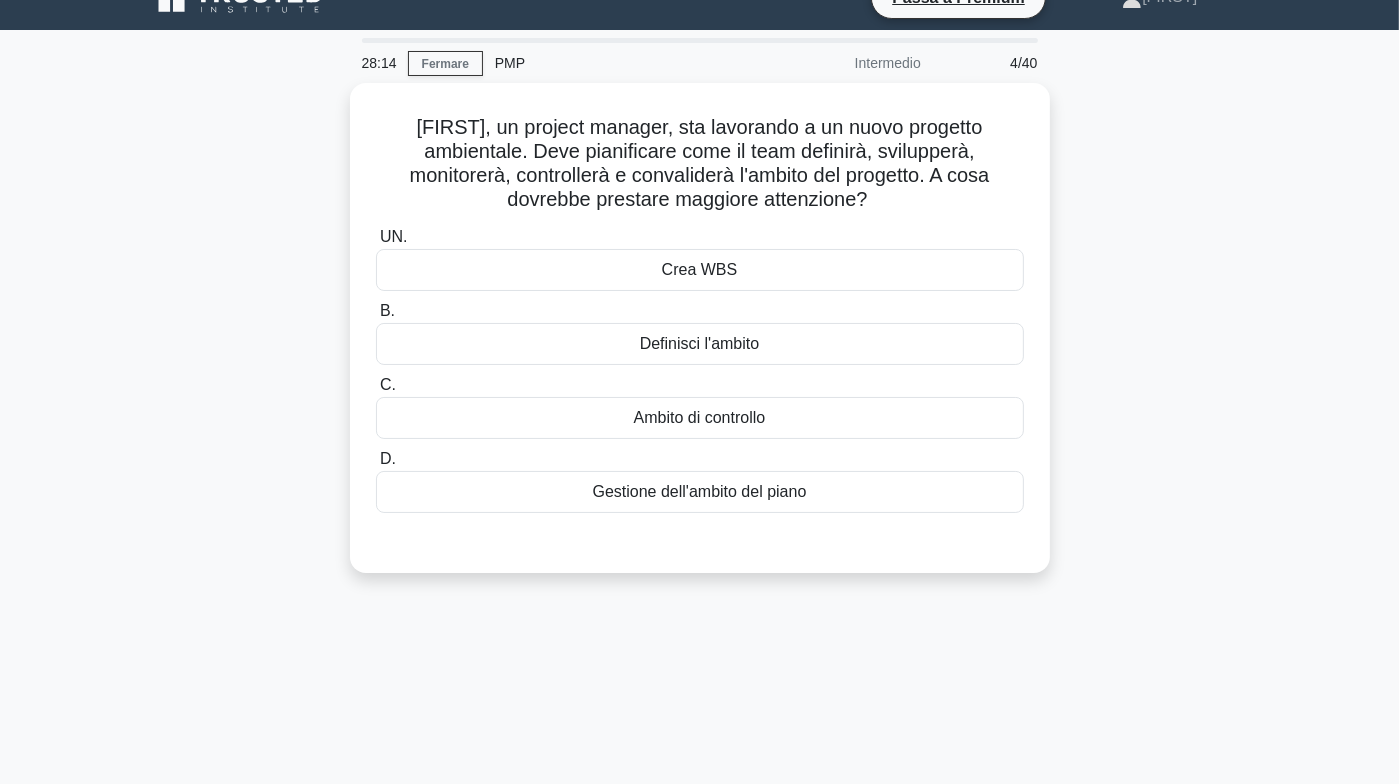 scroll, scrollTop: 0, scrollLeft: 0, axis: both 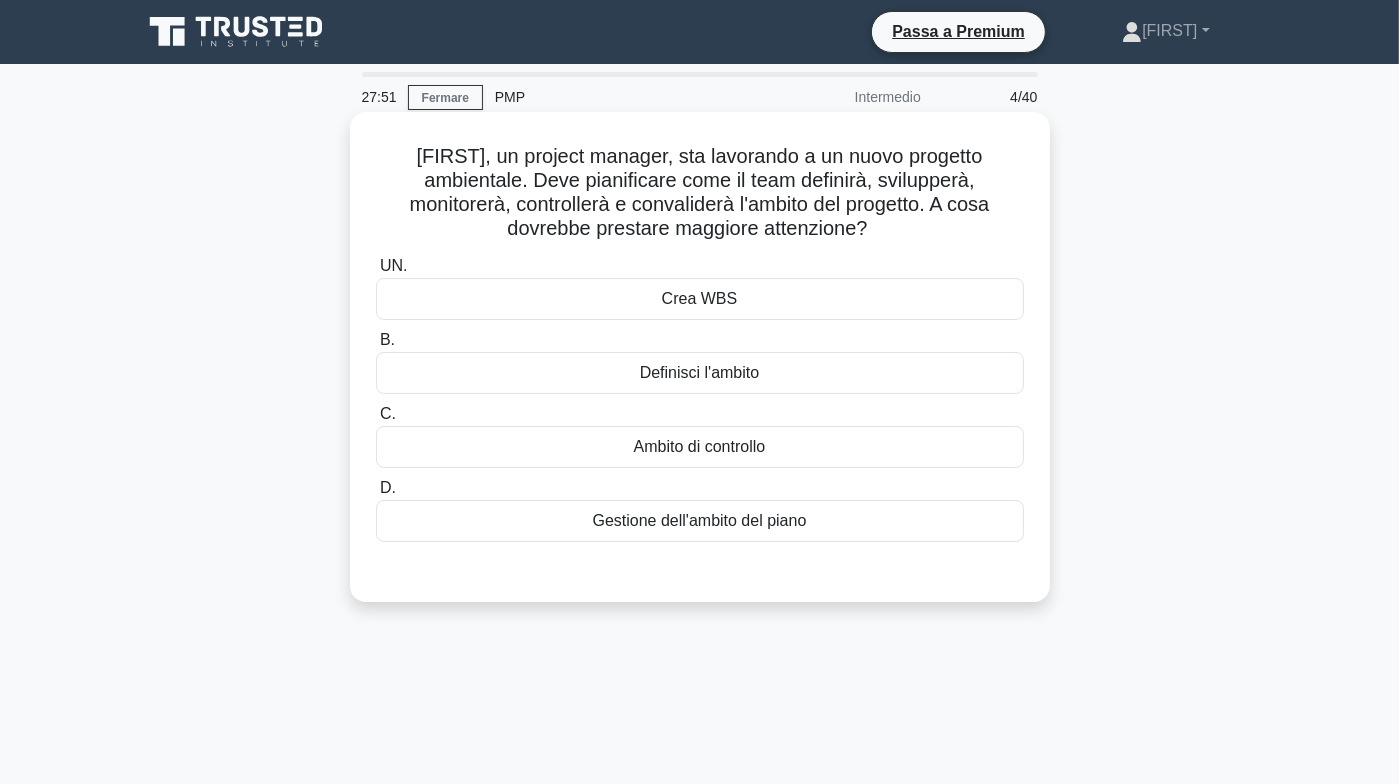 click on "Definisci l'ambito" at bounding box center (700, 373) 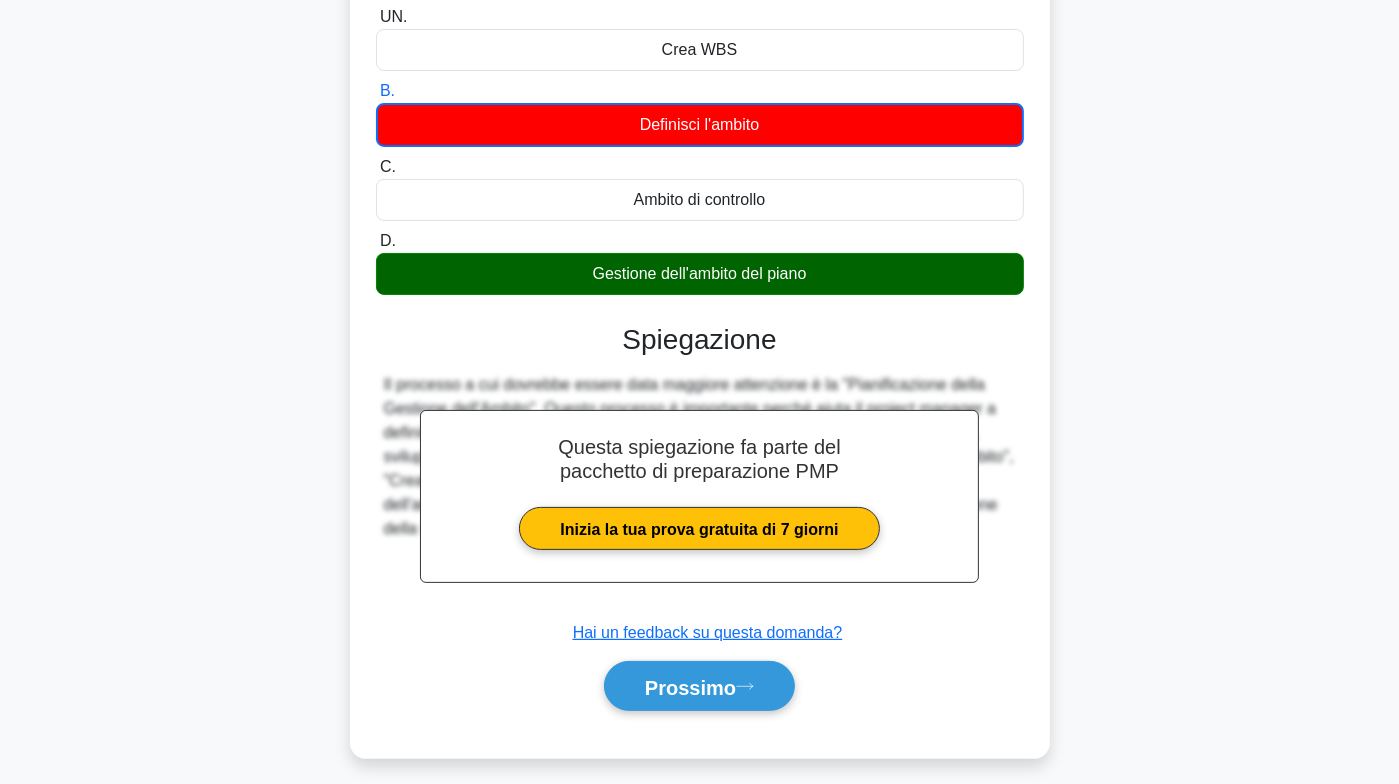scroll, scrollTop: 296, scrollLeft: 0, axis: vertical 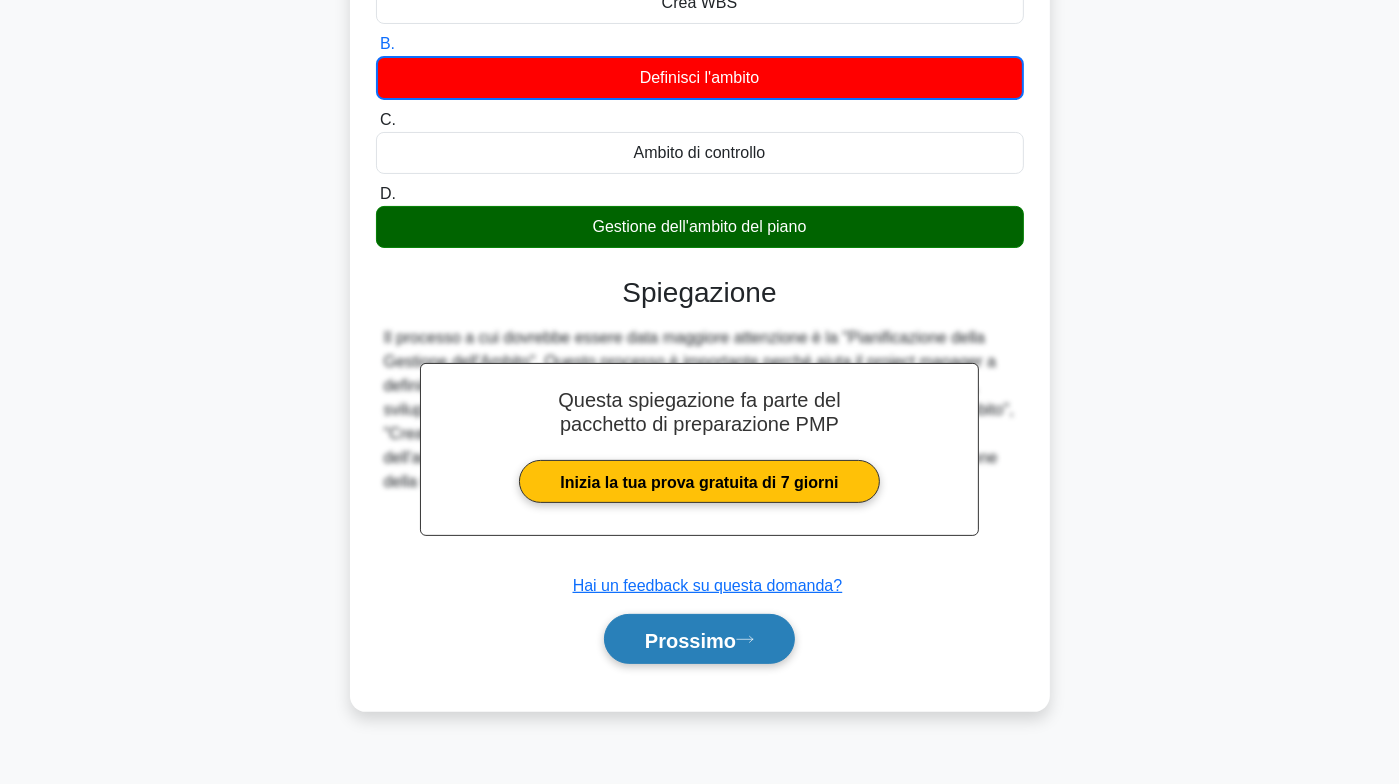click on "Prossimo" at bounding box center [690, 640] 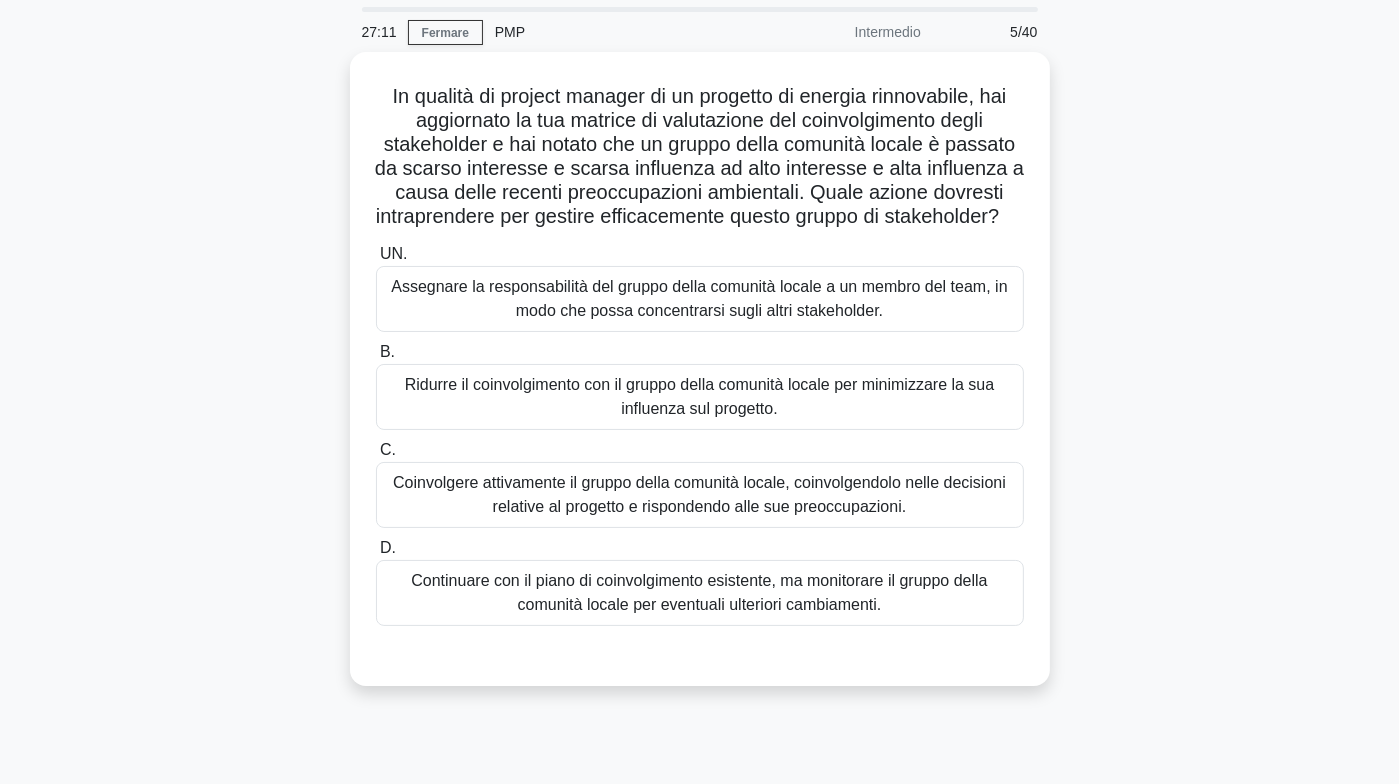 scroll, scrollTop: 100, scrollLeft: 0, axis: vertical 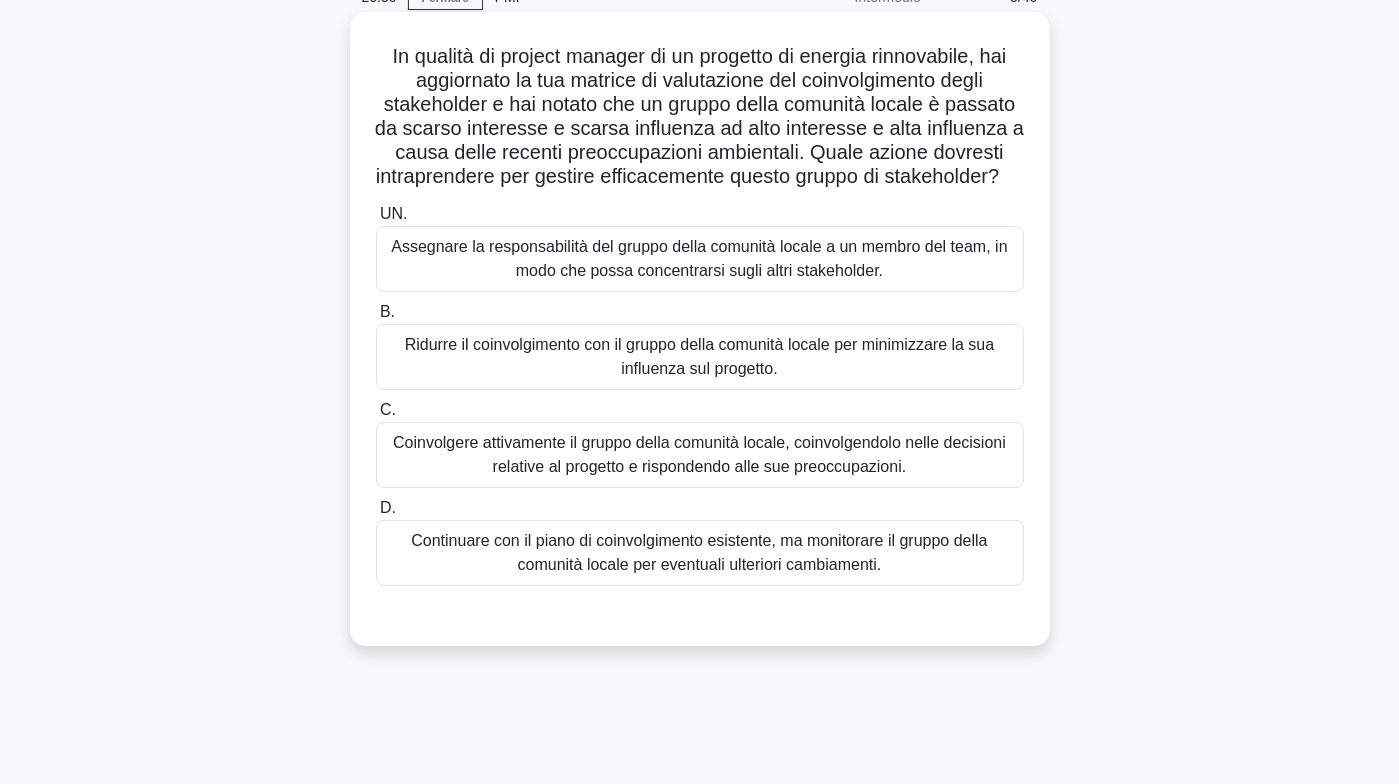 click on "Coinvolgere attivamente il gruppo della comunità locale, coinvolgendolo nelle decisioni relative al progetto e rispondendo alle sue preoccupazioni." at bounding box center (700, 455) 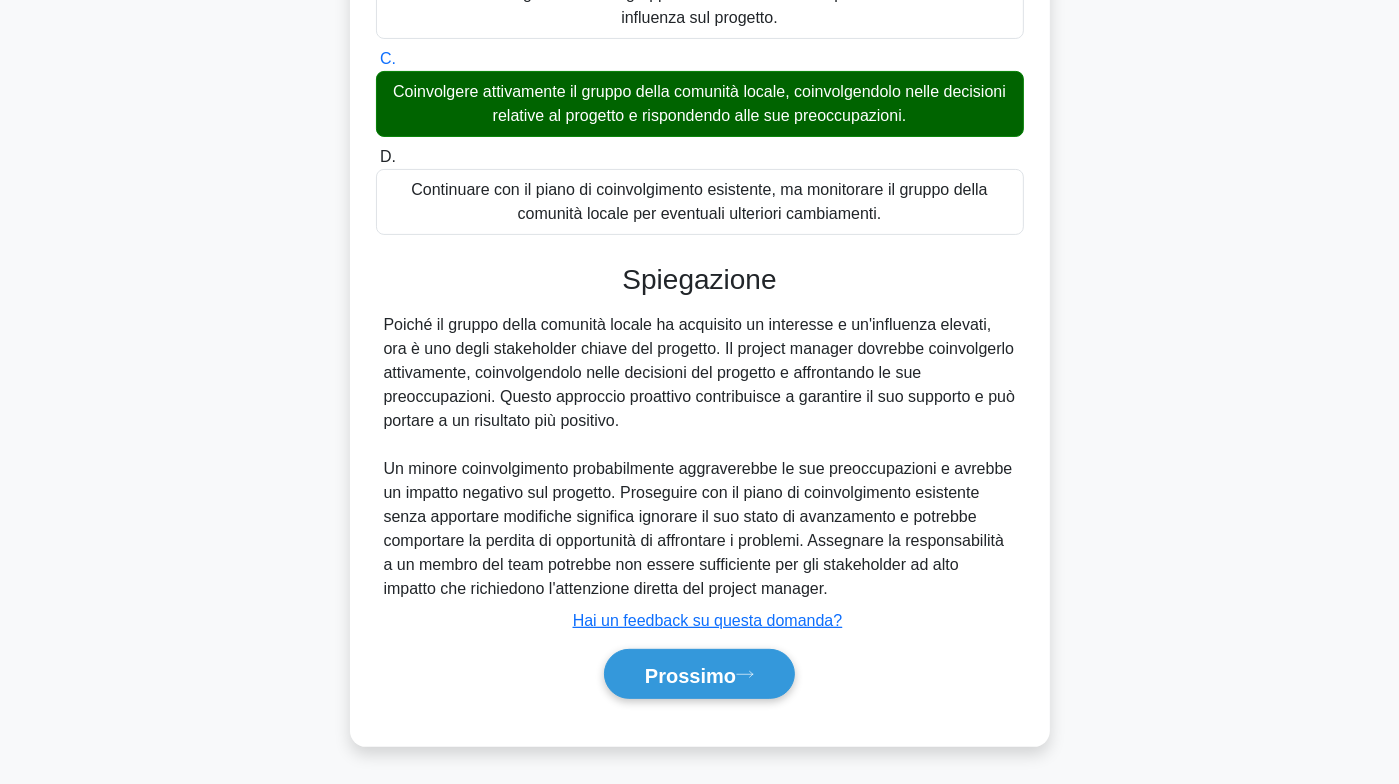 scroll, scrollTop: 474, scrollLeft: 0, axis: vertical 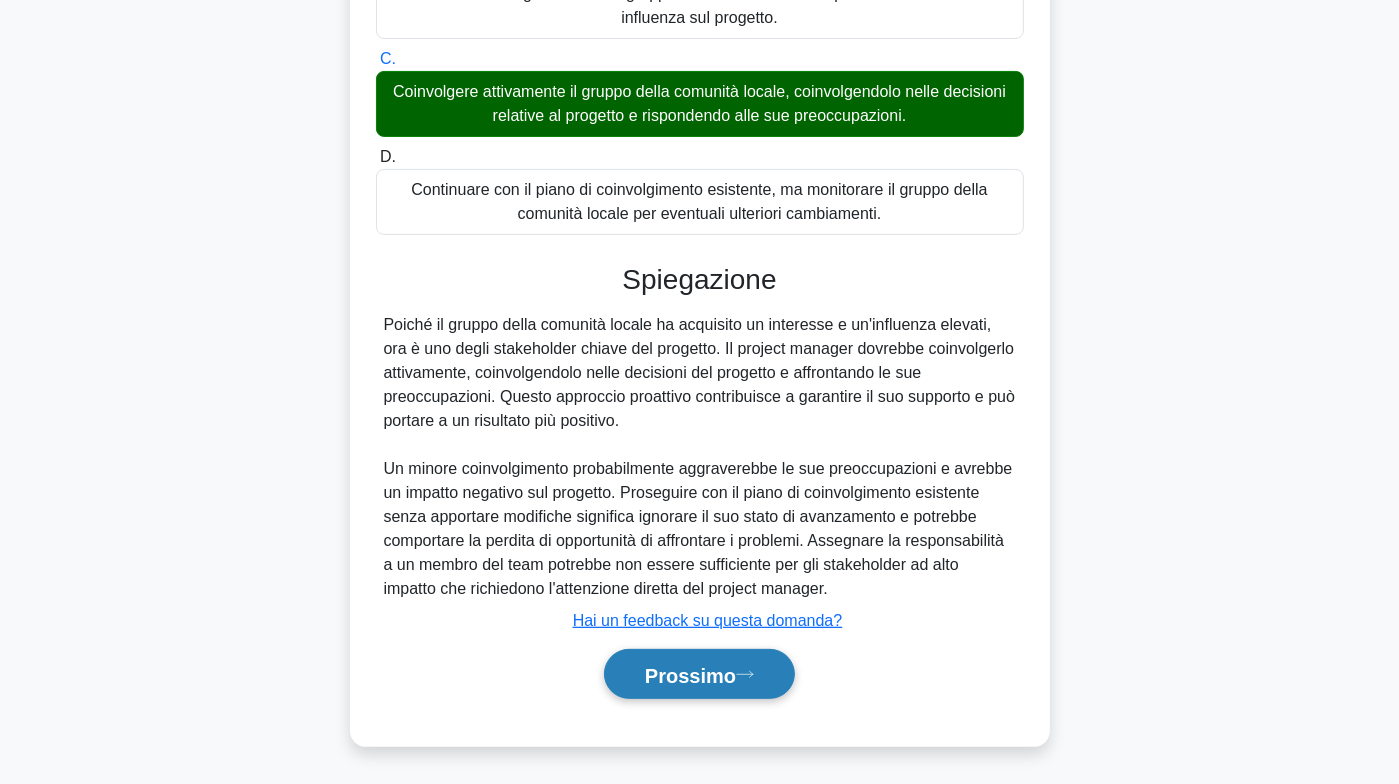 click on "Prossimo" at bounding box center [690, 675] 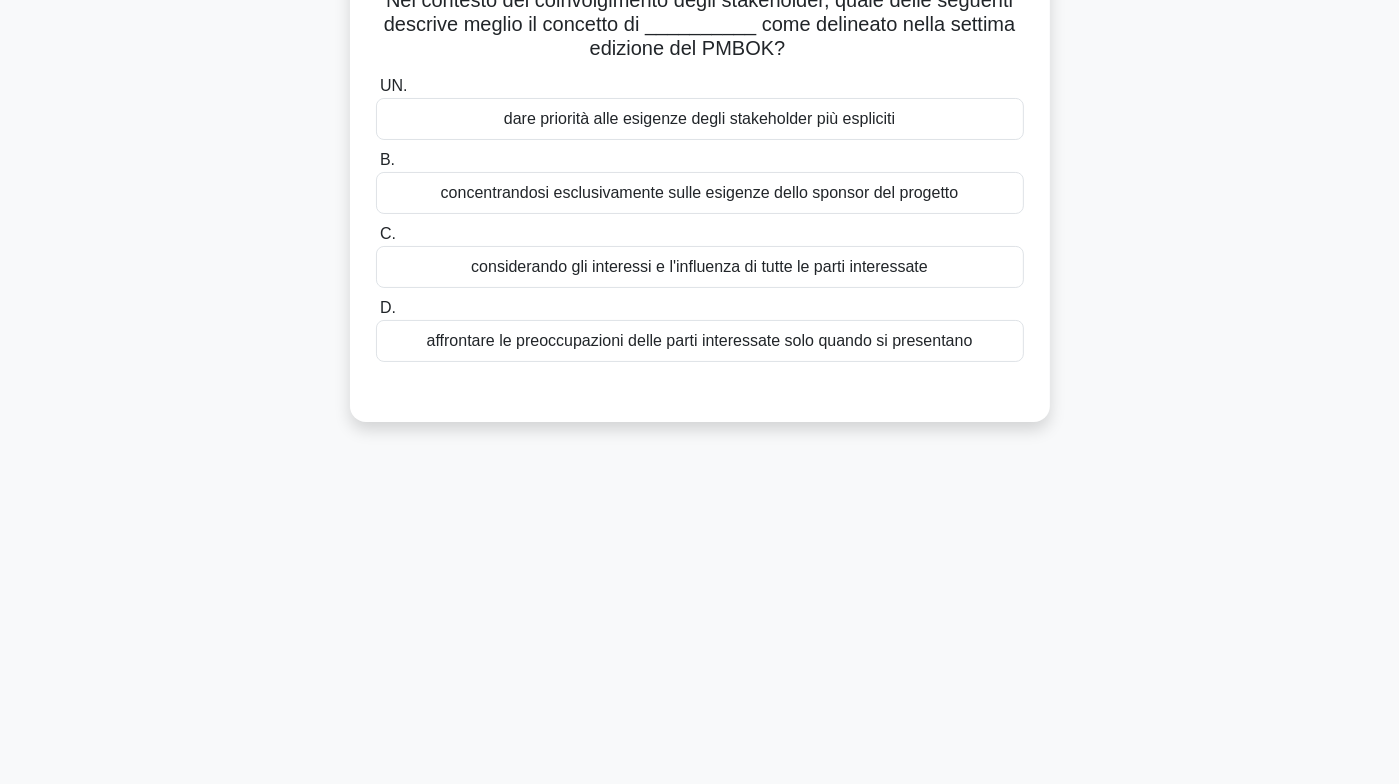 scroll, scrollTop: 0, scrollLeft: 0, axis: both 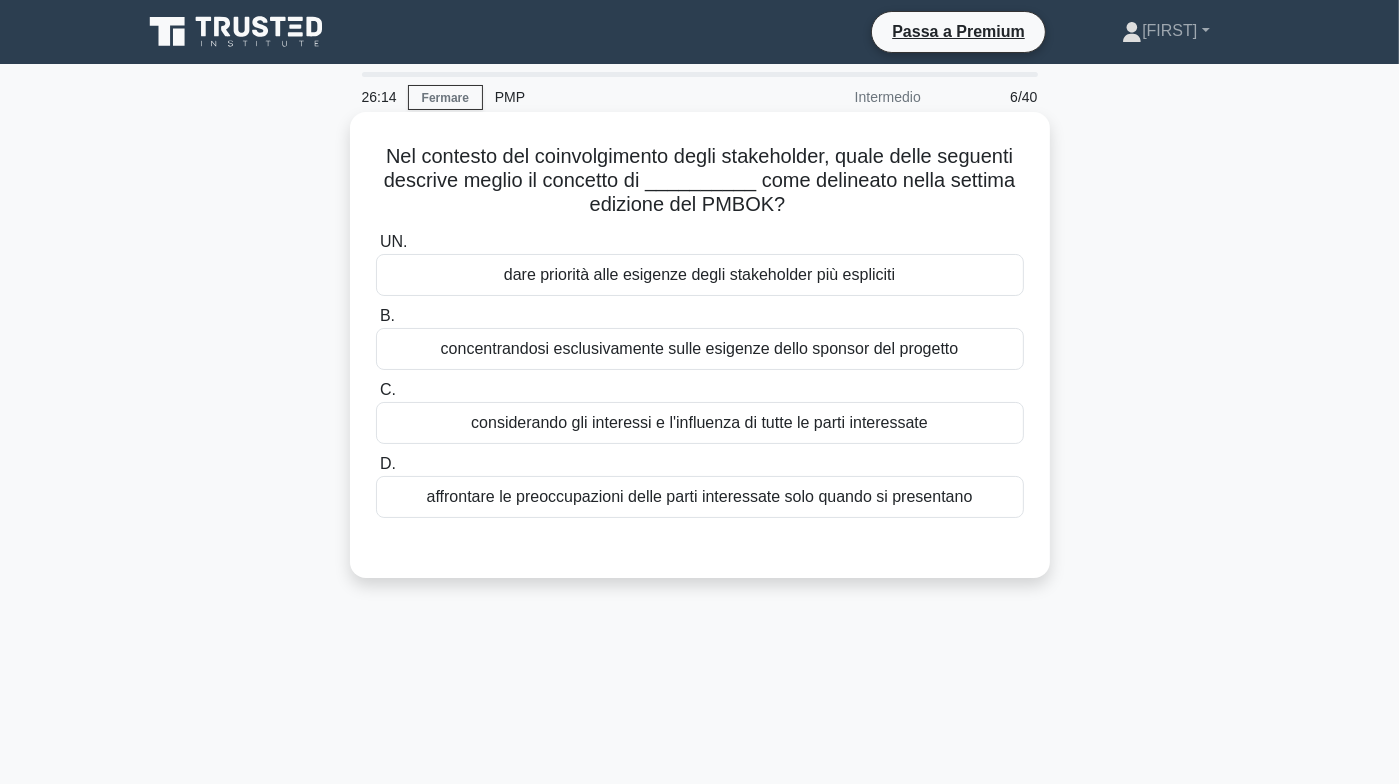 click on "considerando gli interessi e l'influenza di tutte le parti interessate" at bounding box center (699, 422) 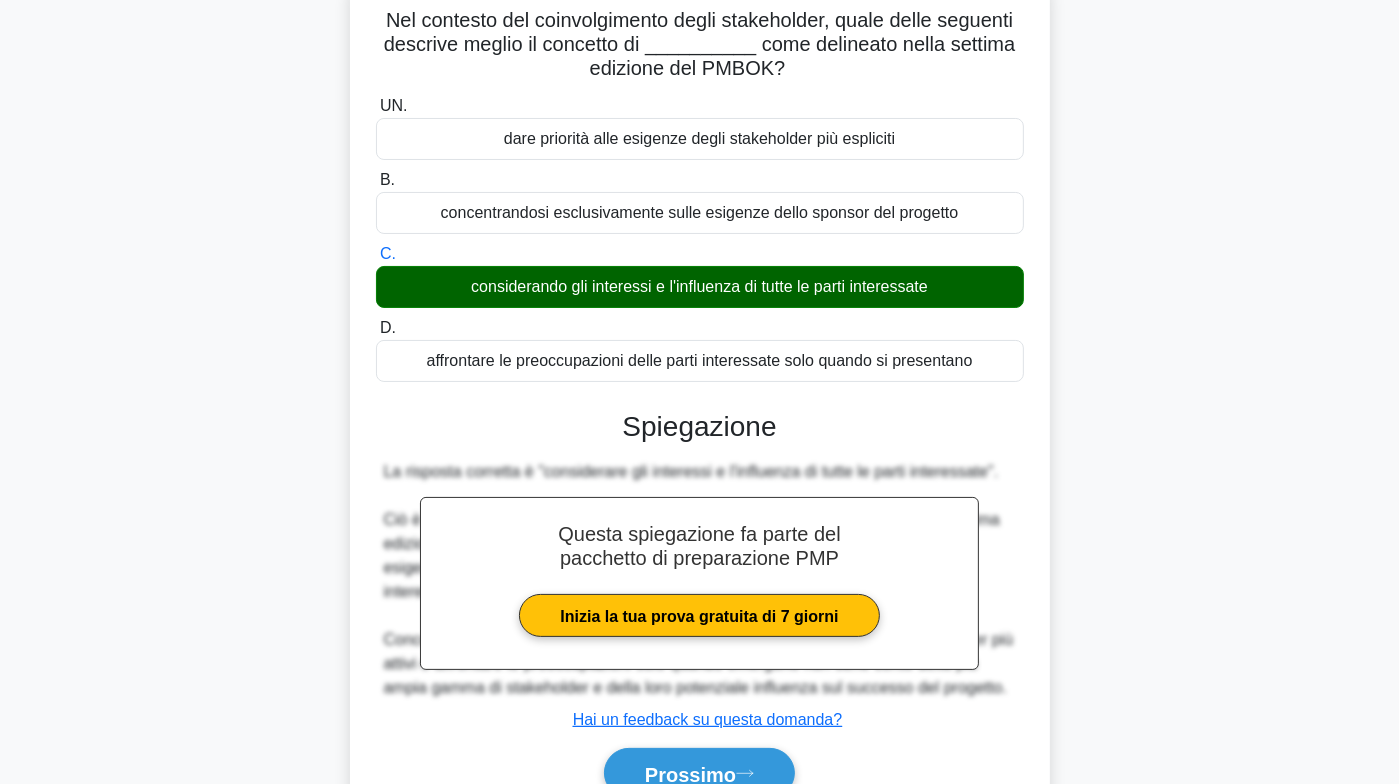 scroll, scrollTop: 296, scrollLeft: 0, axis: vertical 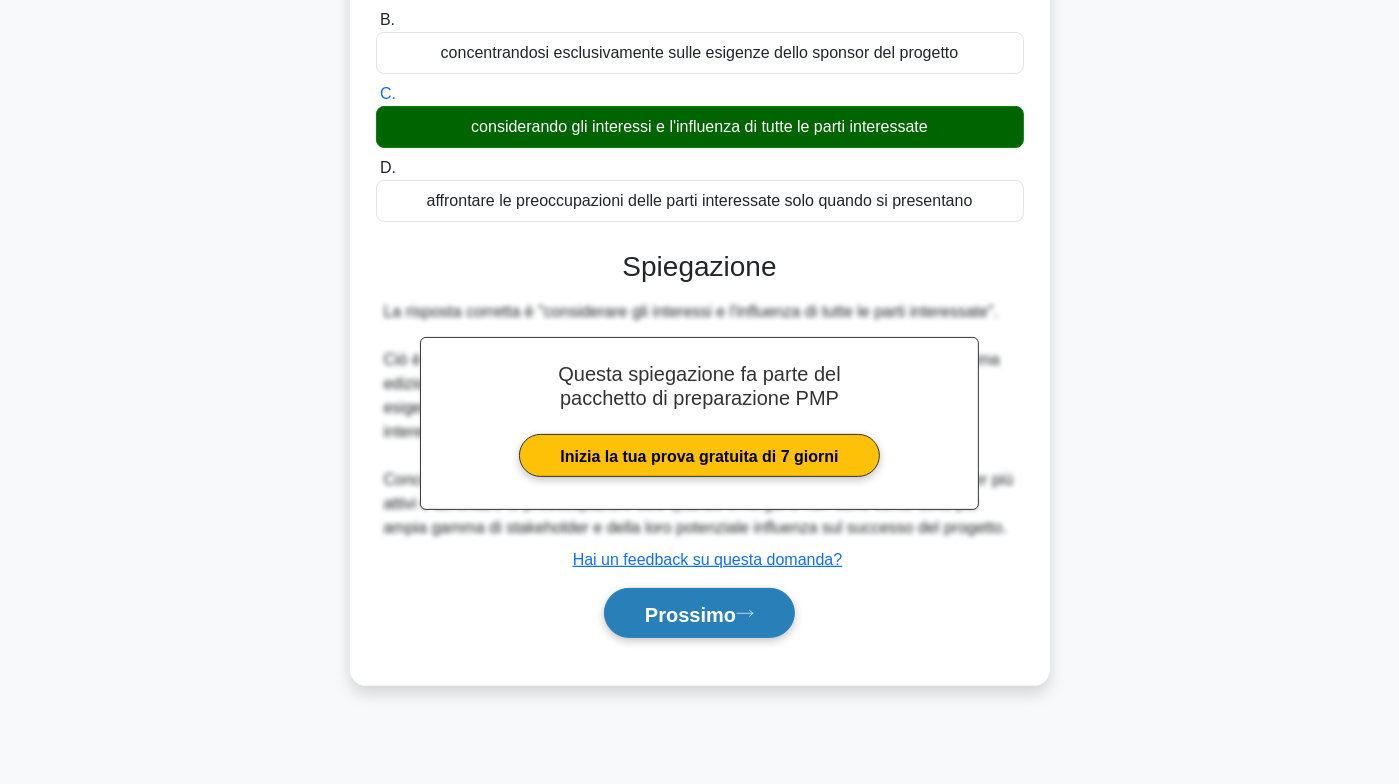 click on "Prossimo" at bounding box center (690, 614) 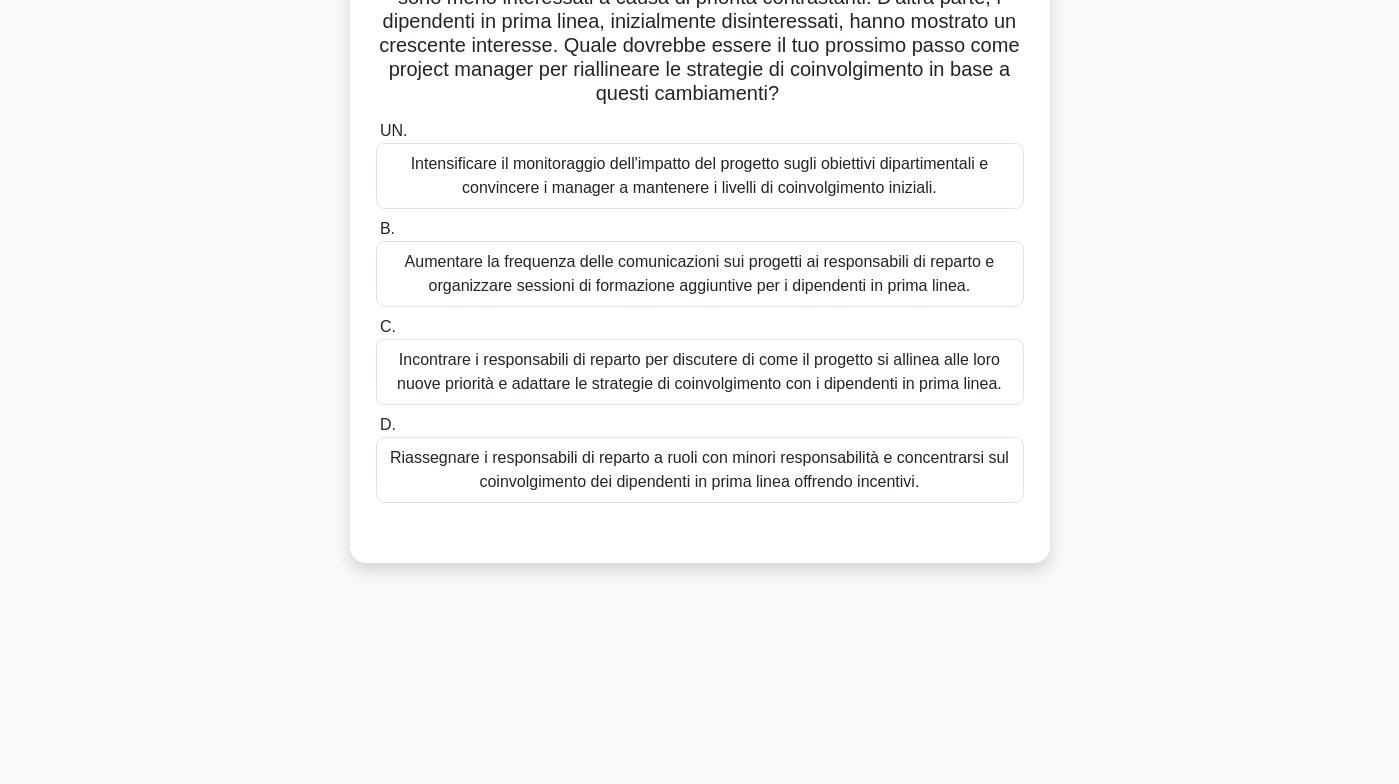 scroll, scrollTop: 96, scrollLeft: 0, axis: vertical 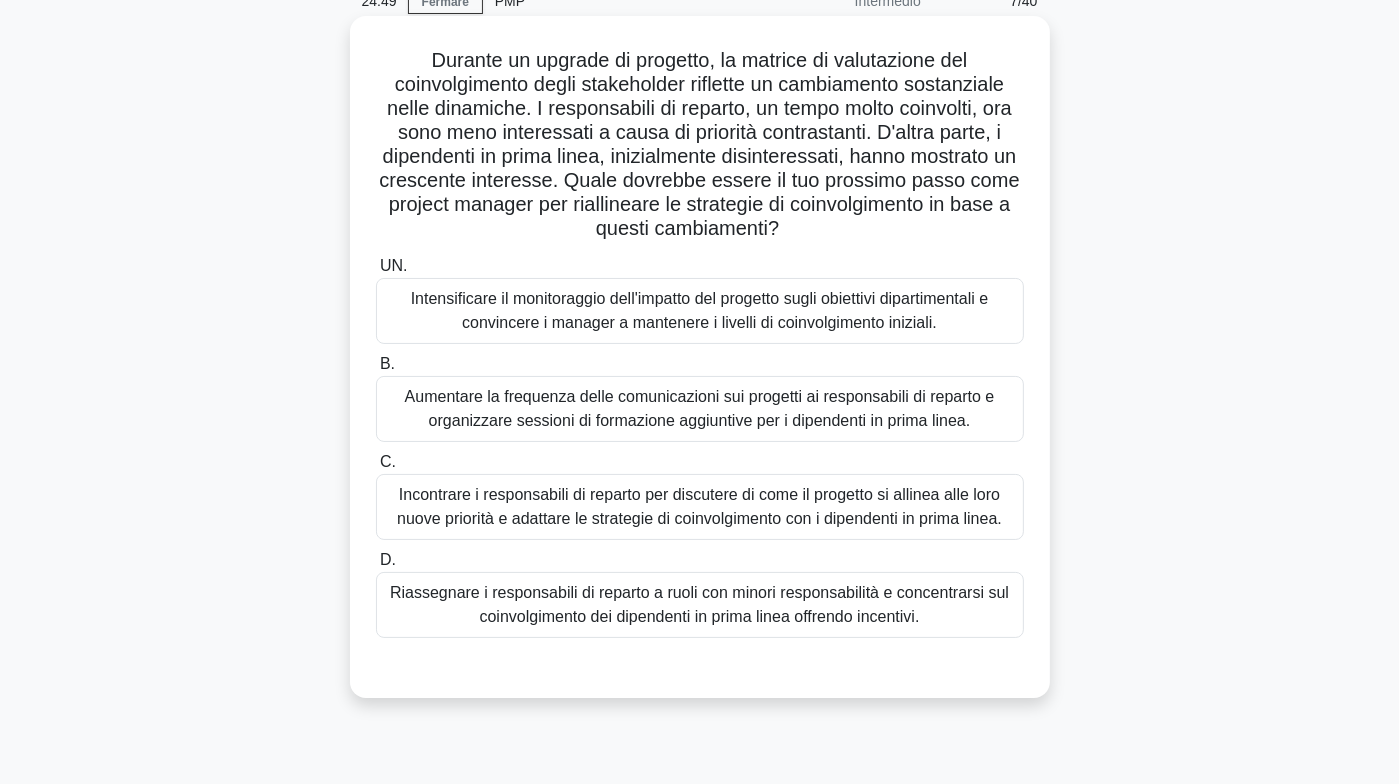 click on "Incontrare i responsabili di reparto per discutere di come il progetto si allinea alle loro nuove priorità e adattare le strategie di coinvolgimento con i dipendenti in prima linea." at bounding box center (699, 506) 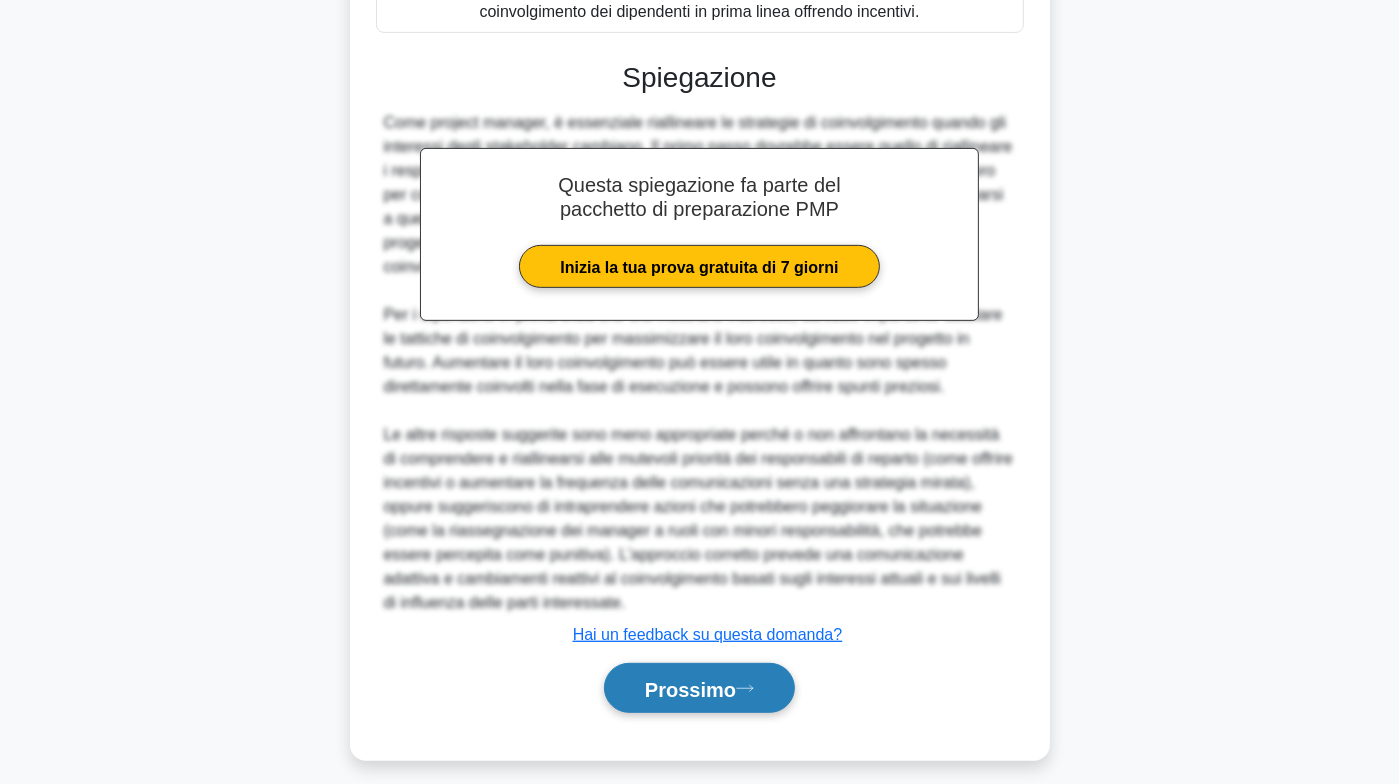 scroll, scrollTop: 738, scrollLeft: 0, axis: vertical 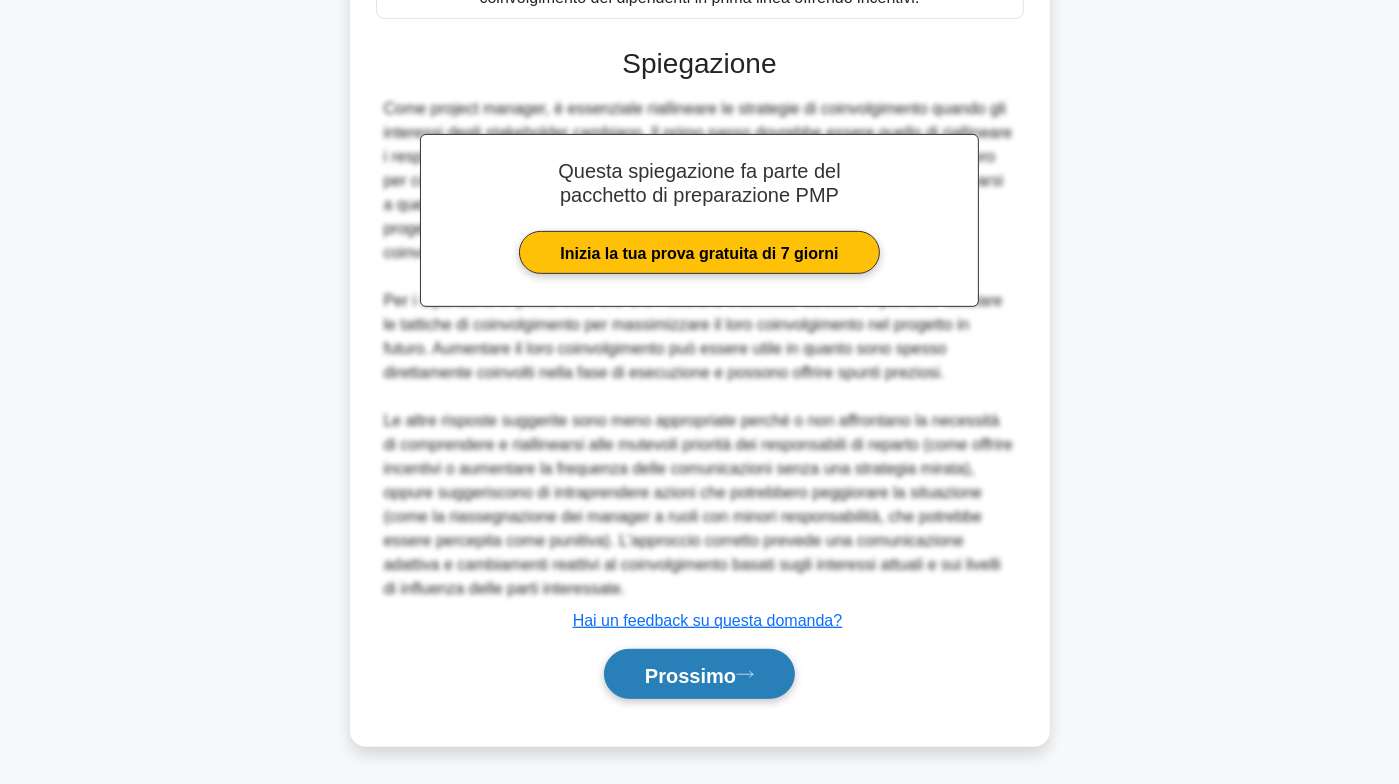 click on "Prossimo" at bounding box center (690, 675) 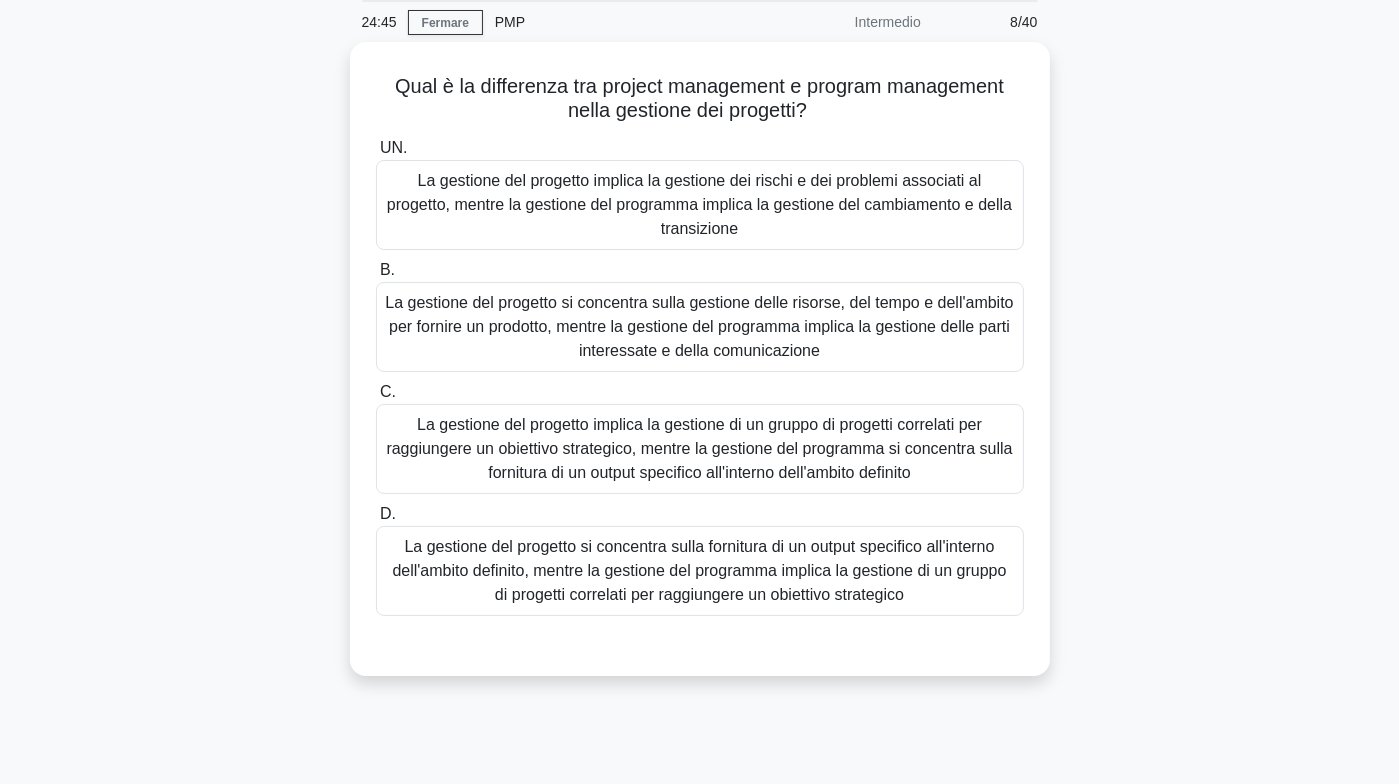 scroll, scrollTop: 0, scrollLeft: 0, axis: both 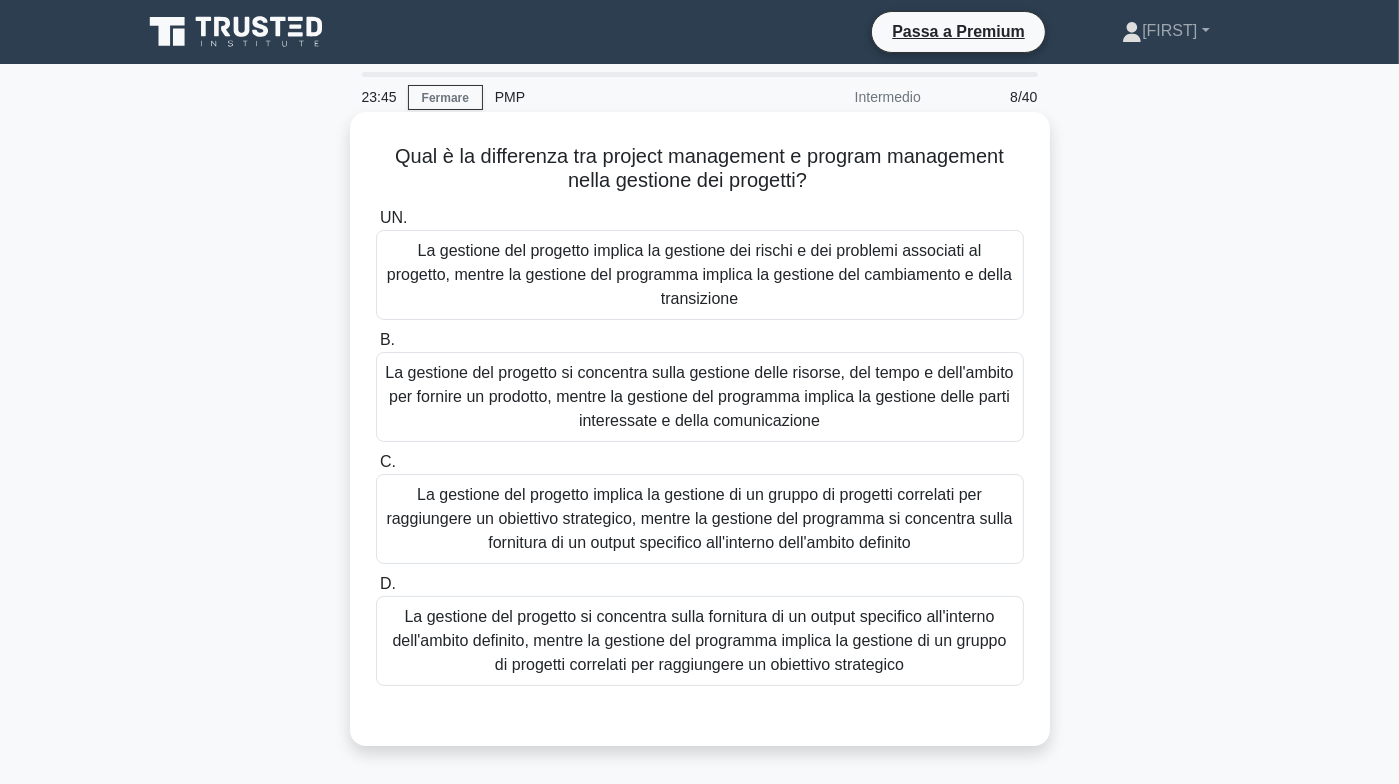 click on "La gestione del progetto si concentra sulla fornitura di un output specifico all'interno dell'ambito definito, mentre la gestione del programma implica la gestione di un gruppo di progetti correlati per raggiungere un obiettivo strategico" at bounding box center [699, 640] 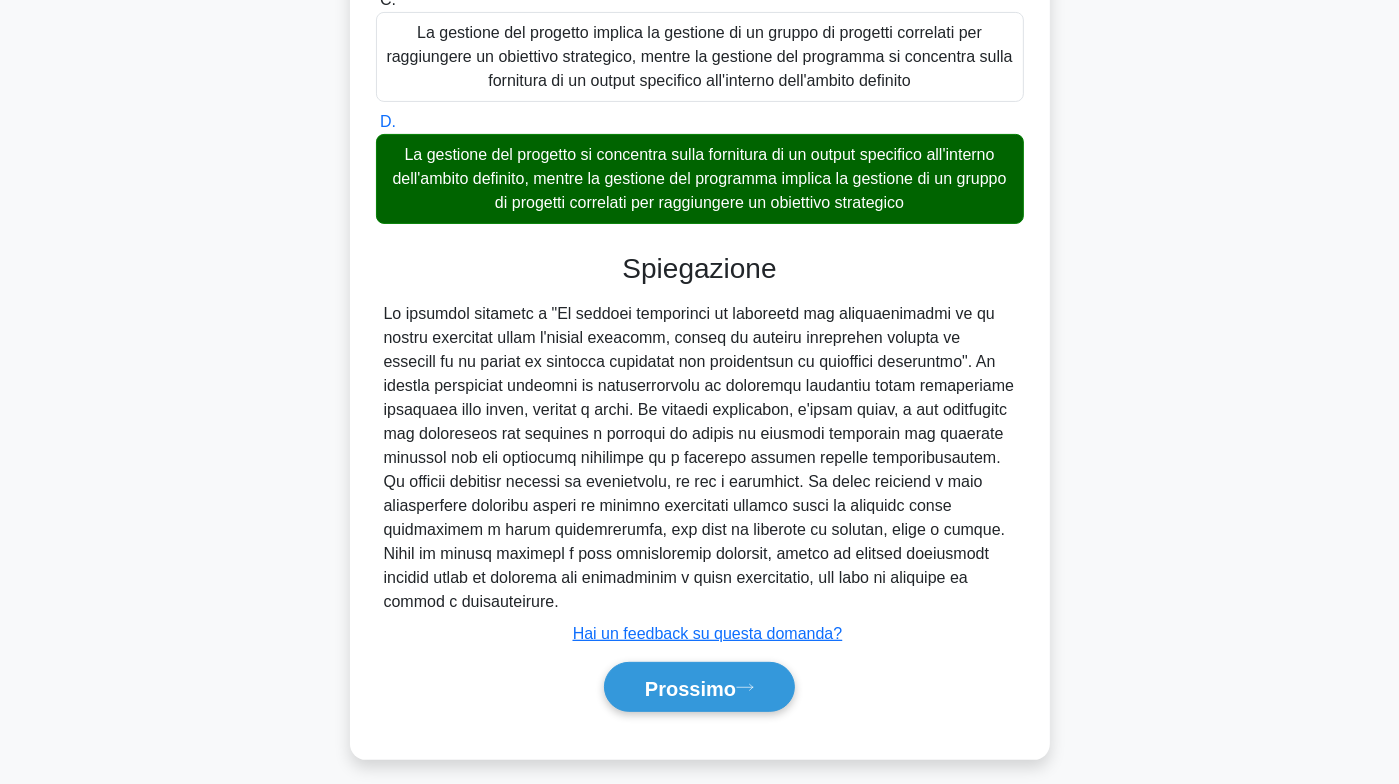 scroll, scrollTop: 474, scrollLeft: 0, axis: vertical 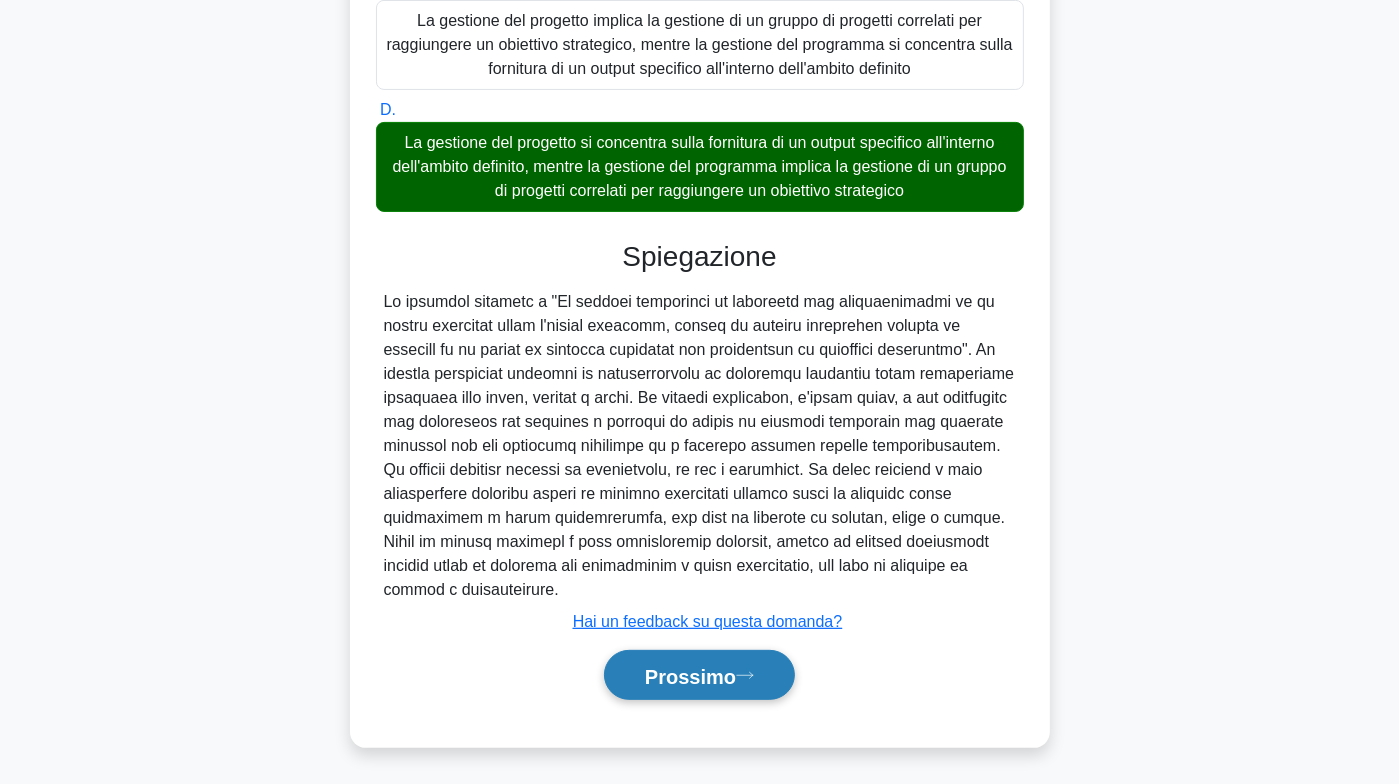 click on "Prossimo" at bounding box center [699, 675] 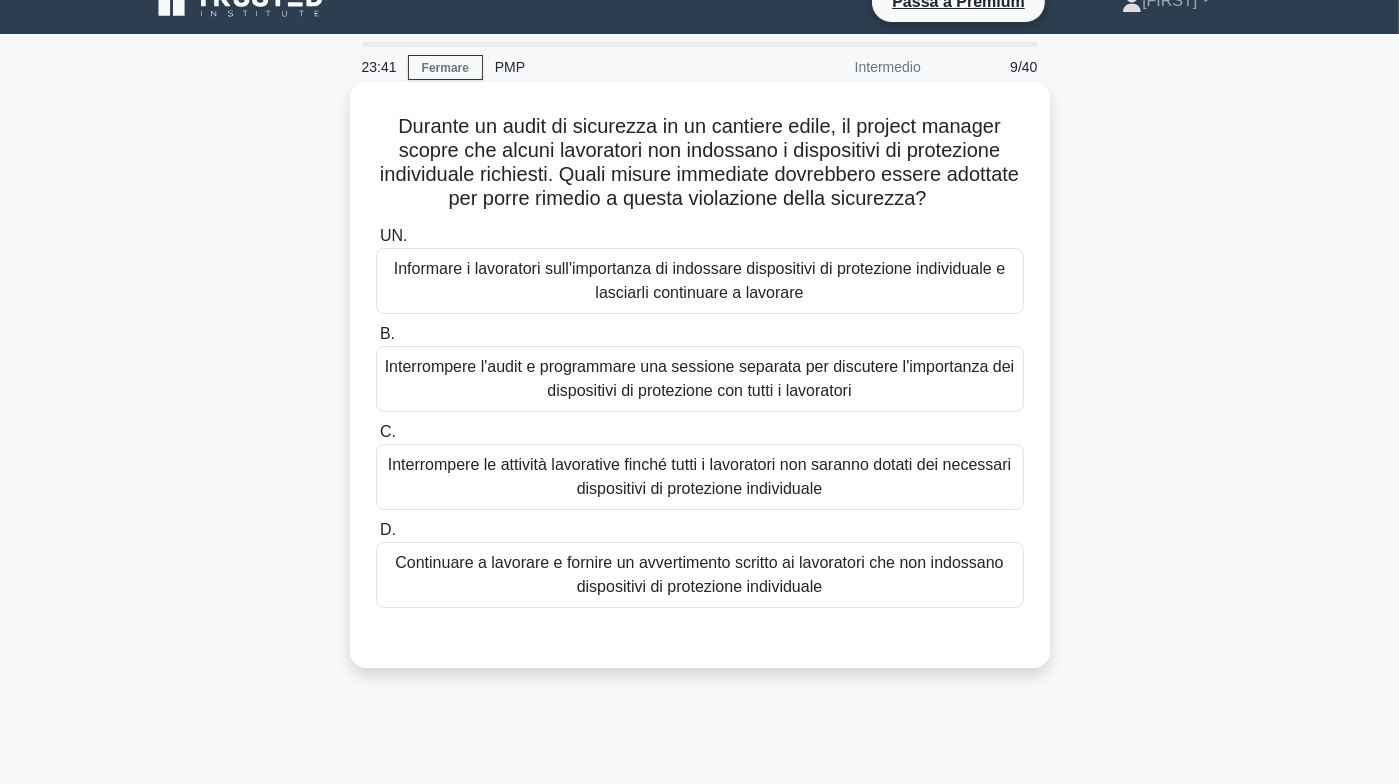 scroll, scrollTop: 0, scrollLeft: 0, axis: both 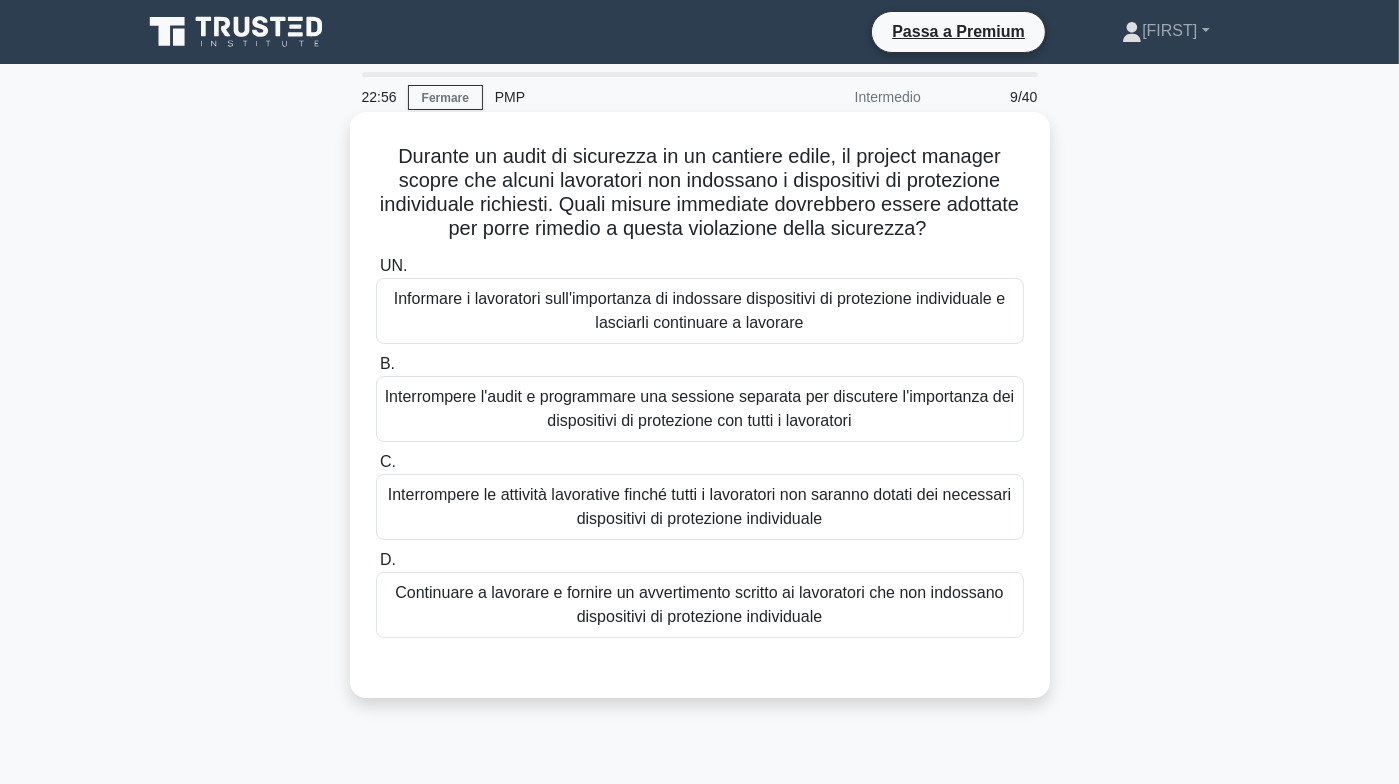 click on "Interrompere le attività lavorative finché tutti i lavoratori non saranno dotati dei necessari dispositivi di protezione individuale" at bounding box center [699, 506] 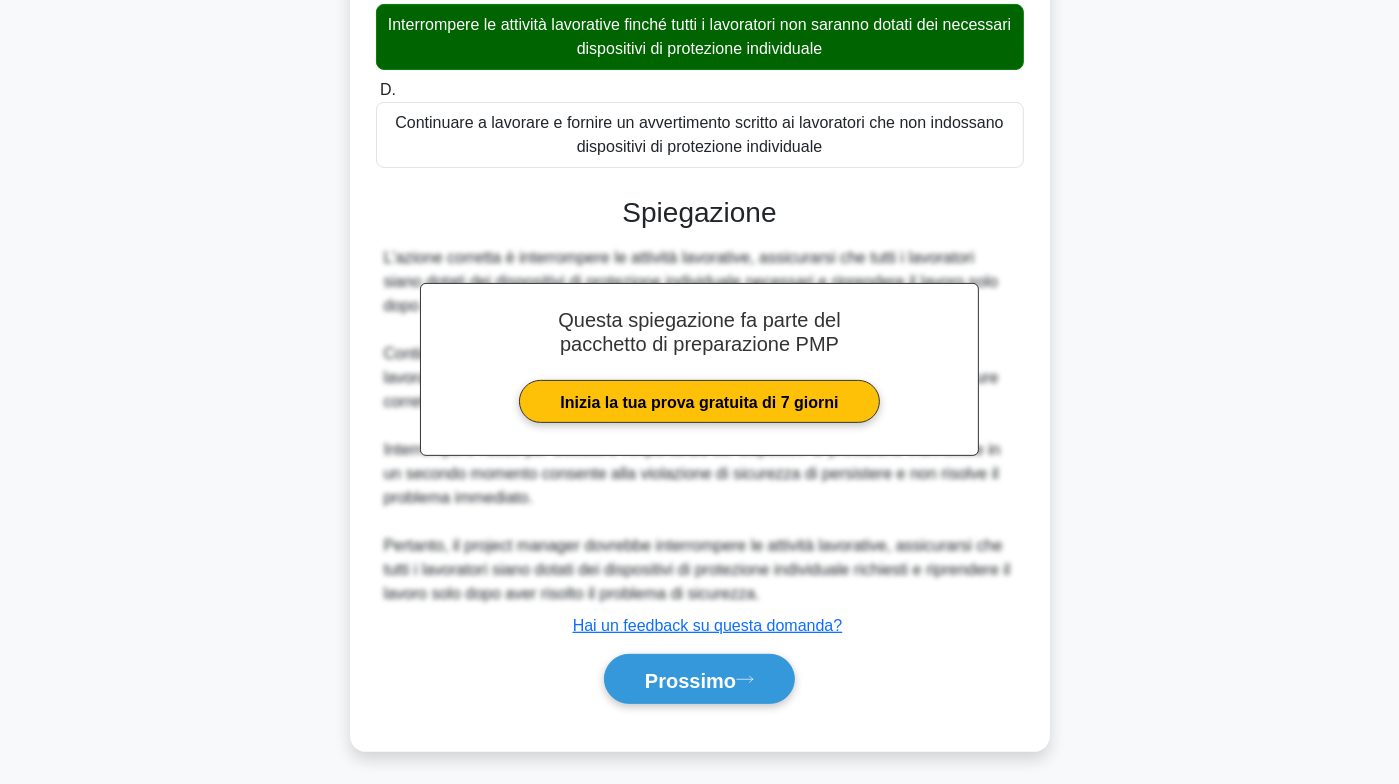scroll, scrollTop: 498, scrollLeft: 0, axis: vertical 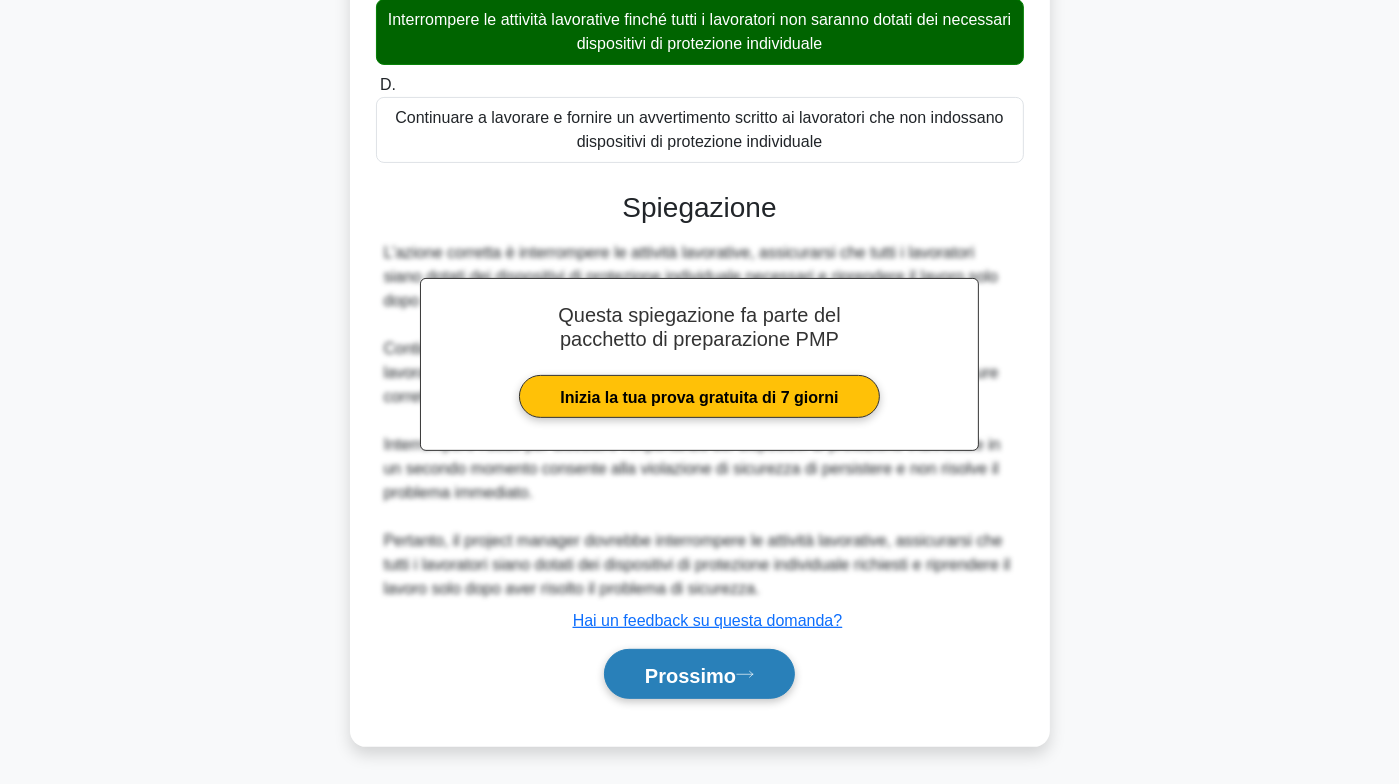 click on "Prossimo" at bounding box center (690, 675) 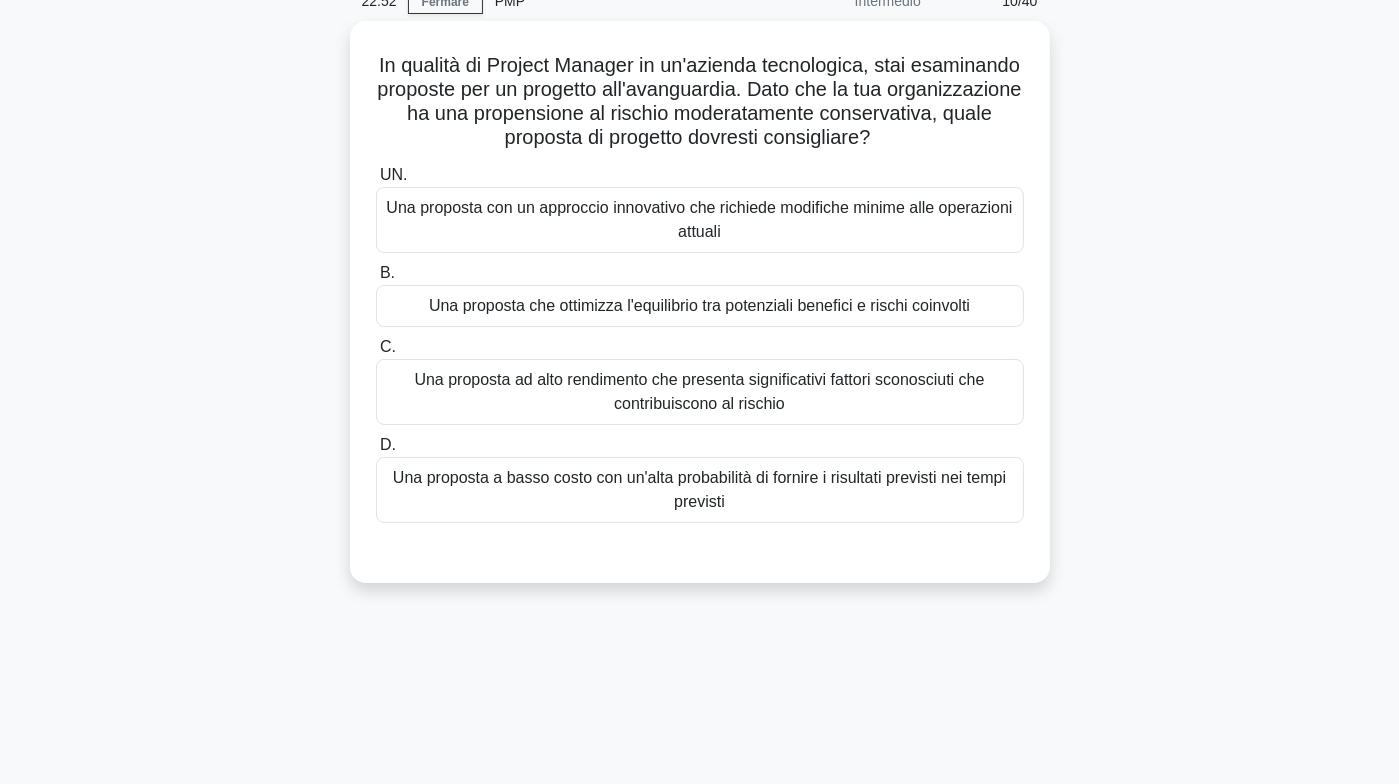 scroll, scrollTop: 0, scrollLeft: 0, axis: both 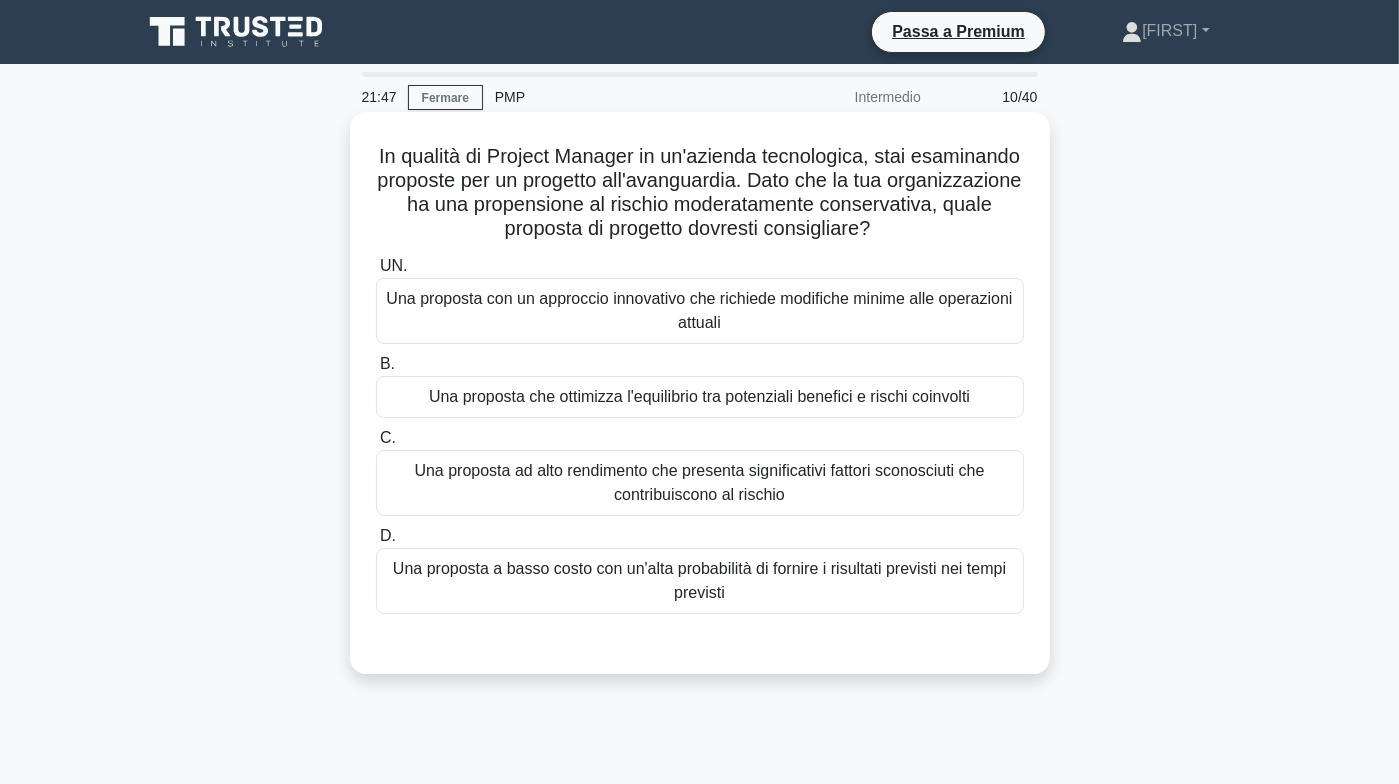 click on "Una proposta a basso costo con un'alta probabilità di fornire i risultati previsti nei tempi previsti" at bounding box center [699, 580] 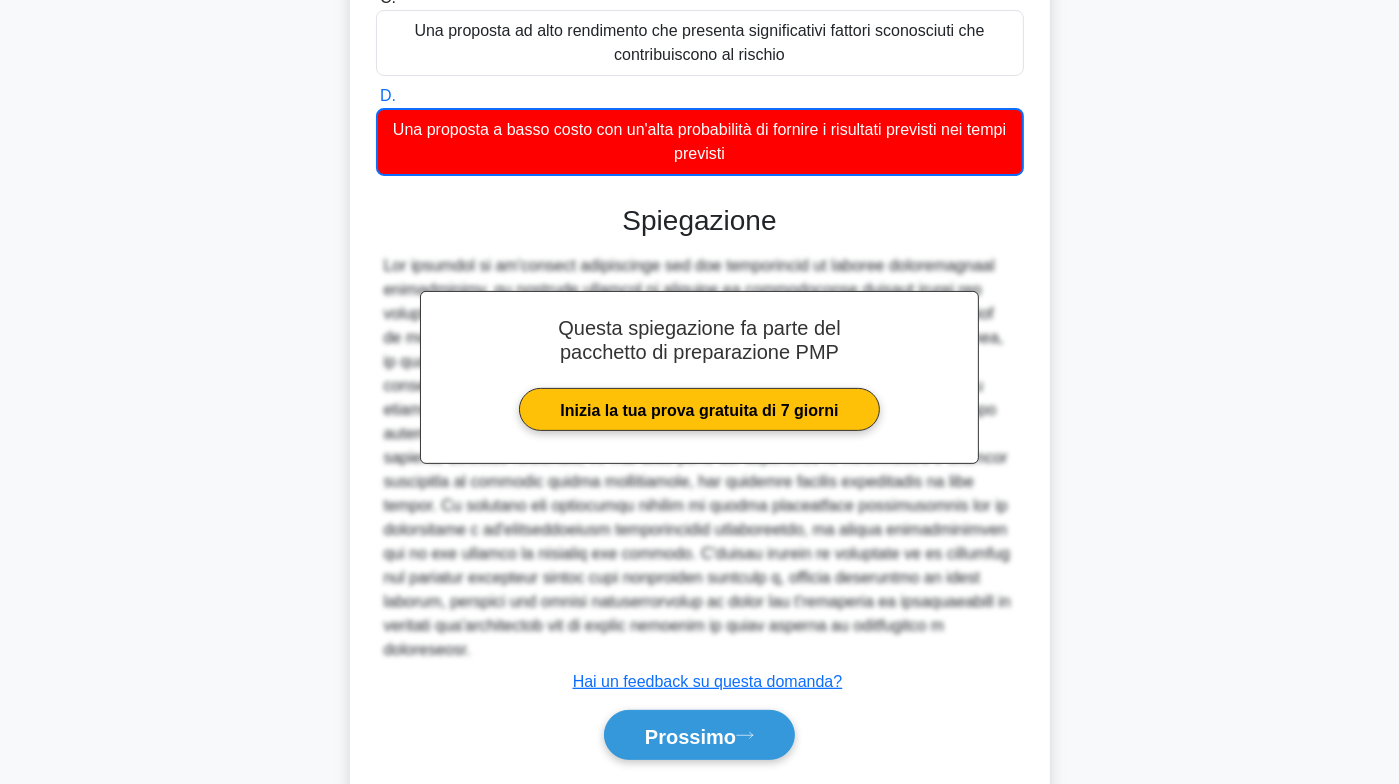 scroll, scrollTop: 500, scrollLeft: 0, axis: vertical 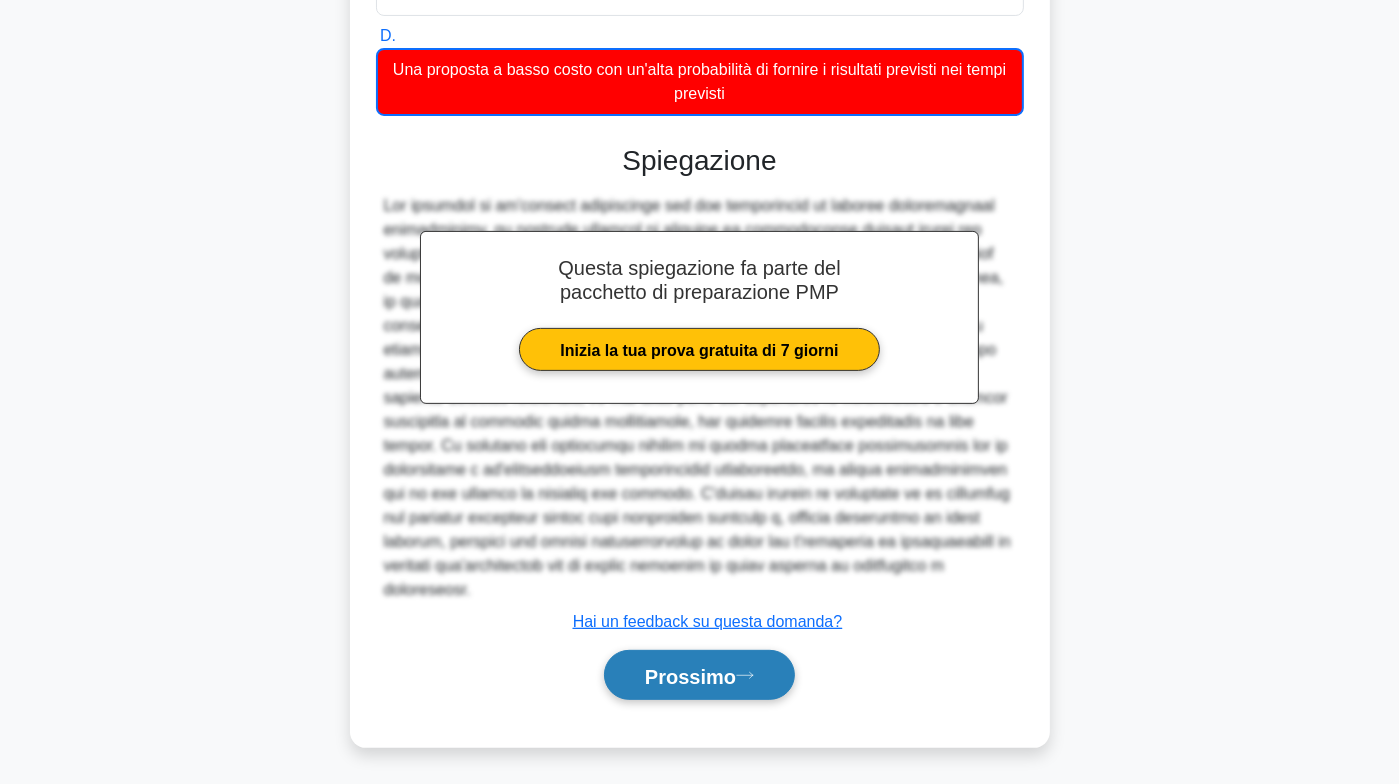 click on "Prossimo" at bounding box center [690, 676] 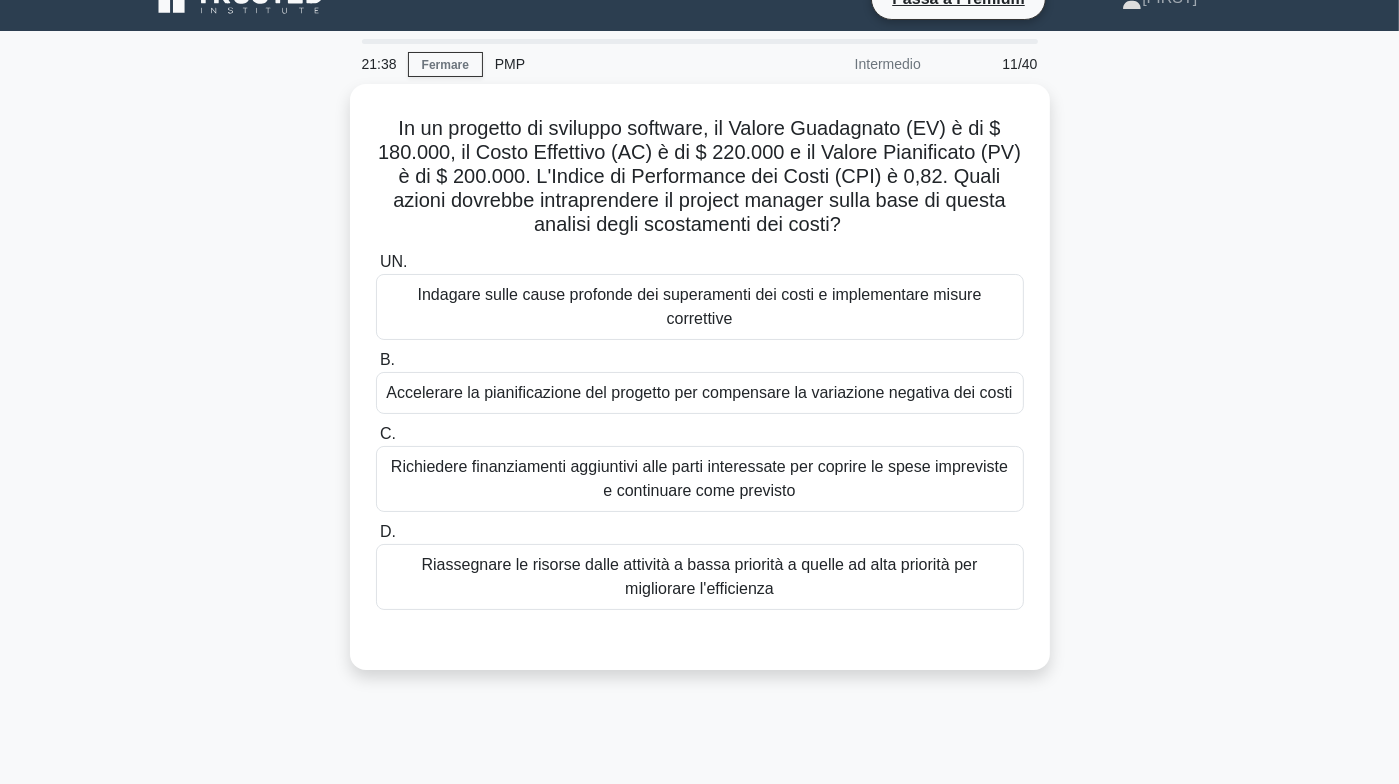 scroll, scrollTop: 0, scrollLeft: 0, axis: both 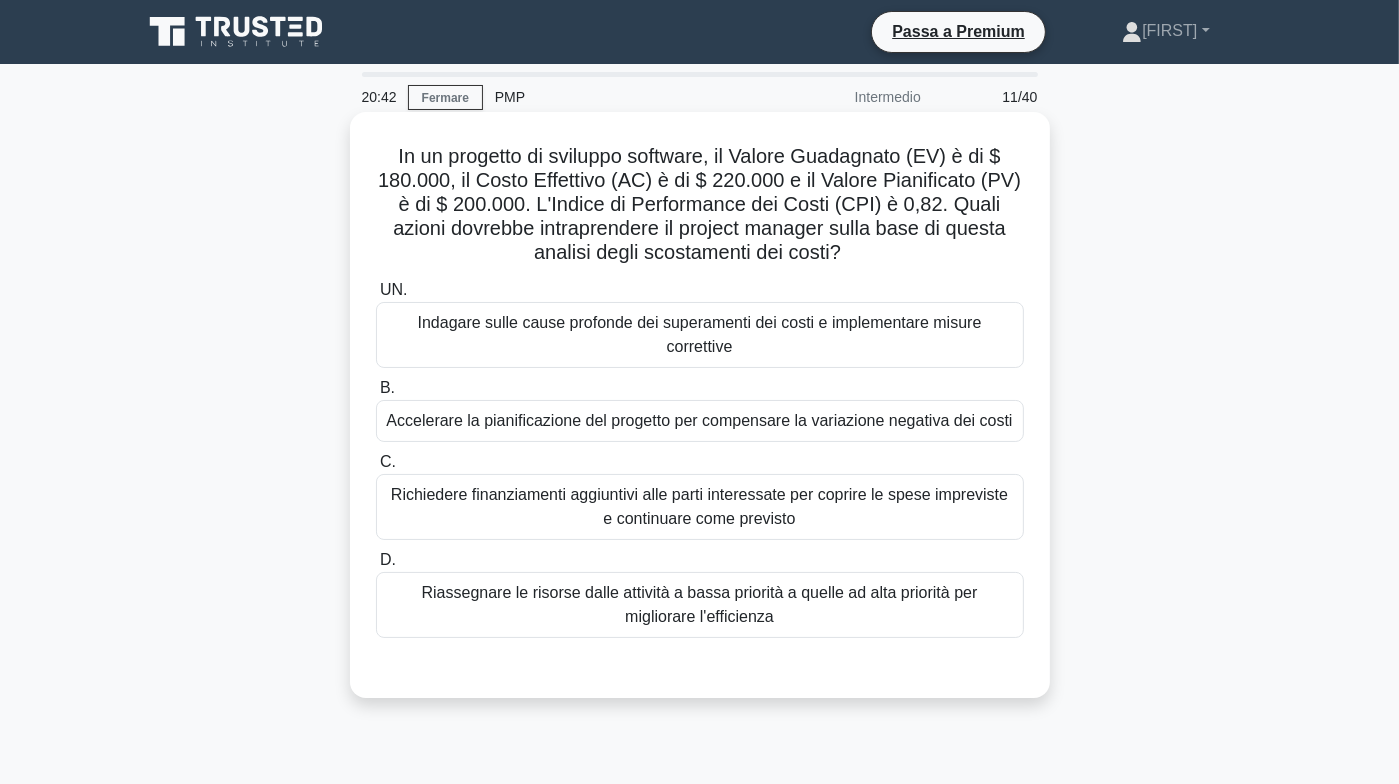 click on "Indagare sulle cause profonde dei superamenti dei costi e implementare misure correttive" at bounding box center [700, 335] 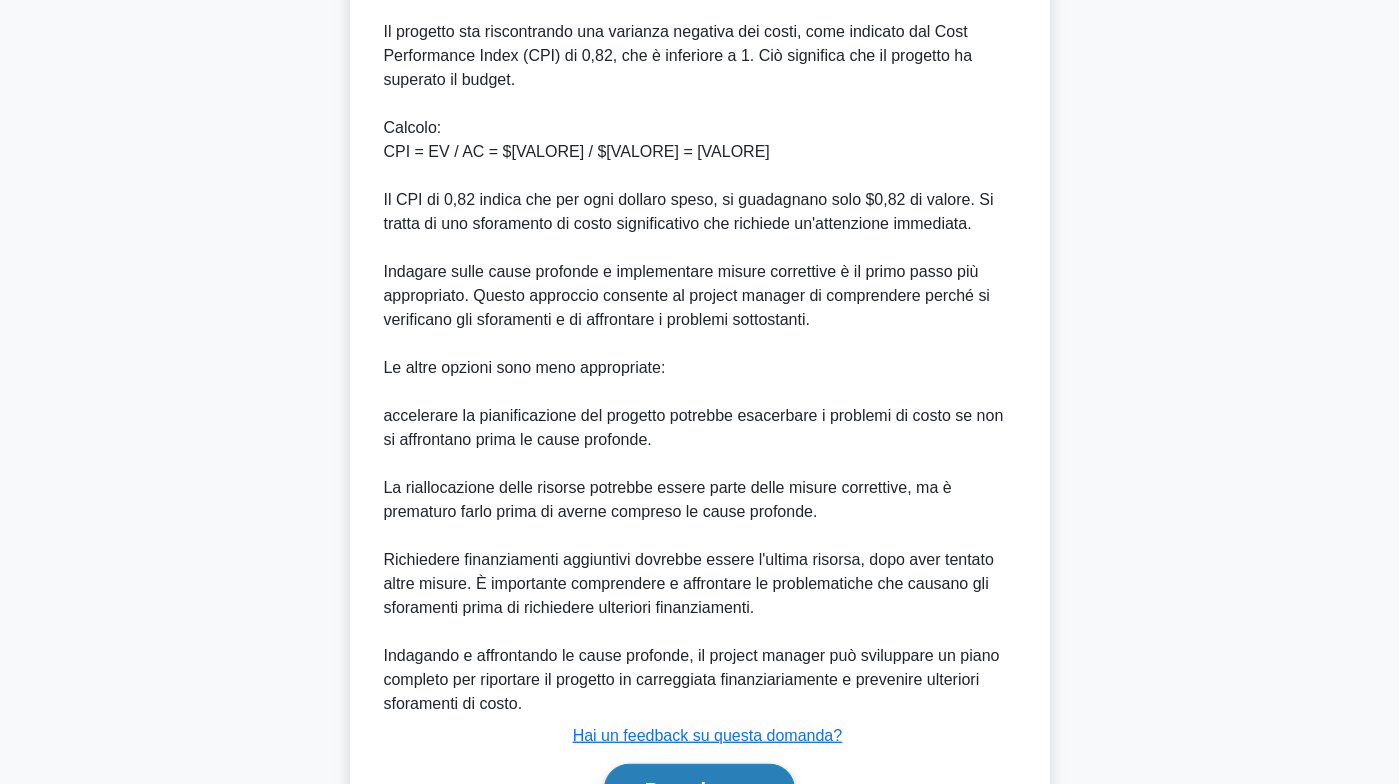 scroll, scrollTop: 906, scrollLeft: 0, axis: vertical 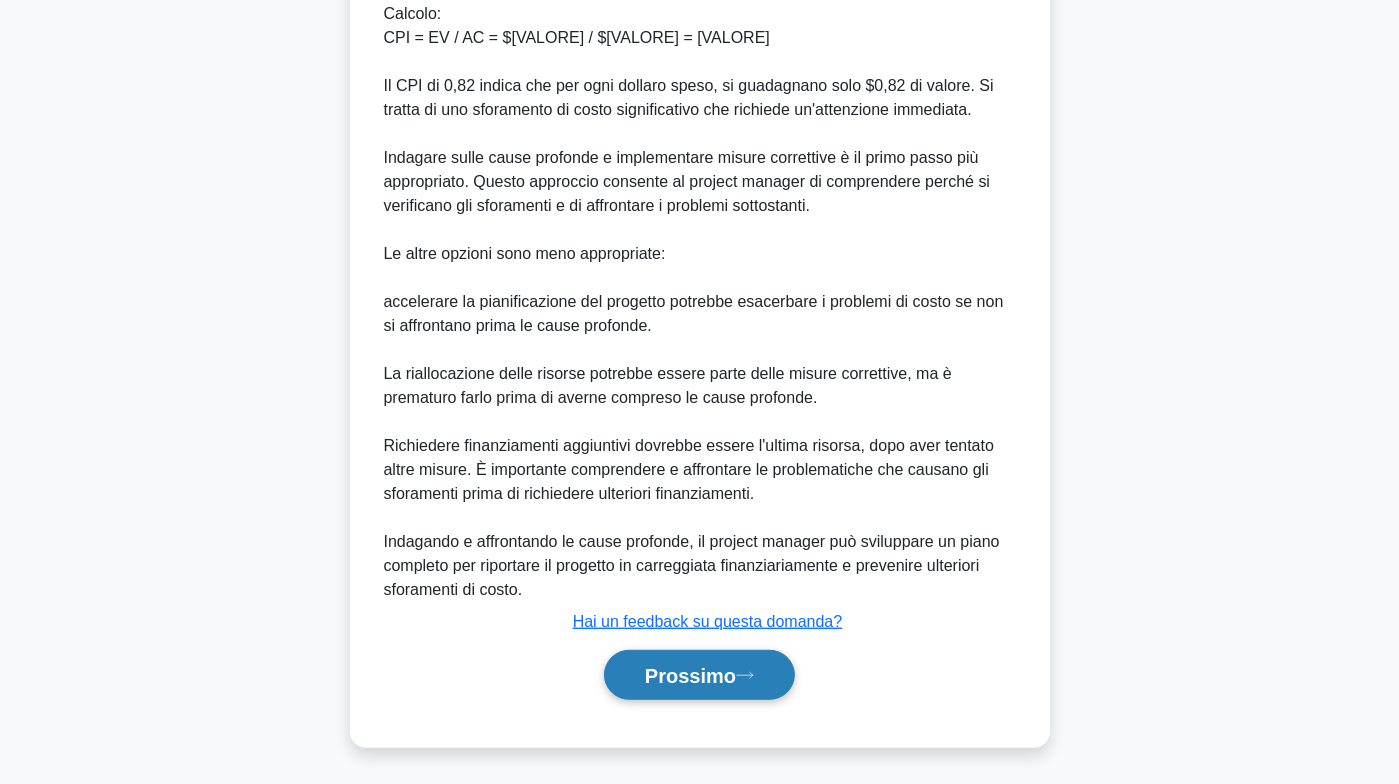 click on "Prossimo" at bounding box center [690, 676] 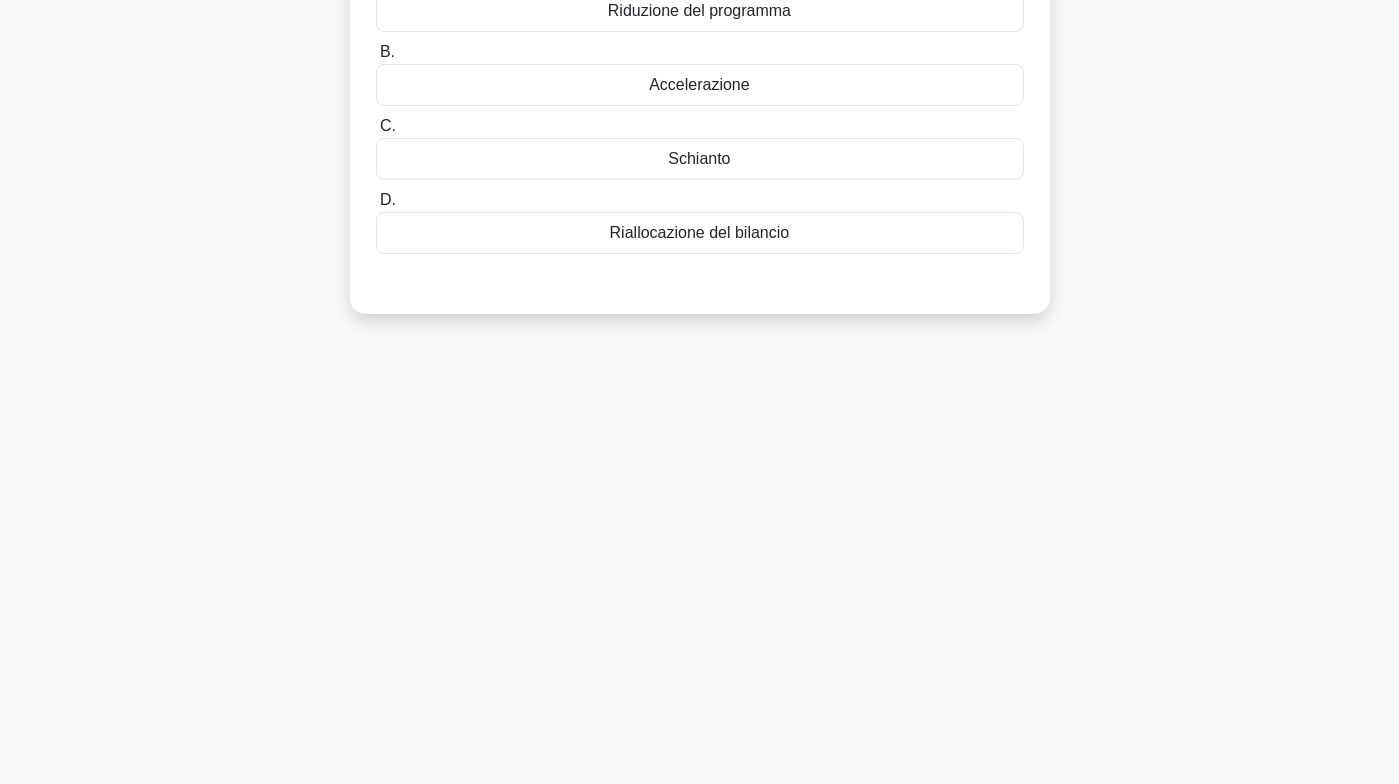 scroll, scrollTop: 0, scrollLeft: 0, axis: both 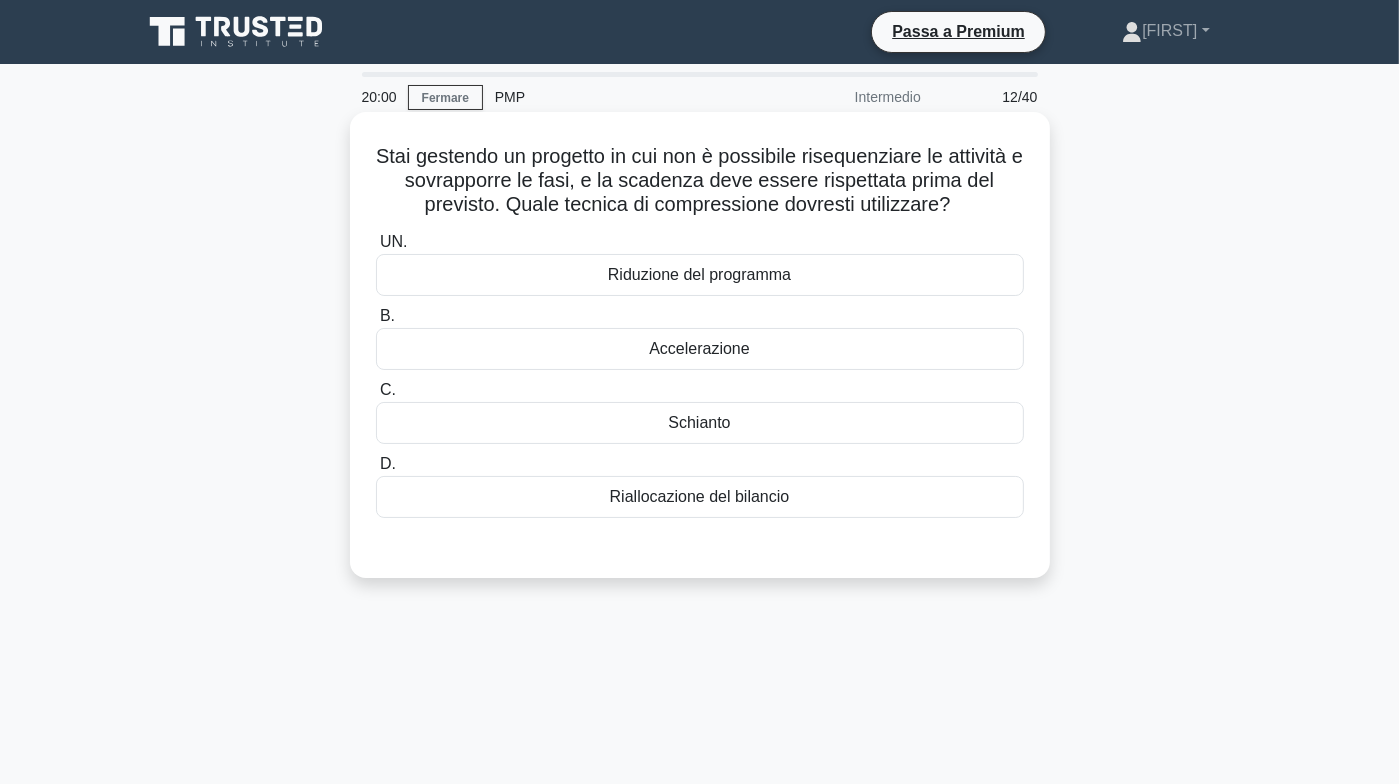 click on "Accelerazione" at bounding box center (699, 348) 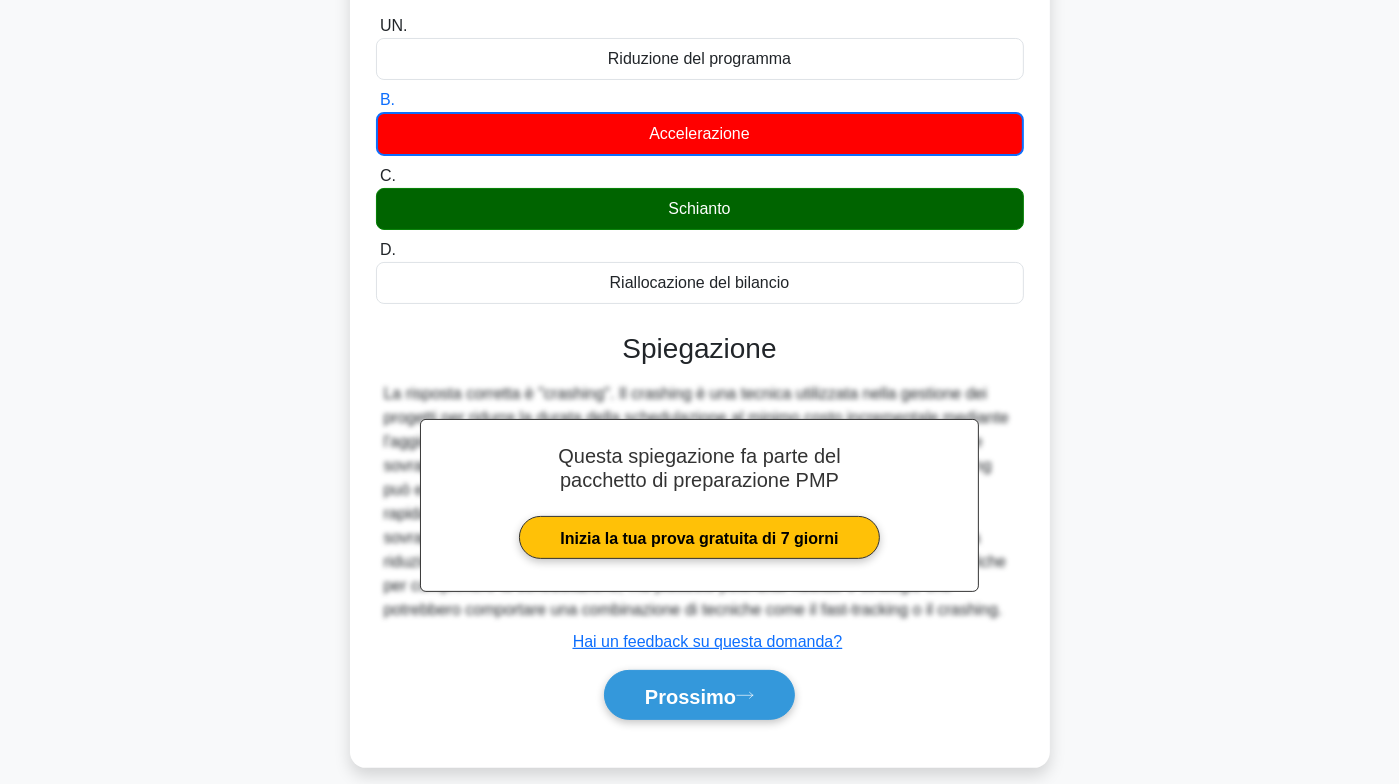 scroll, scrollTop: 296, scrollLeft: 0, axis: vertical 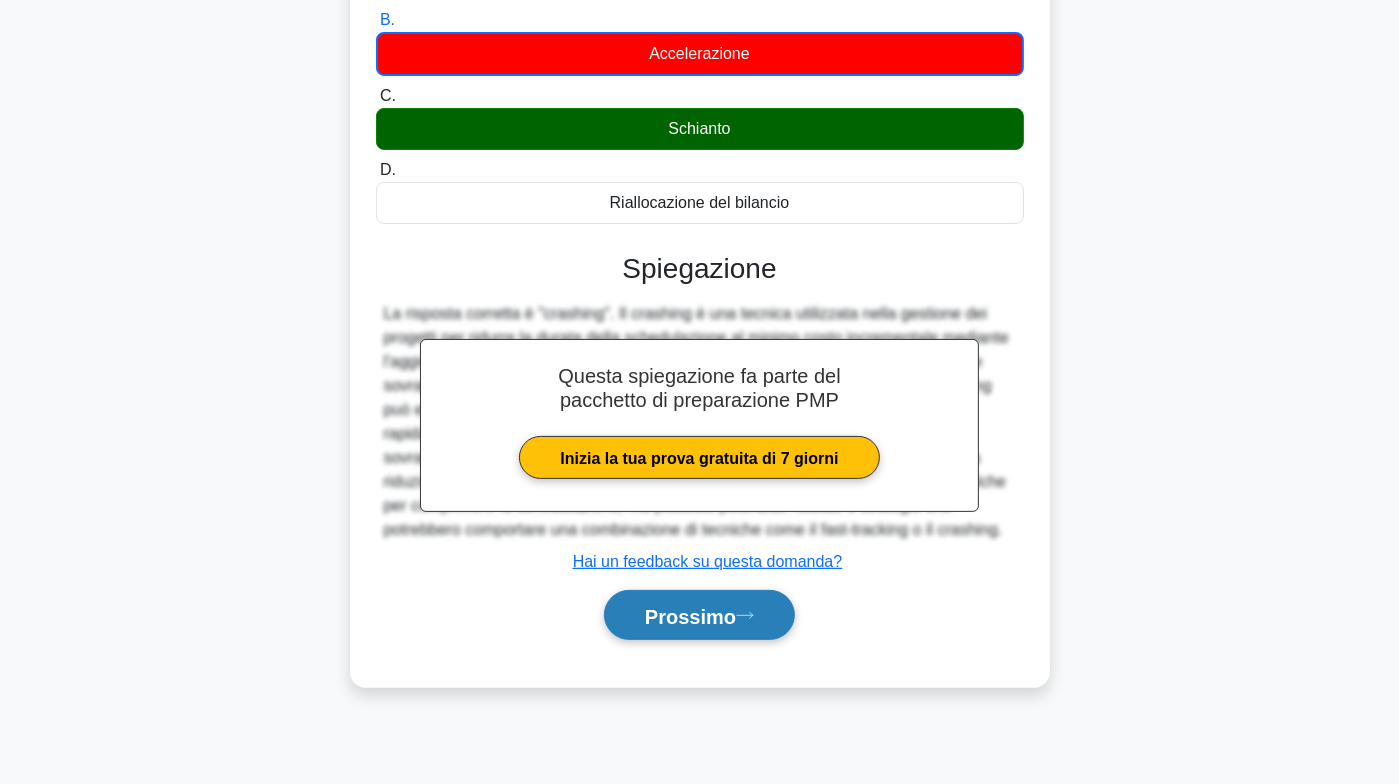 click on "Prossimo" at bounding box center (690, 616) 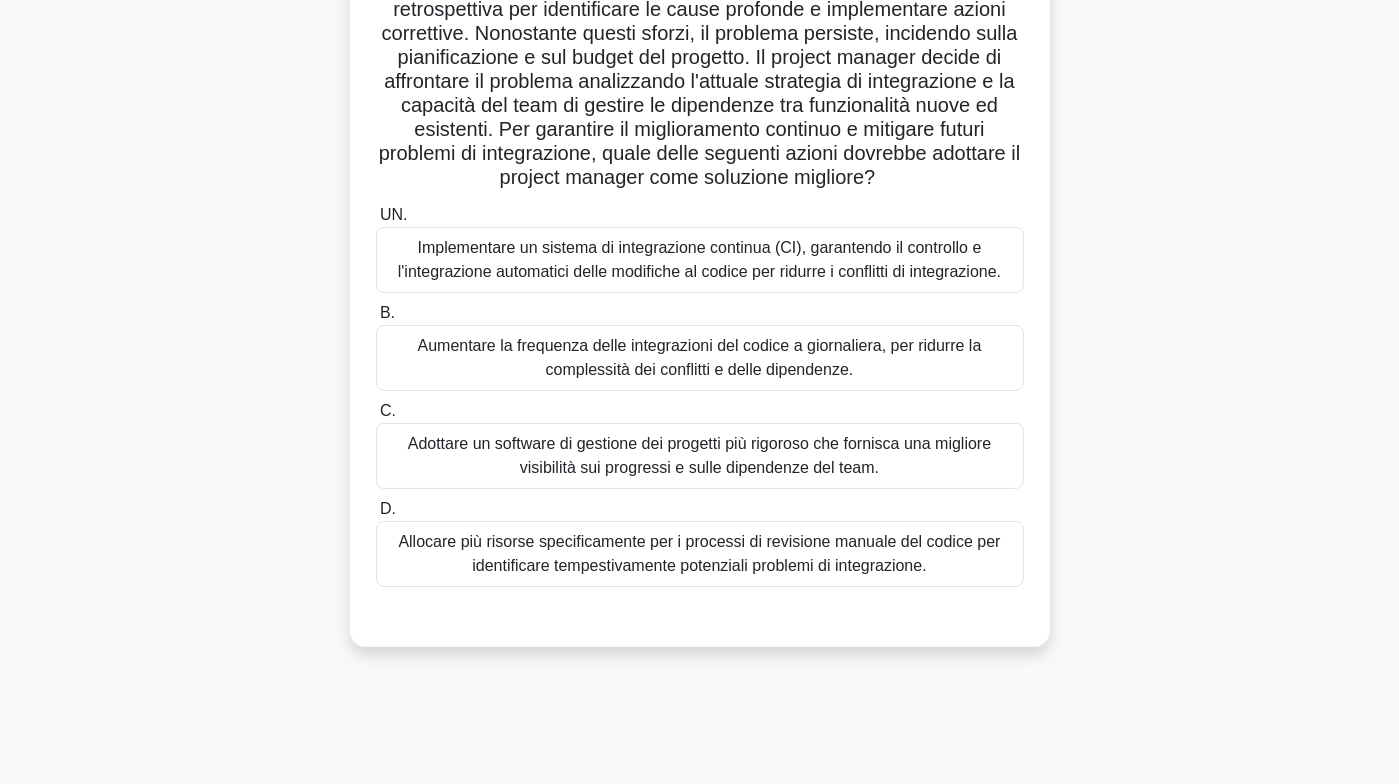 scroll, scrollTop: 296, scrollLeft: 0, axis: vertical 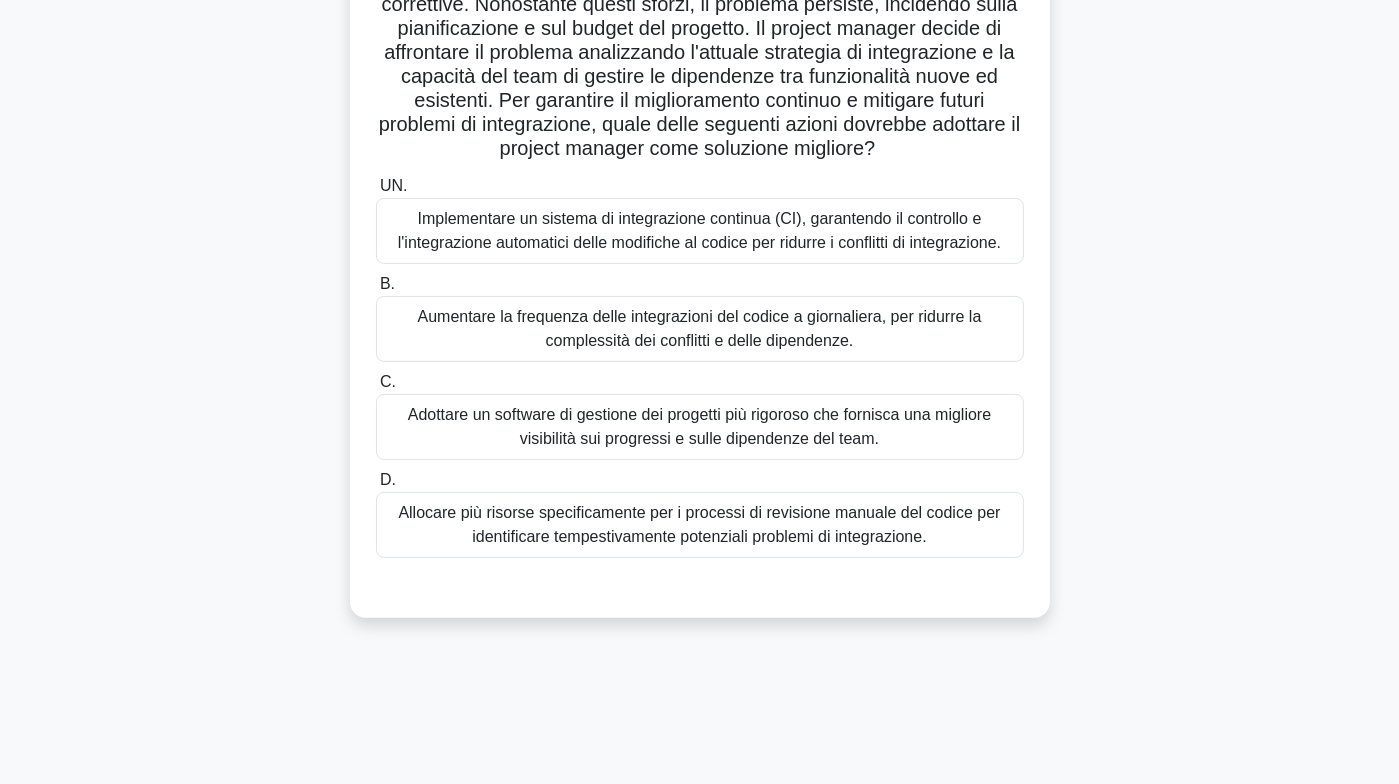 click on "Implementare un sistema di integrazione continua (CI), garantendo il controllo e l'integrazione automatici delle modifiche al codice per ridurre i conflitti di integrazione." at bounding box center [699, 230] 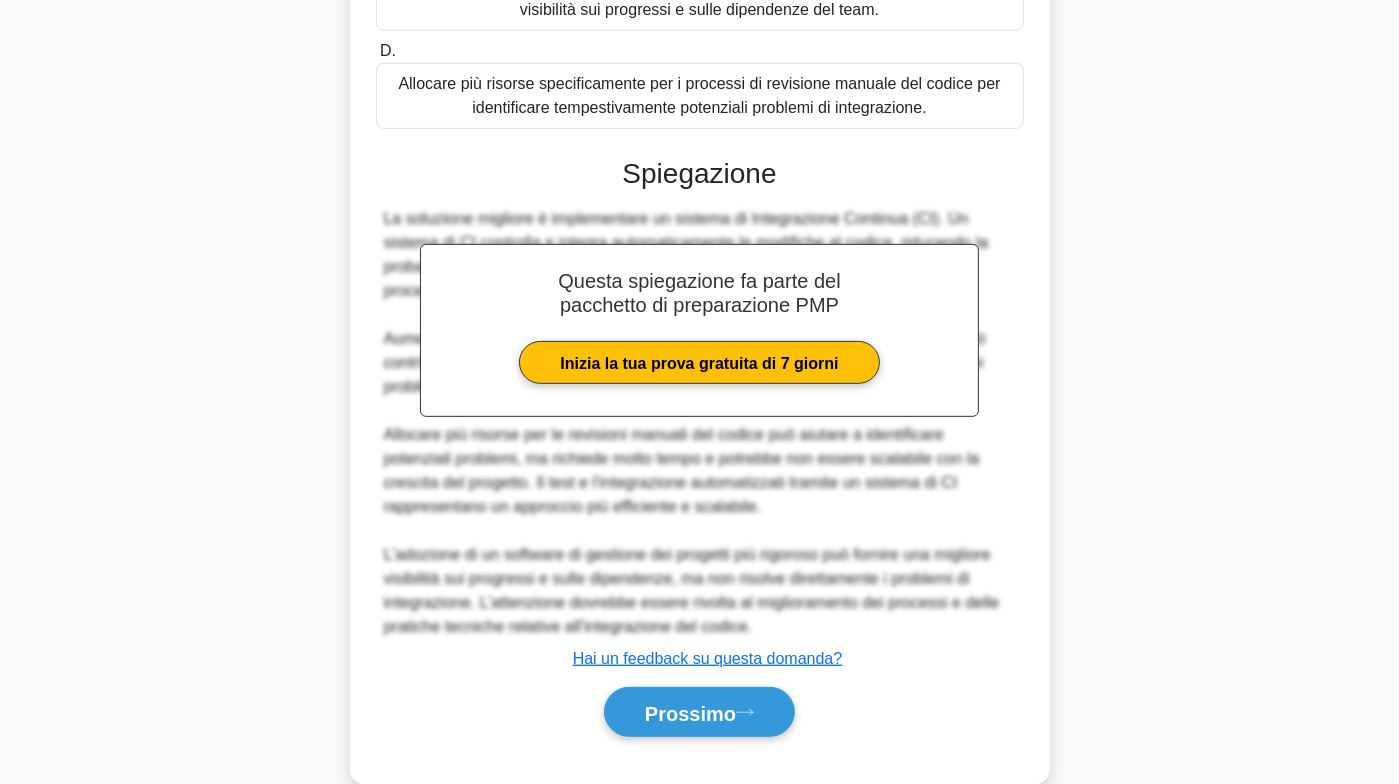 scroll, scrollTop: 810, scrollLeft: 0, axis: vertical 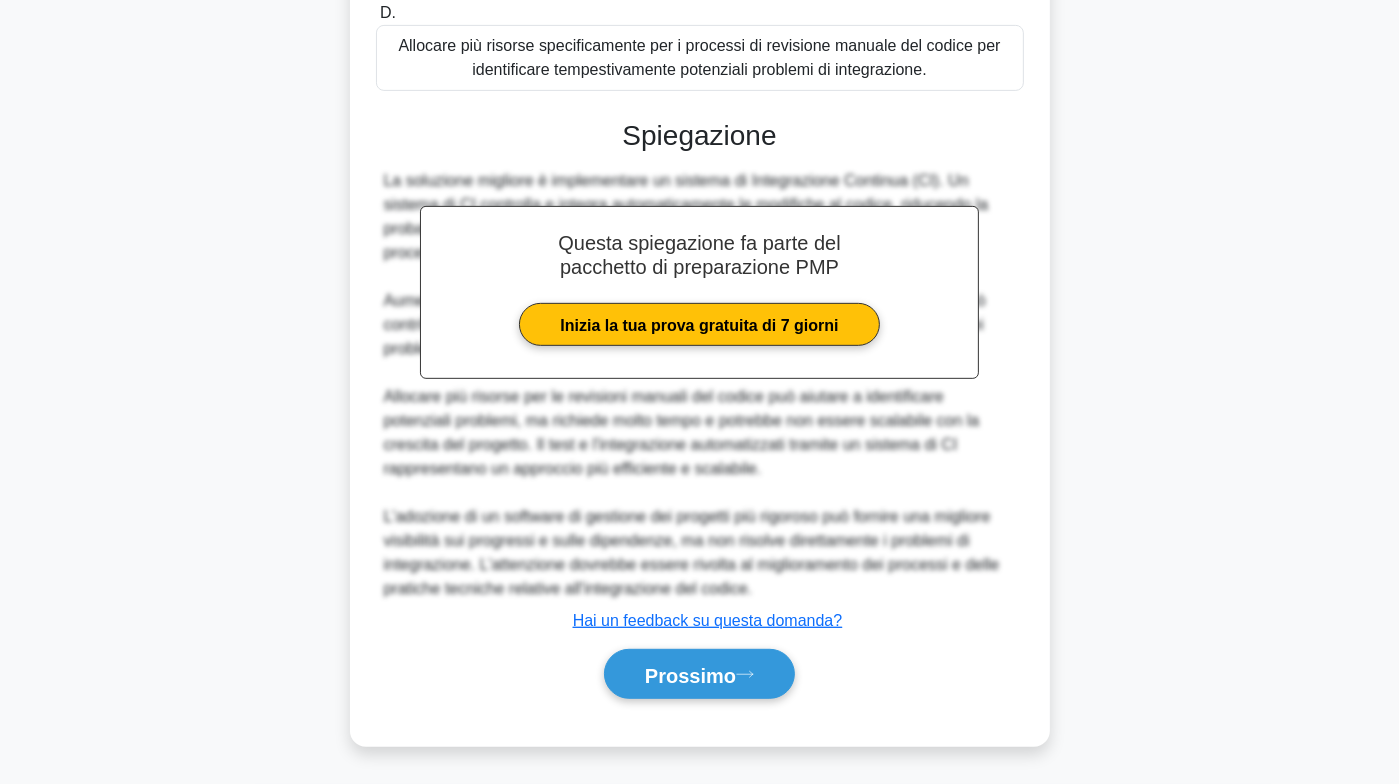 click on "UN.
Implementare un sistema di integrazione continua (CI), garantendo il controllo e l'integrazione automatici delle modifiche al codice per ridurre i conflitti di integrazione.
B.
C." at bounding box center [700, 213] 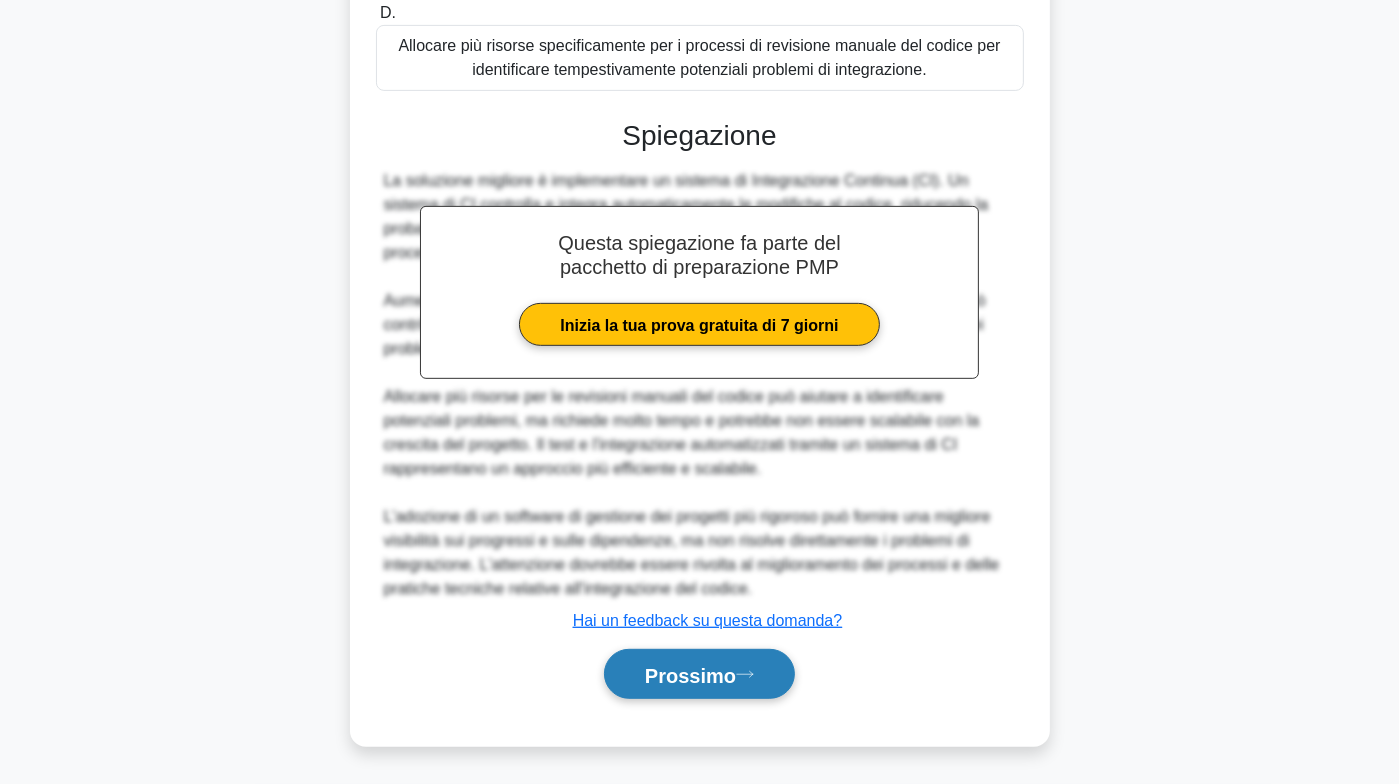click on "Prossimo" at bounding box center [690, 675] 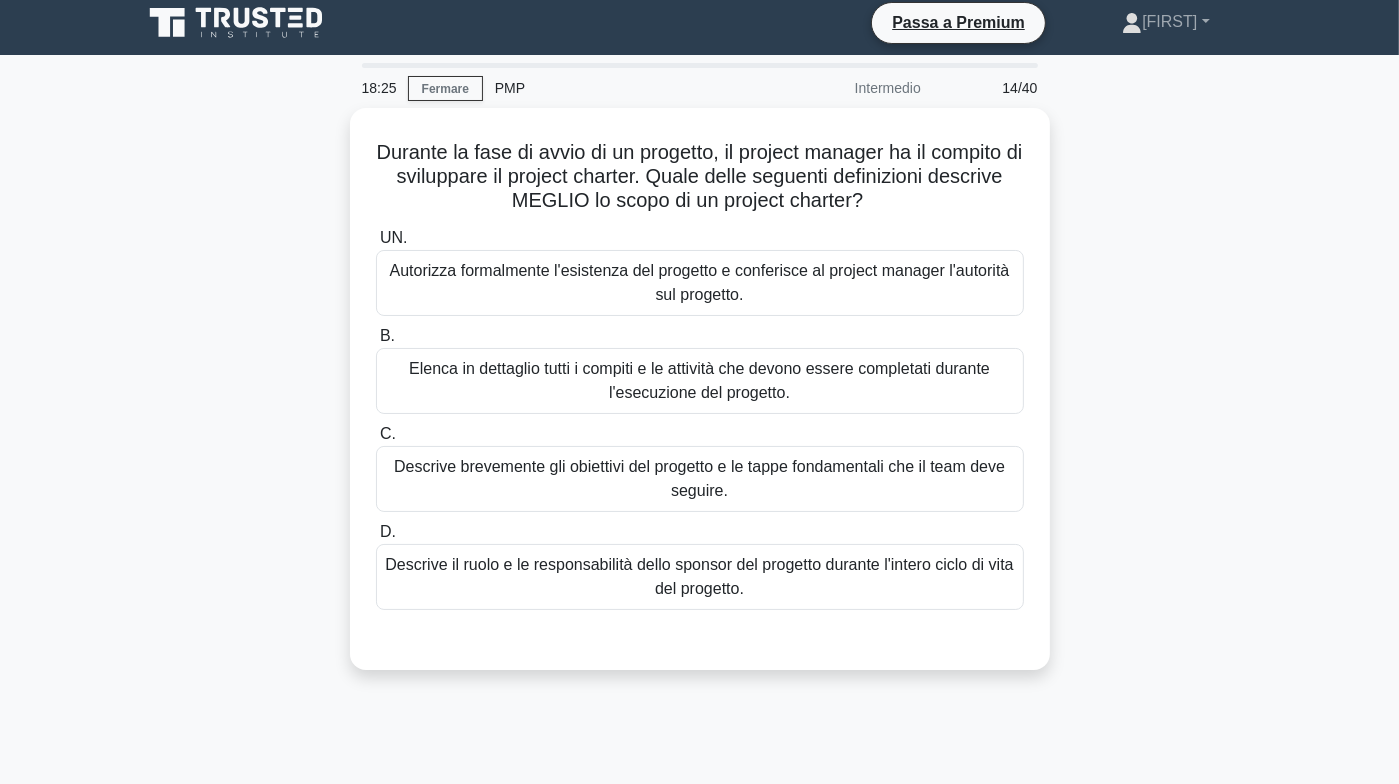 scroll, scrollTop: 0, scrollLeft: 0, axis: both 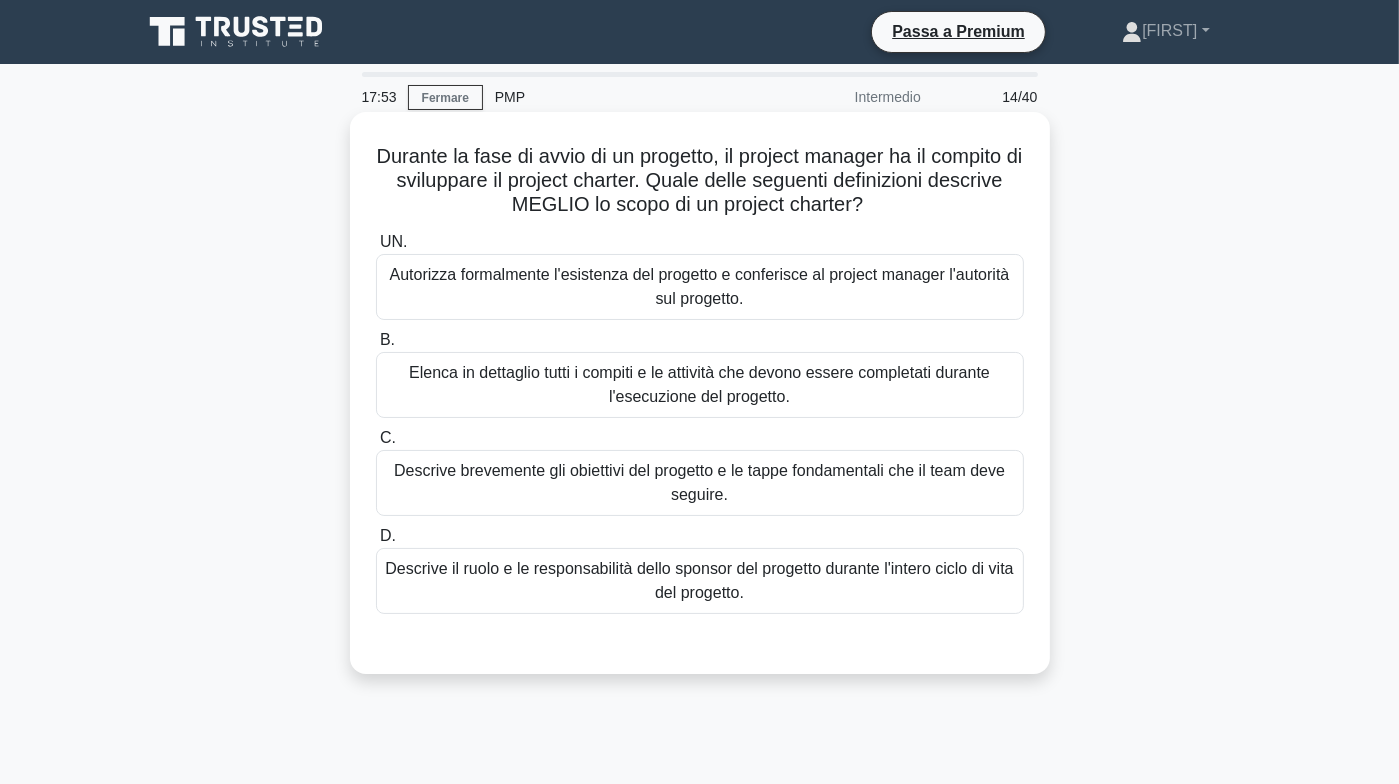 click on "Autorizza formalmente l'esistenza del progetto e conferisce al project manager l'autorità sul progetto." at bounding box center [700, 286] 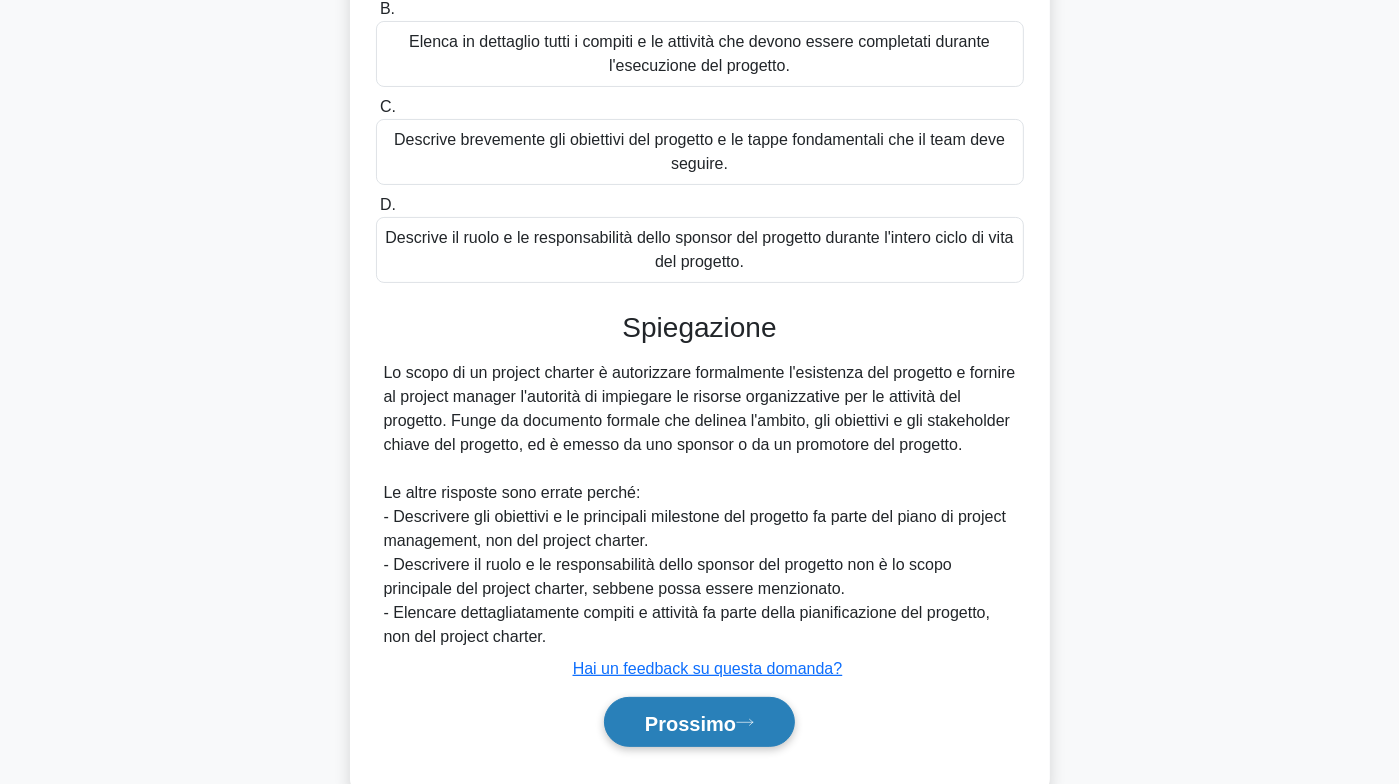 scroll, scrollTop: 402, scrollLeft: 0, axis: vertical 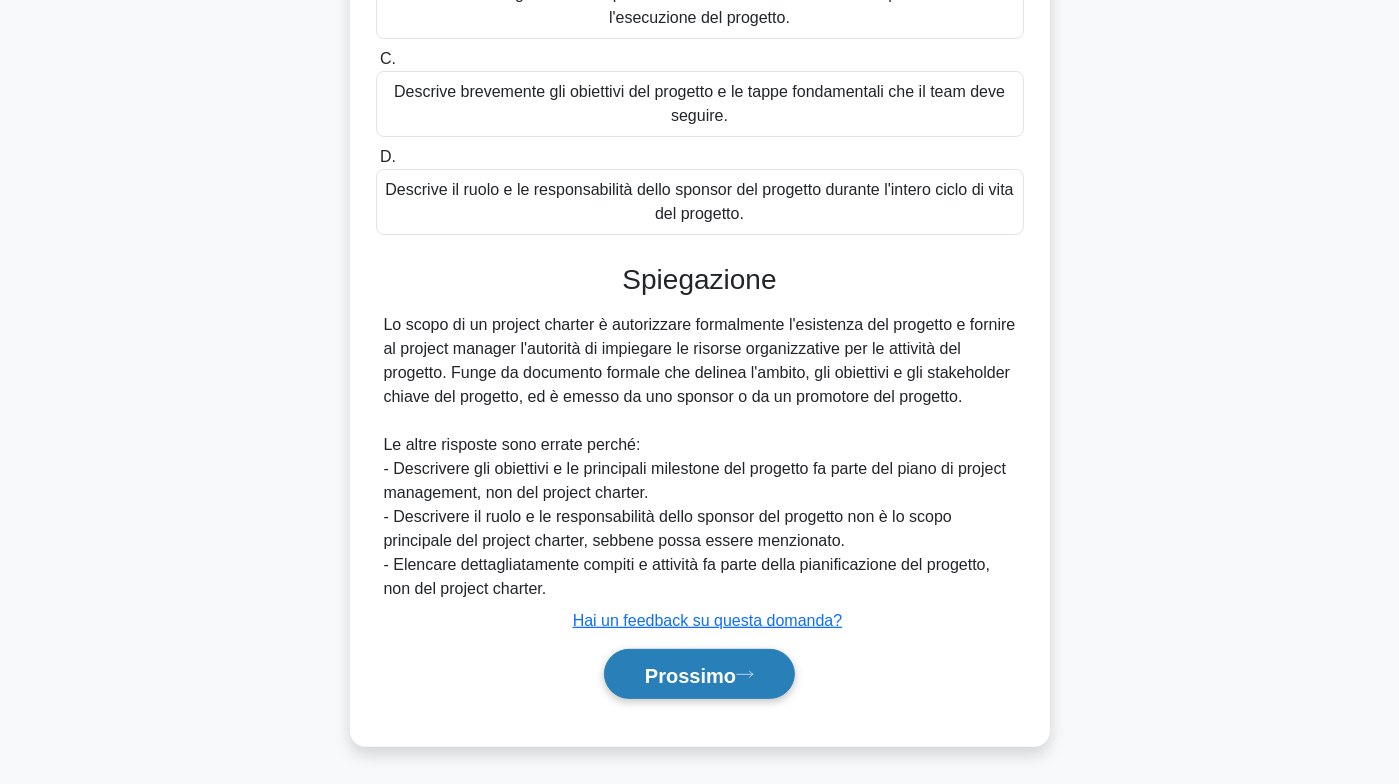 click on "Prossimo" at bounding box center [699, 674] 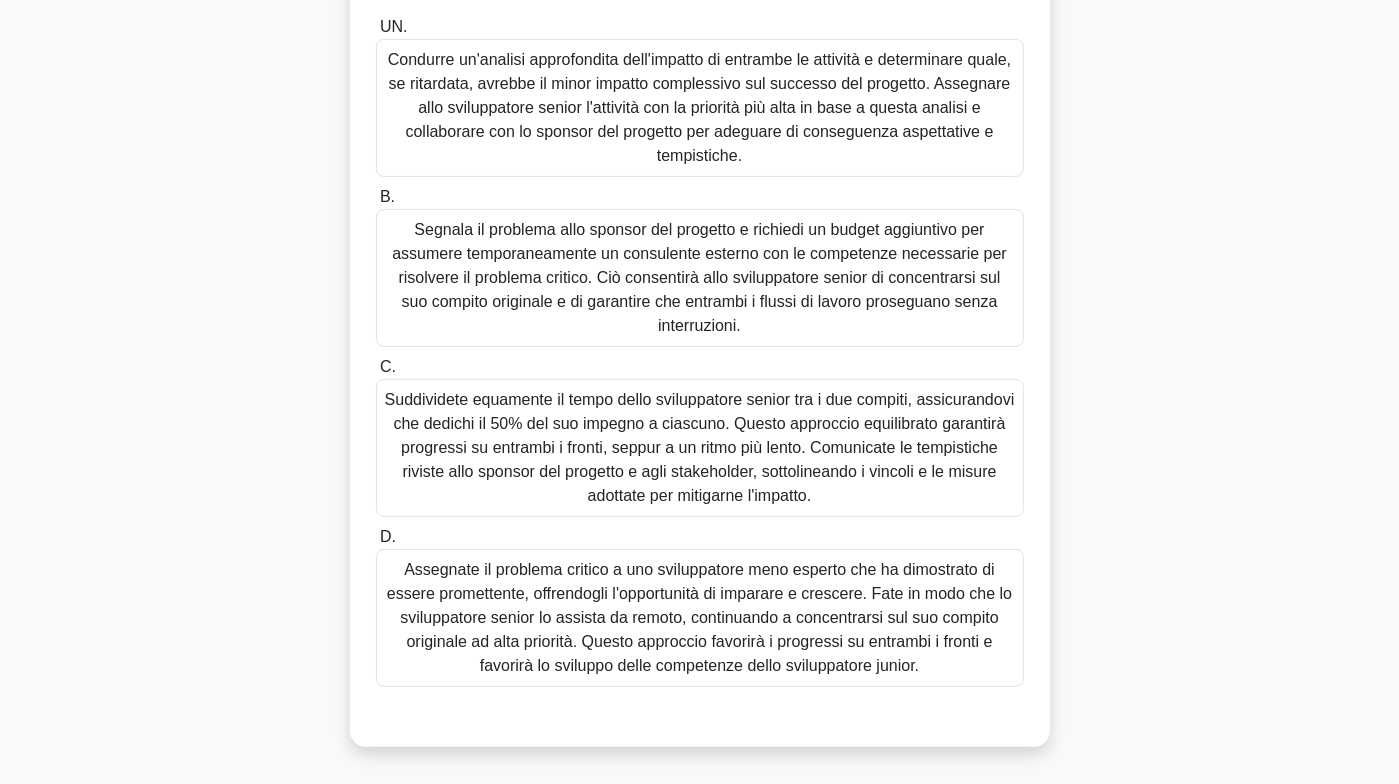 scroll, scrollTop: 255, scrollLeft: 0, axis: vertical 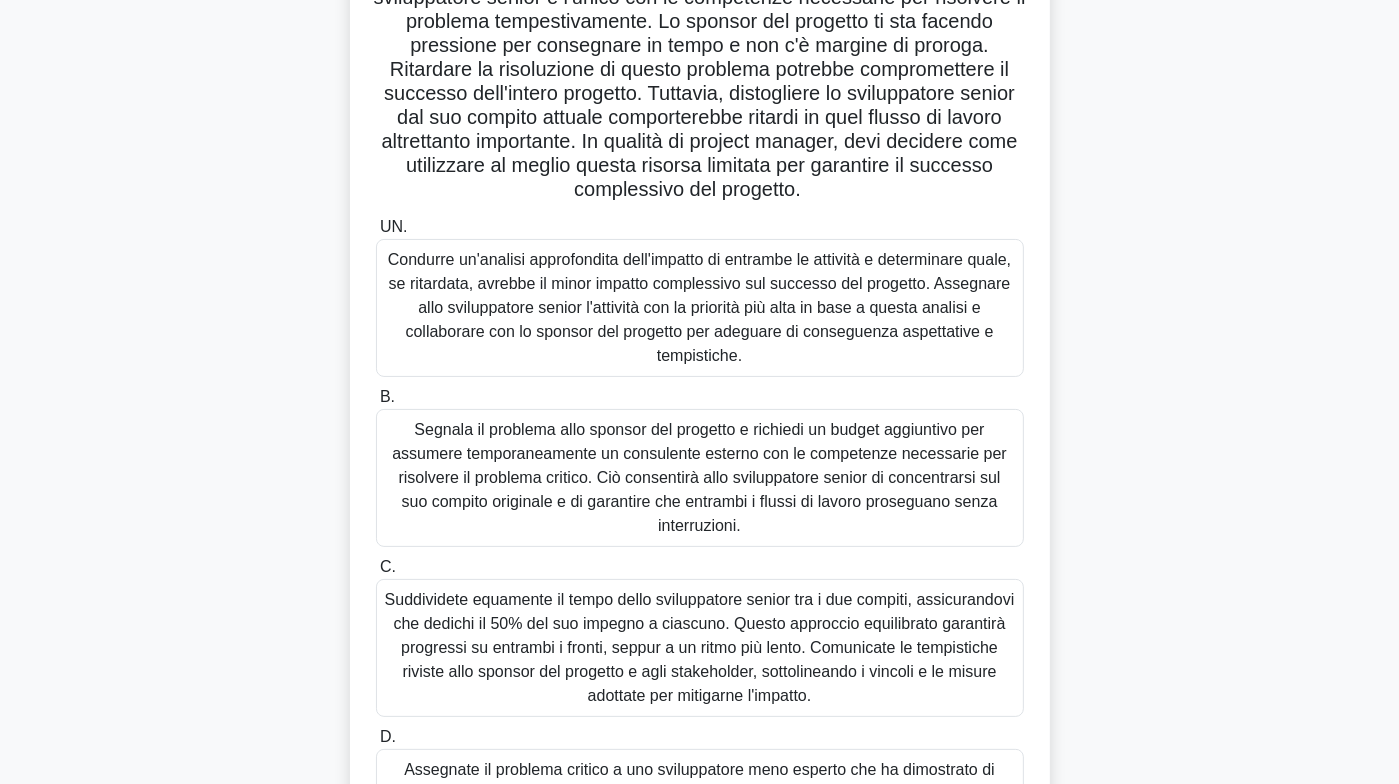 click on "Condurre un'analisi approfondita dell'impatto di entrambe le attività e determinare quale, se ritardata, avrebbe il minor impatto complessivo sul successo del progetto. Assegnare allo sviluppatore senior l'attività con la priorità più alta in base a questa analisi e collaborare con lo sponsor del progetto per adeguare di conseguenza aspettative e tempistiche." at bounding box center [699, 307] 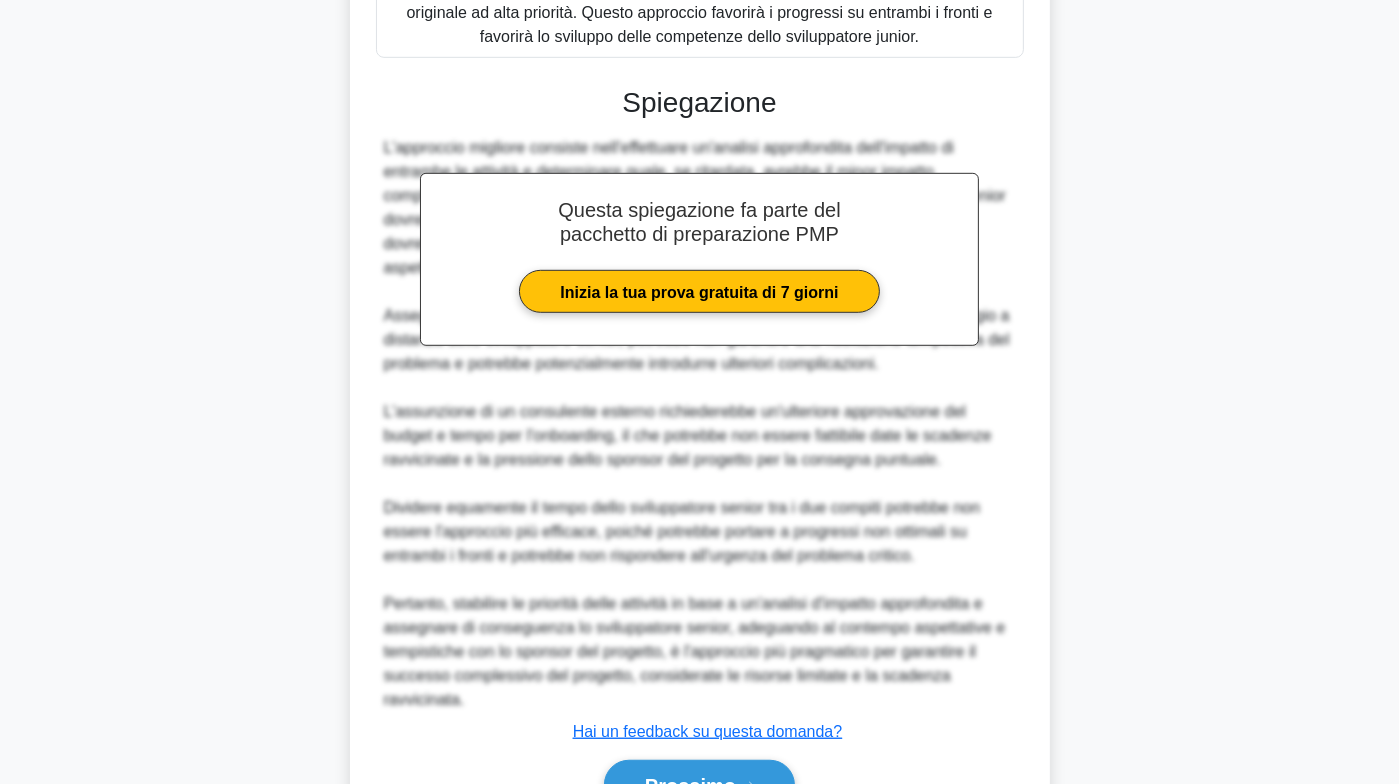 scroll, scrollTop: 1194, scrollLeft: 0, axis: vertical 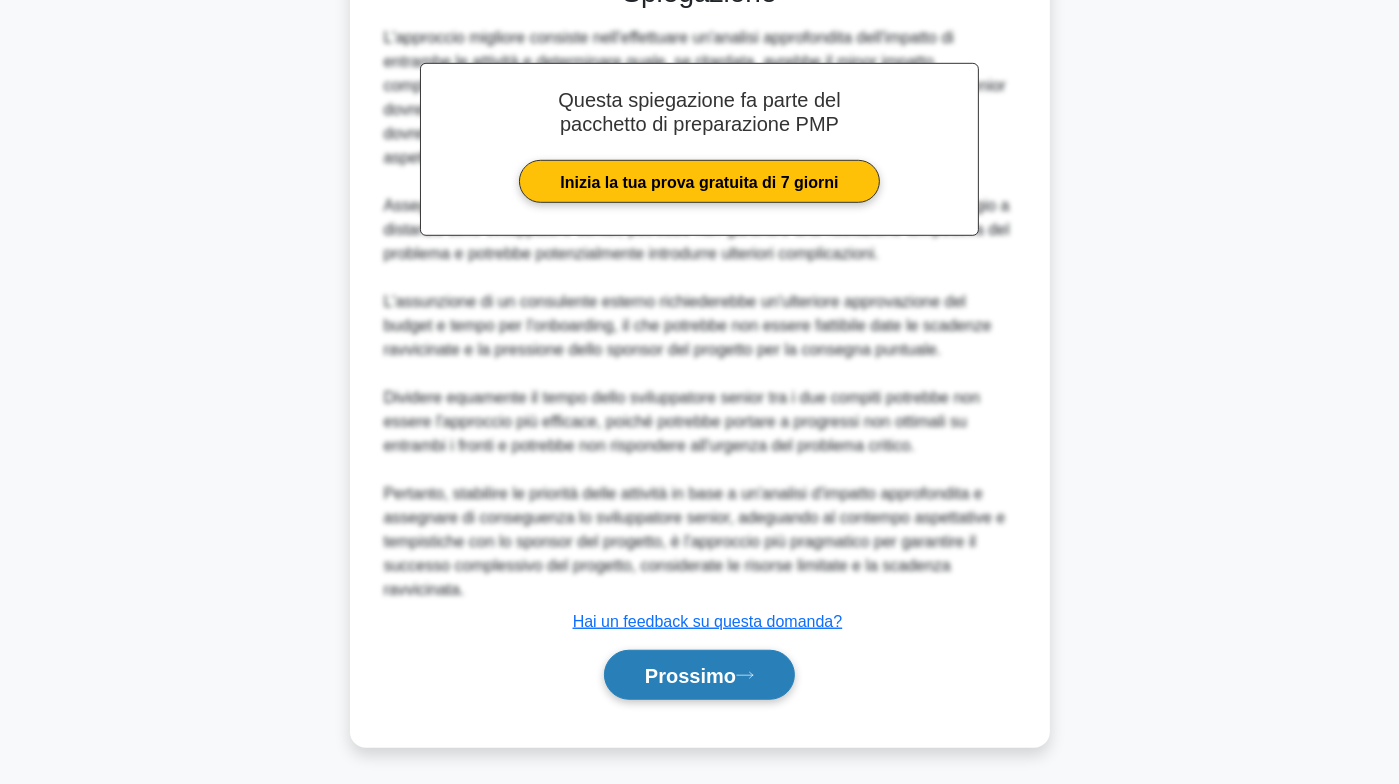 click on "Prossimo" at bounding box center [690, 676] 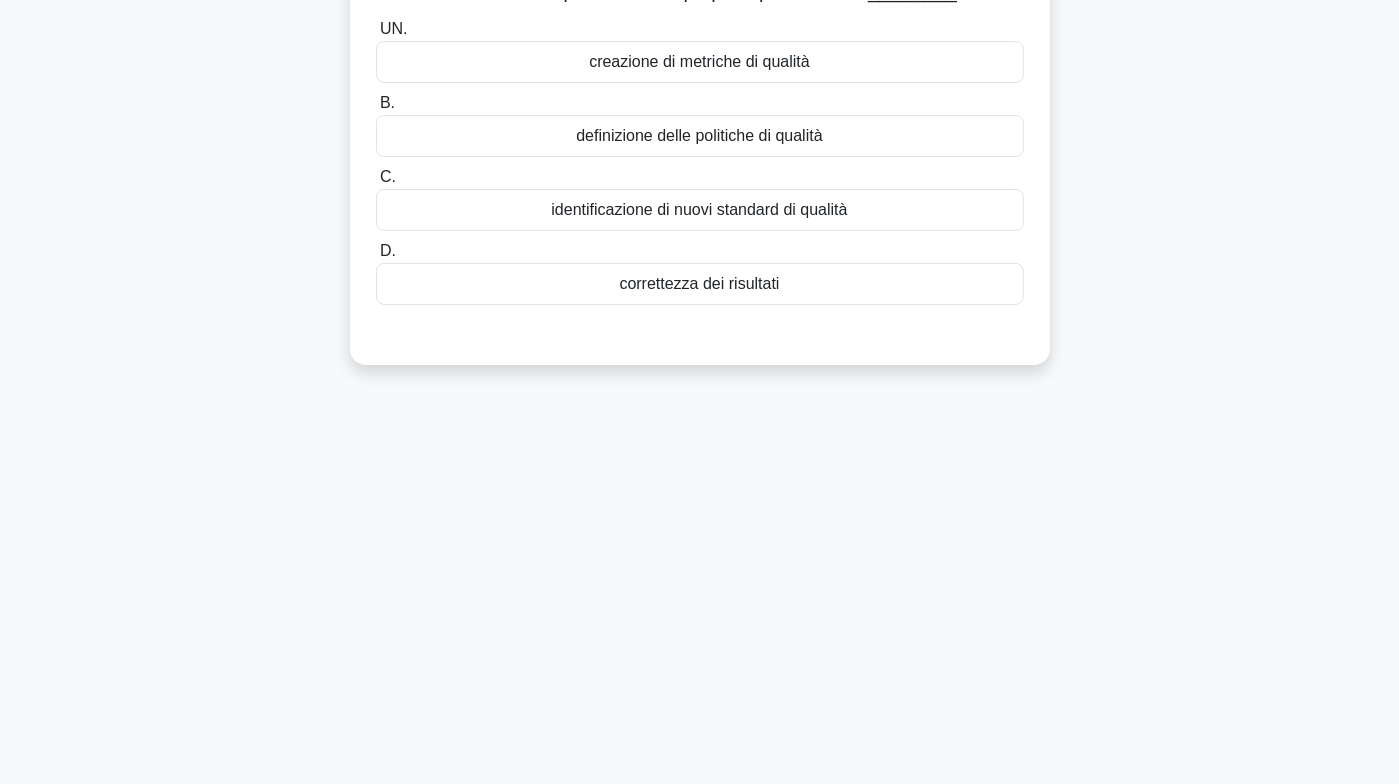 scroll, scrollTop: 0, scrollLeft: 0, axis: both 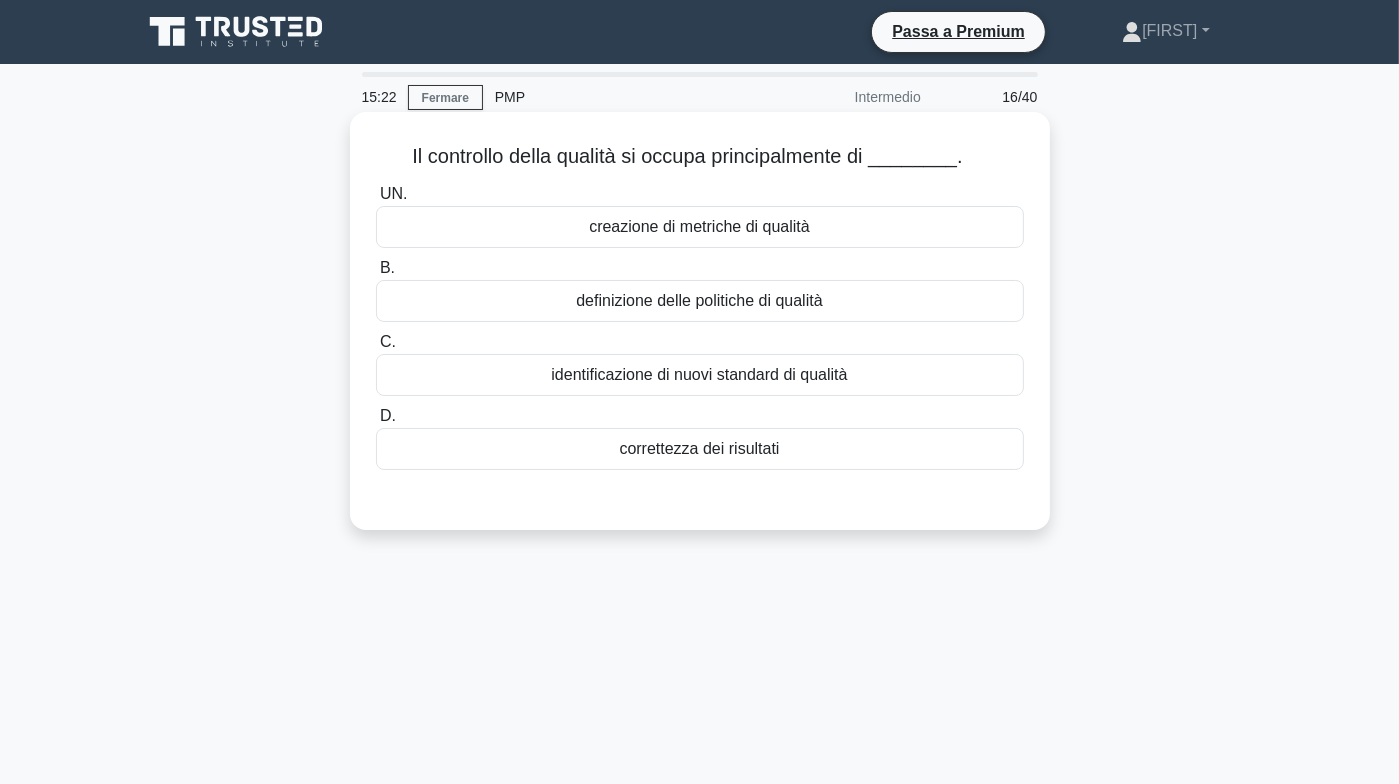 click on "correttezza dei risultati" at bounding box center [700, 449] 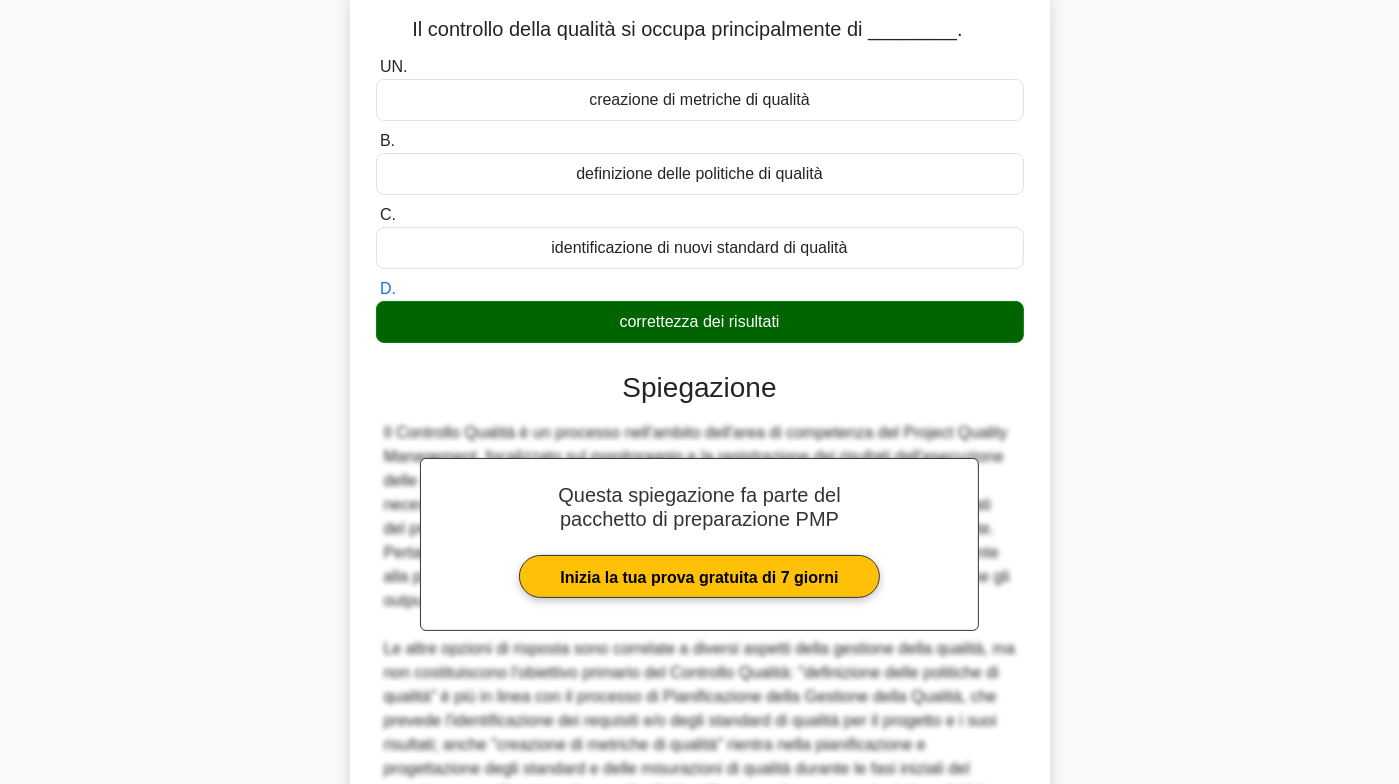 scroll, scrollTop: 378, scrollLeft: 0, axis: vertical 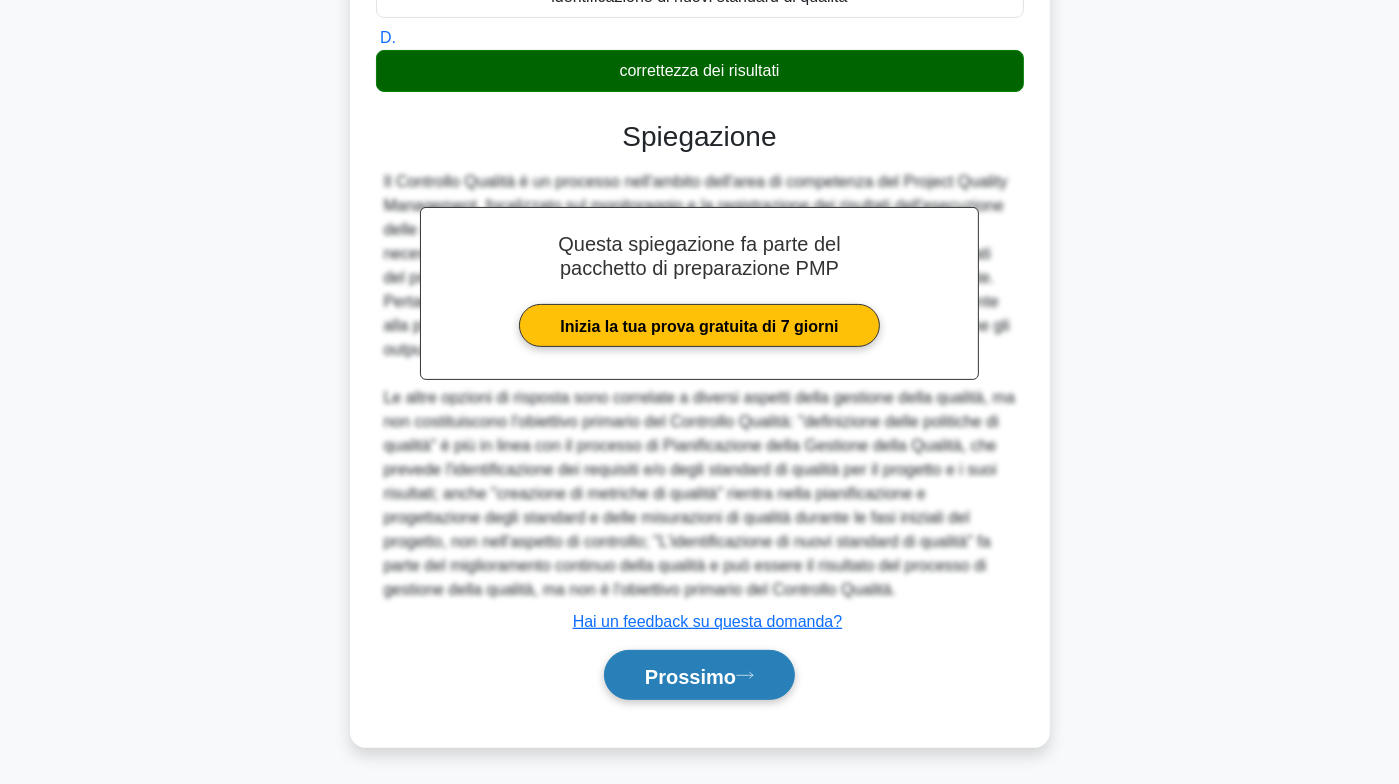 click on "Prossimo" at bounding box center (690, 676) 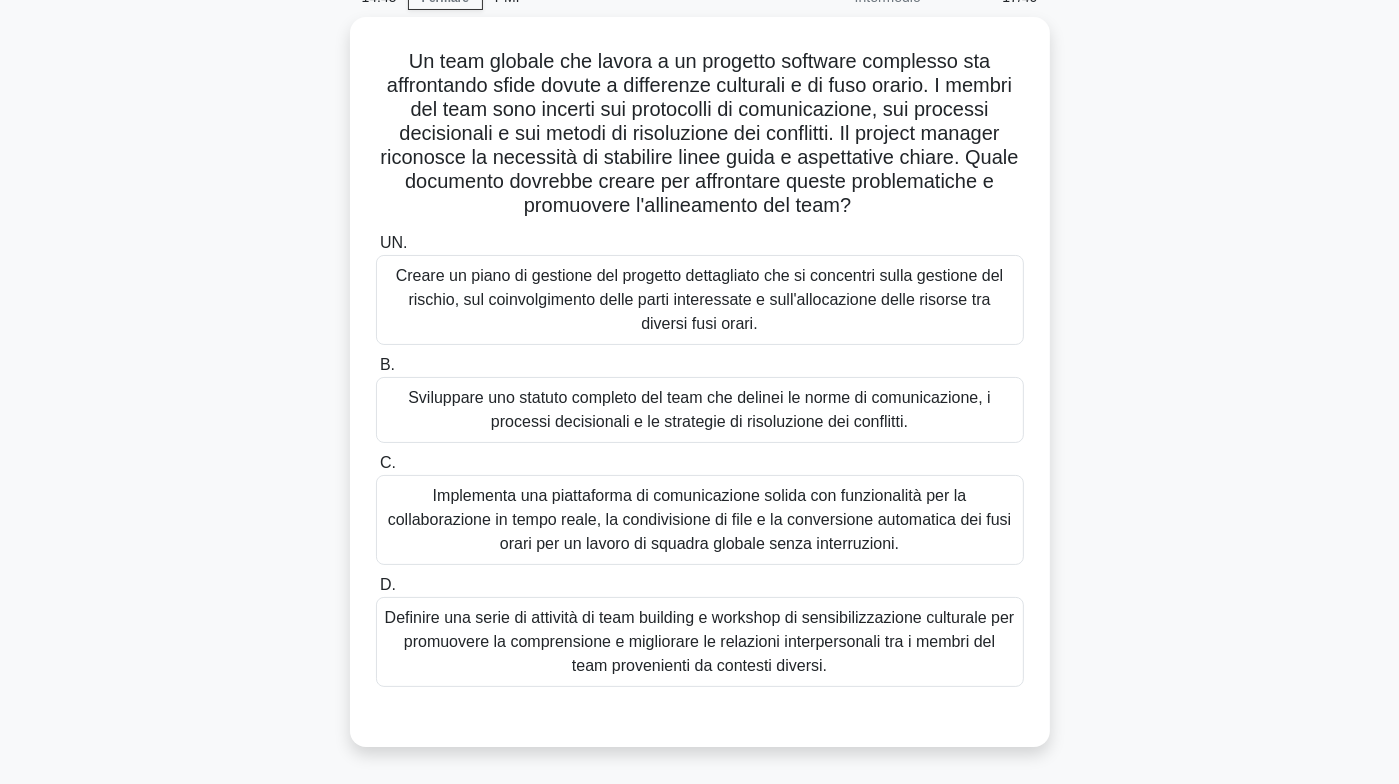 scroll, scrollTop: 200, scrollLeft: 0, axis: vertical 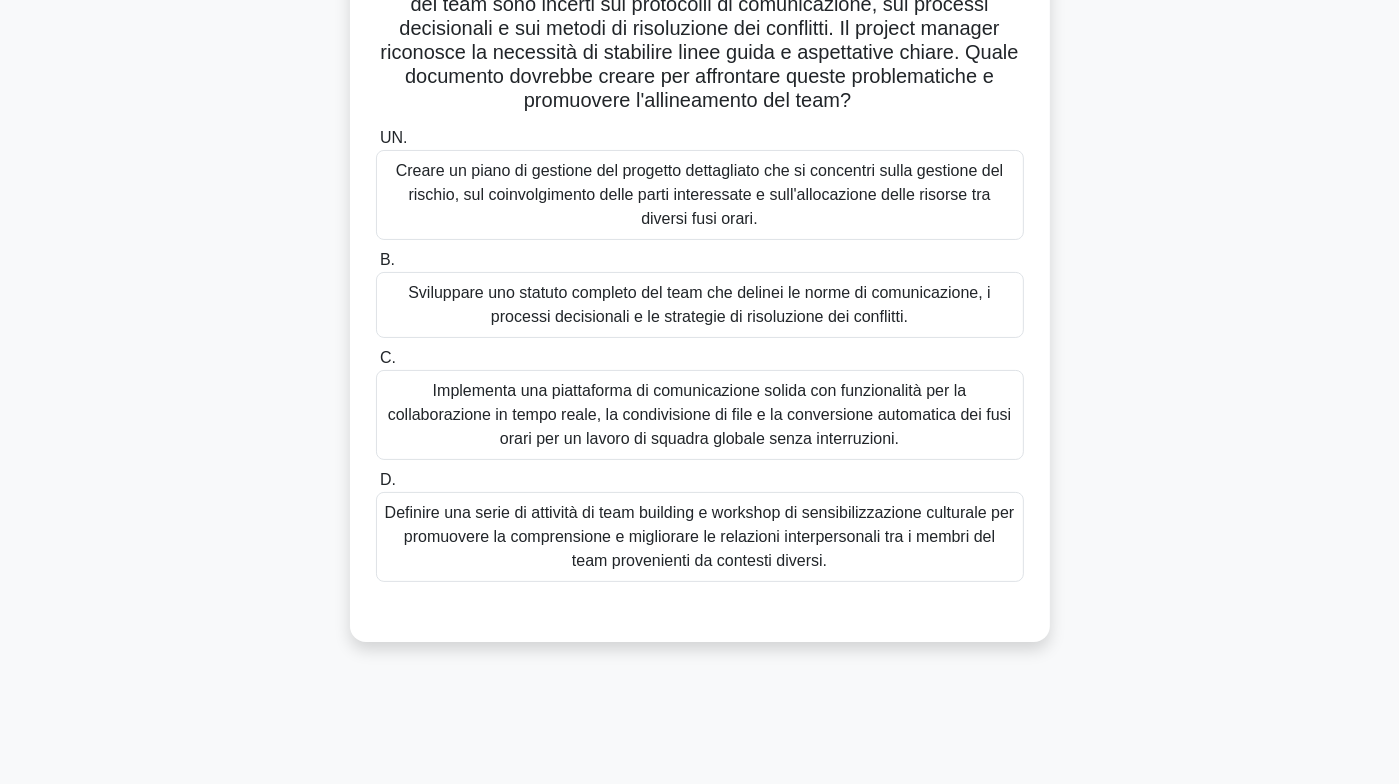 click on "Creare un piano di gestione del progetto dettagliato che si concentri sulla gestione del rischio, sul coinvolgimento delle parti interessate e sull'allocazione delle risorse tra diversi fusi orari." at bounding box center (700, 195) 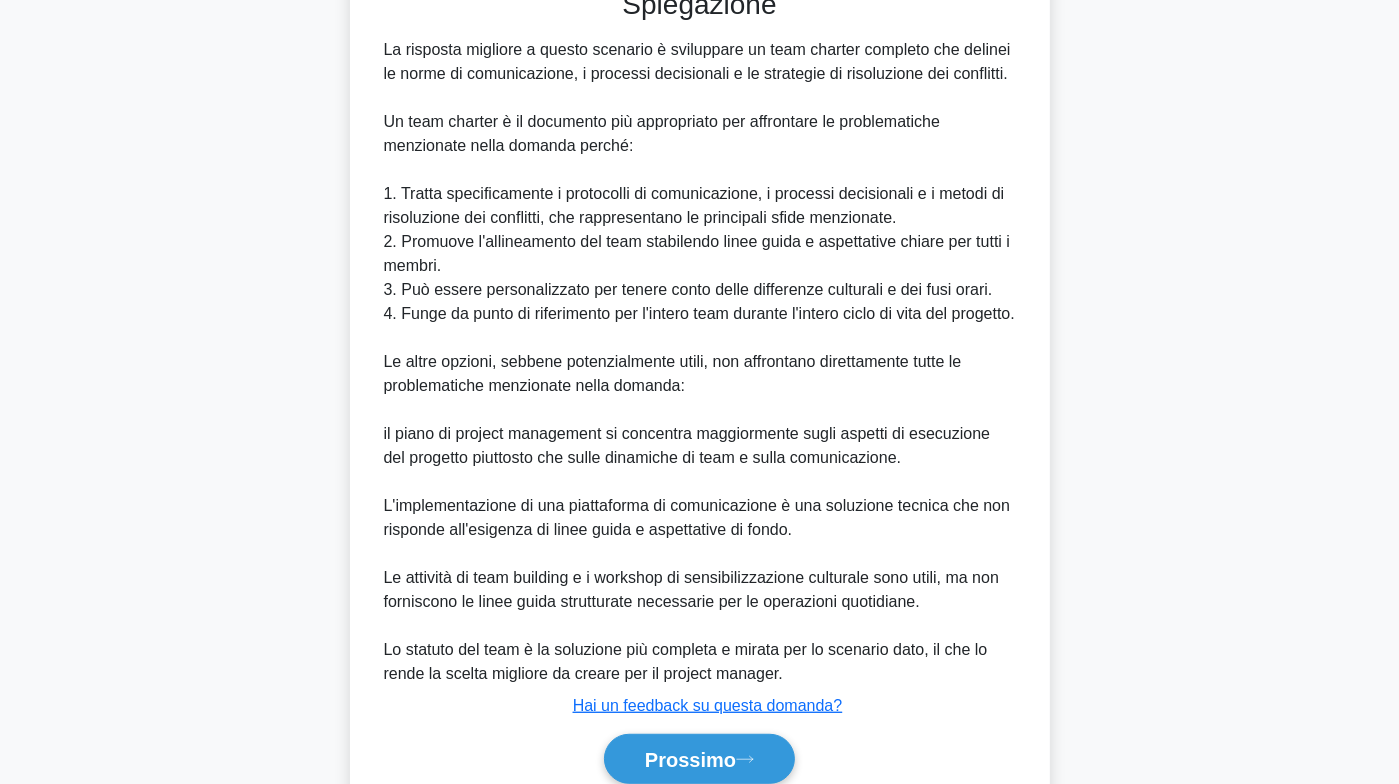 scroll, scrollTop: 932, scrollLeft: 0, axis: vertical 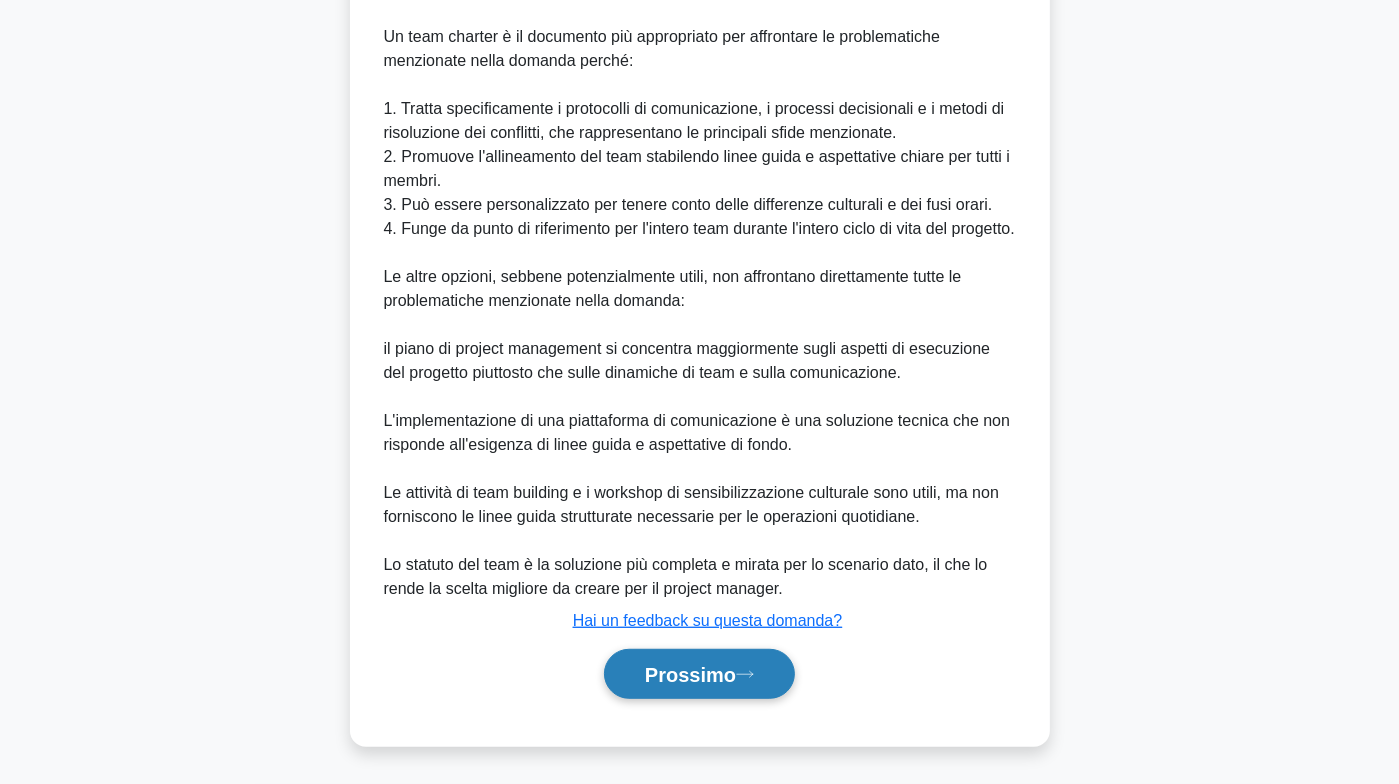 click on "Prossimo" at bounding box center (690, 675) 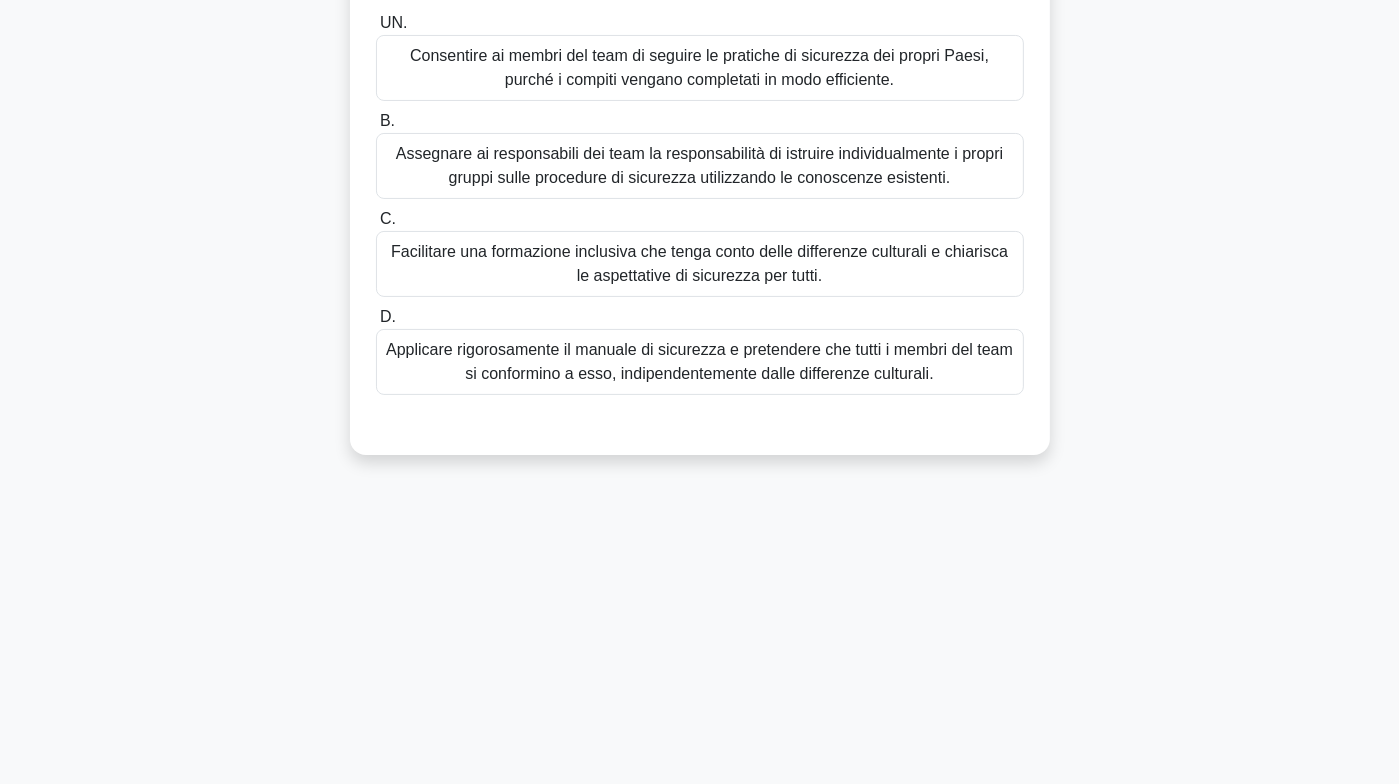 scroll, scrollTop: 0, scrollLeft: 0, axis: both 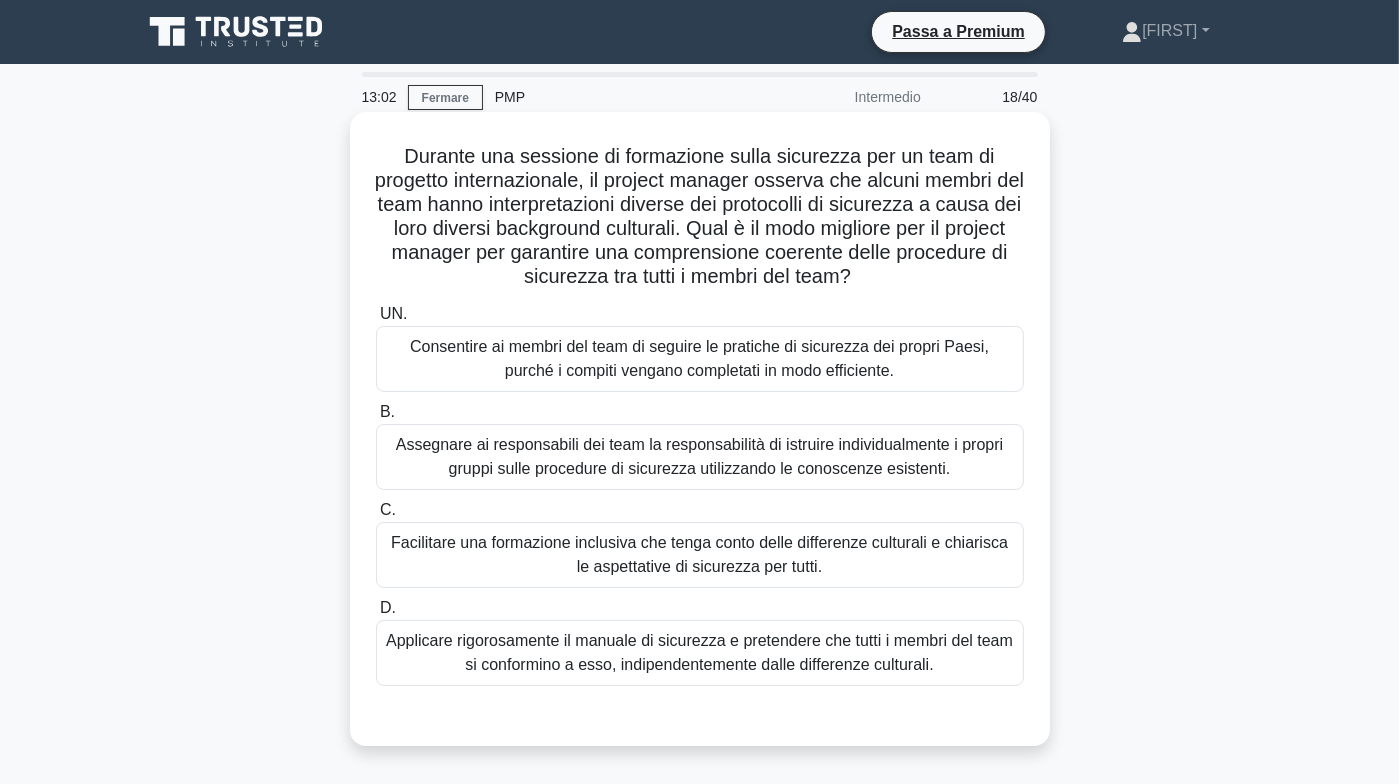 click on "Facilitare una formazione inclusiva che tenga conto delle differenze culturali e chiarisca le aspettative di sicurezza per tutti." at bounding box center [699, 554] 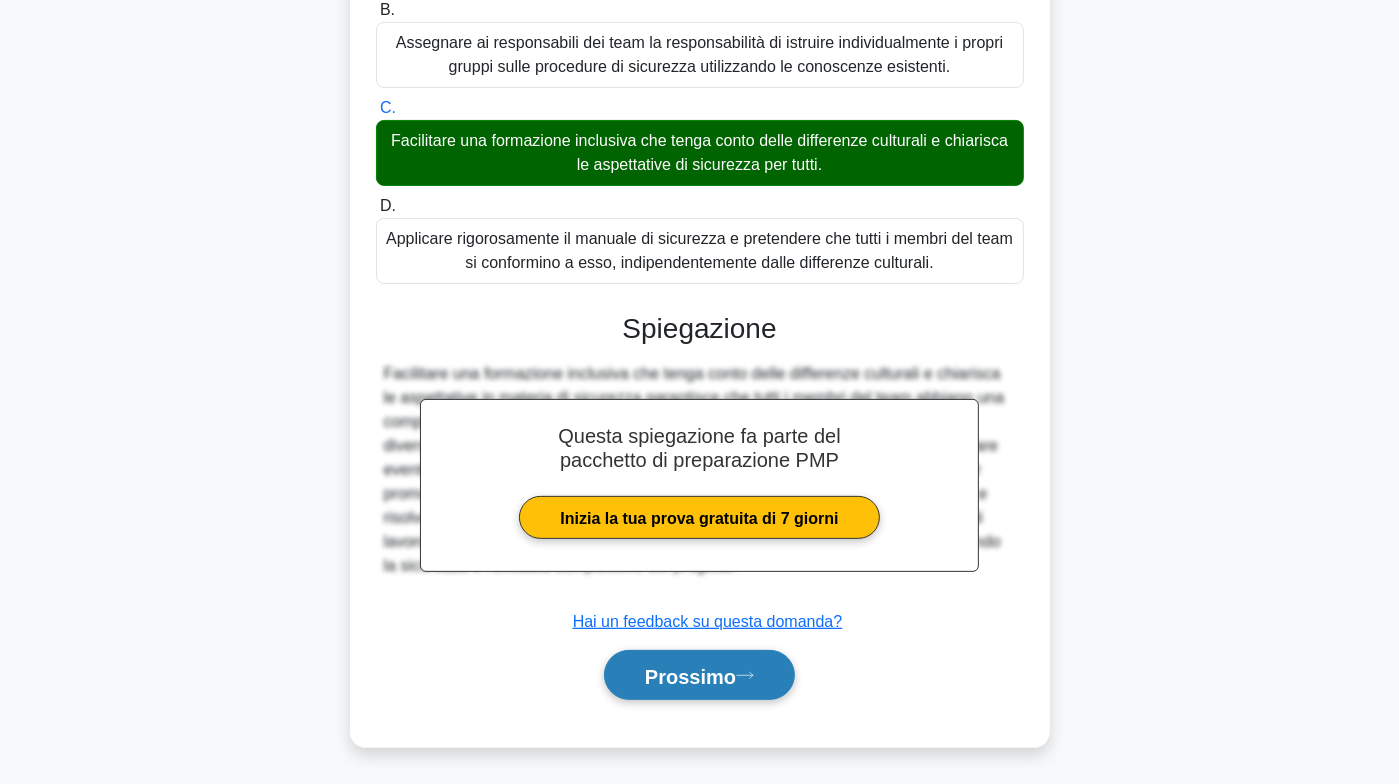click on "Prossimo" at bounding box center [690, 676] 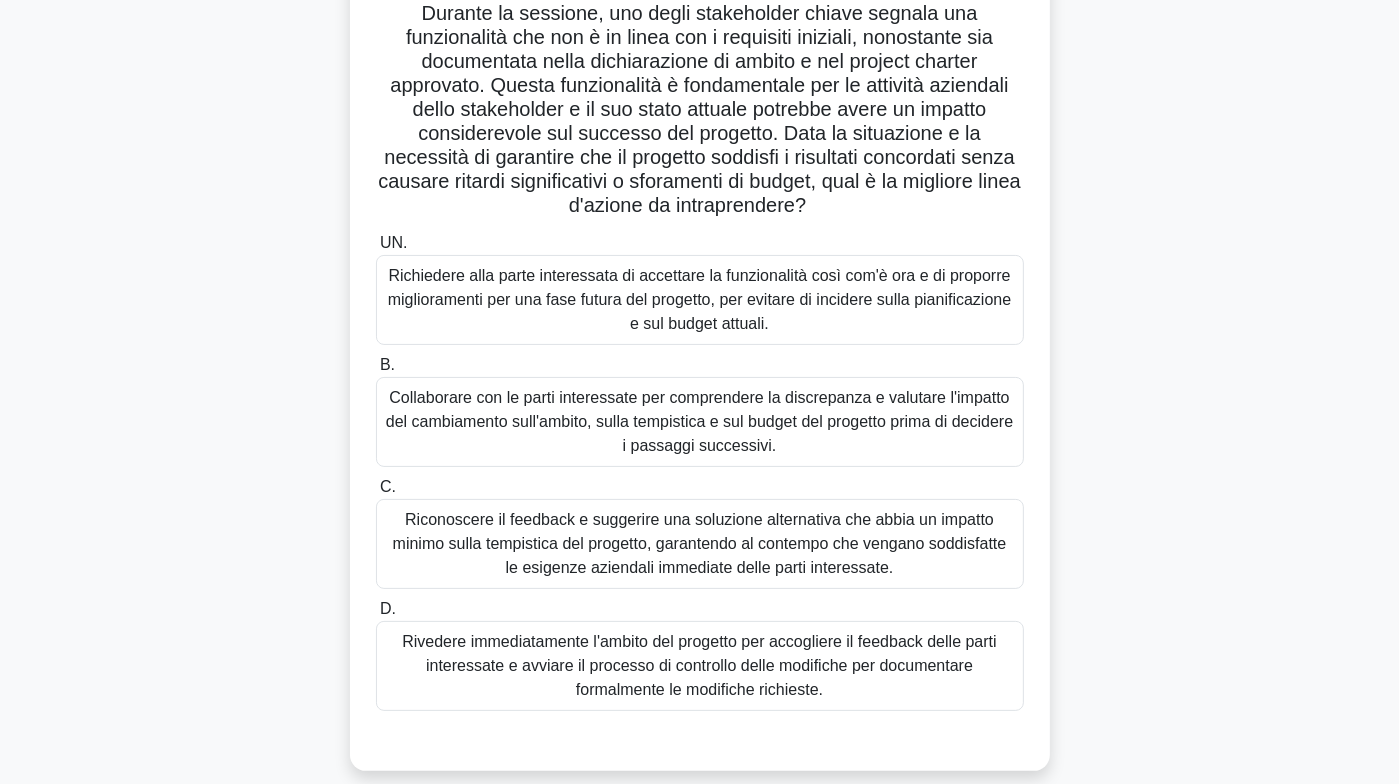 scroll, scrollTop: 296, scrollLeft: 0, axis: vertical 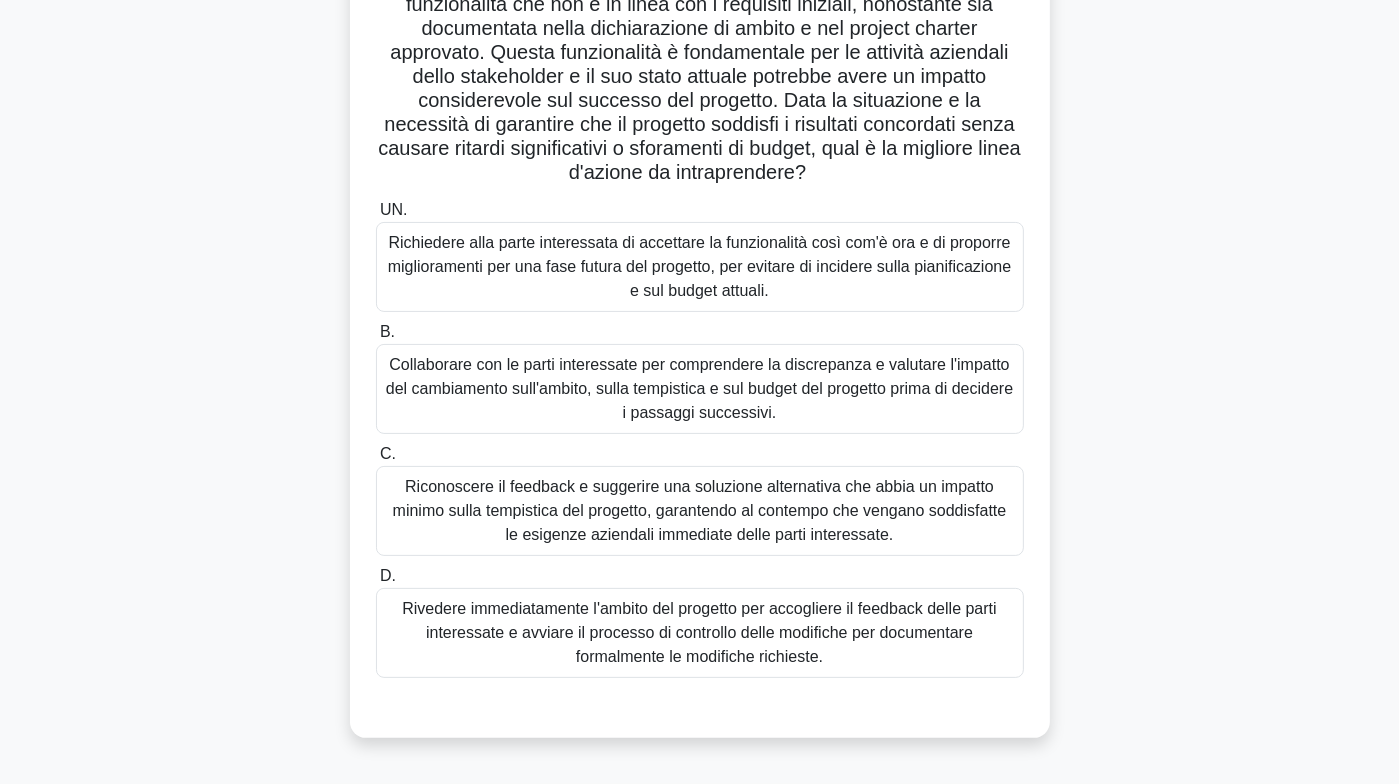 click on "Collaborare con le parti interessate per comprendere la discrepanza e valutare l'impatto del cambiamento sull'ambito, sulla tempistica e sul budget del progetto prima di decidere i passaggi successivi." at bounding box center (699, 388) 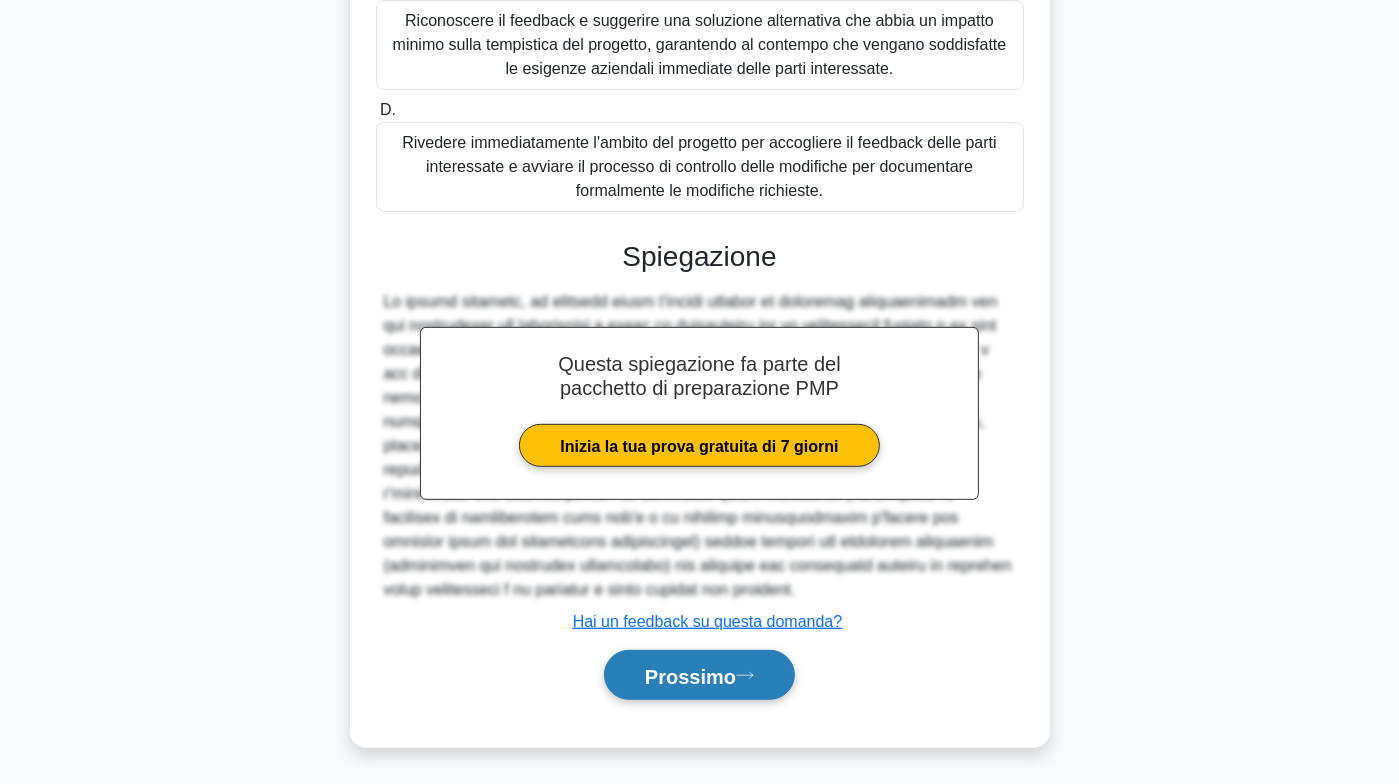 click on "Prossimo" at bounding box center [699, 675] 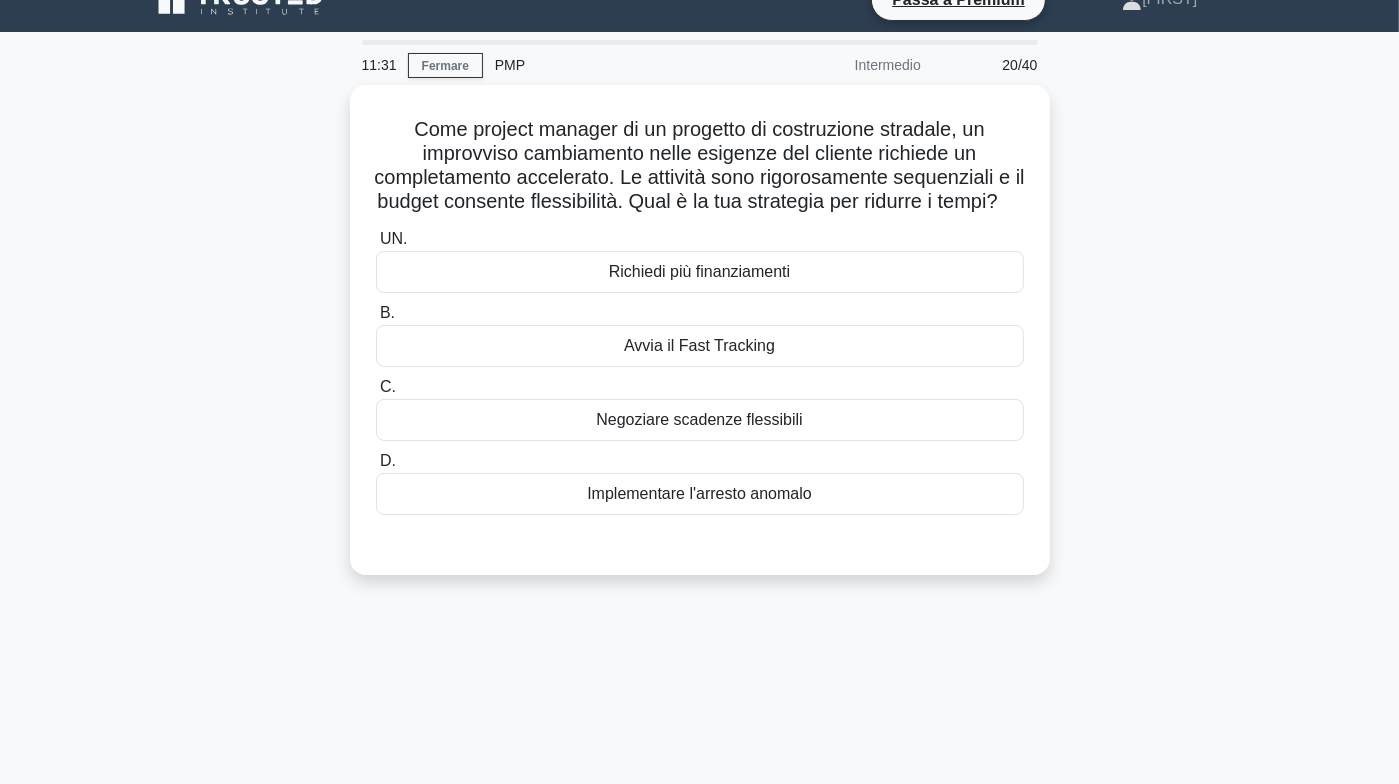 scroll, scrollTop: 0, scrollLeft: 0, axis: both 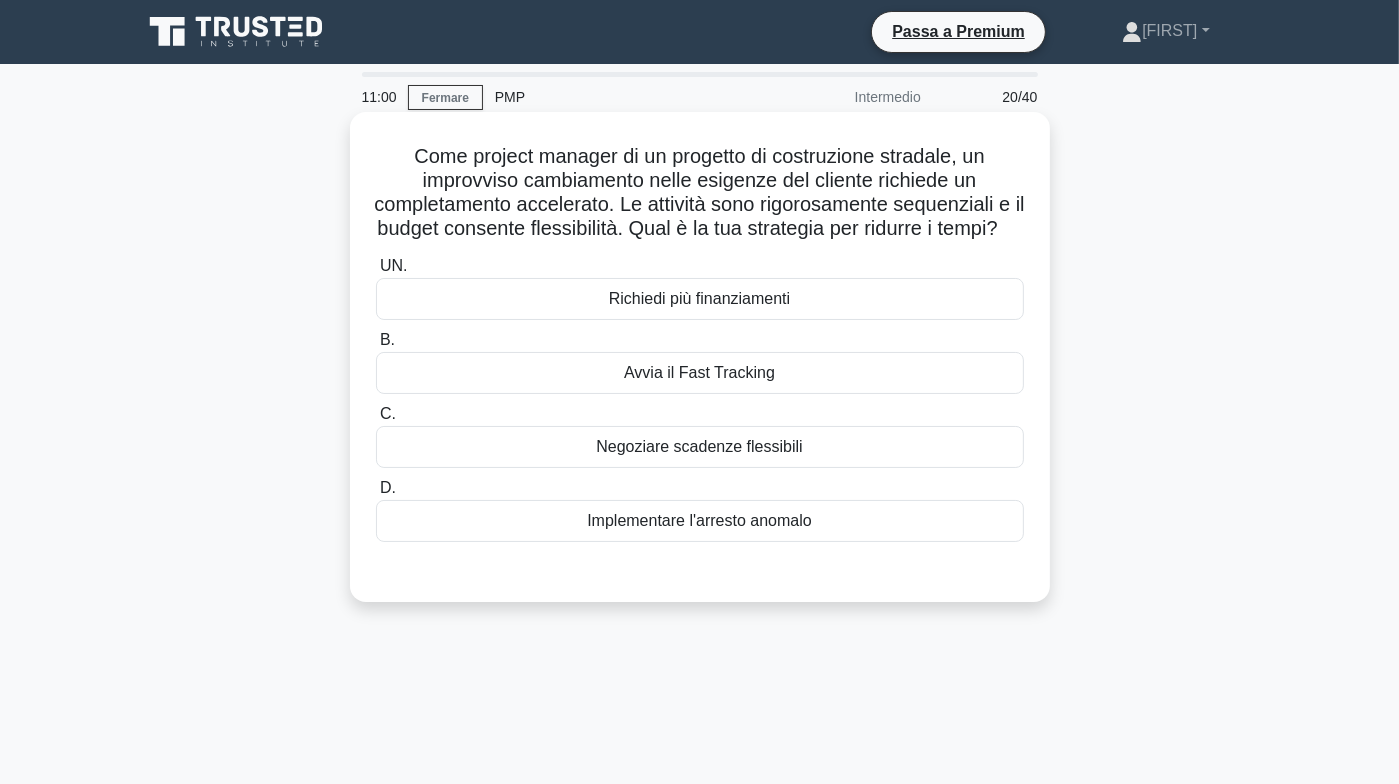 click on "Avvia il Fast Tracking" at bounding box center (700, 373) 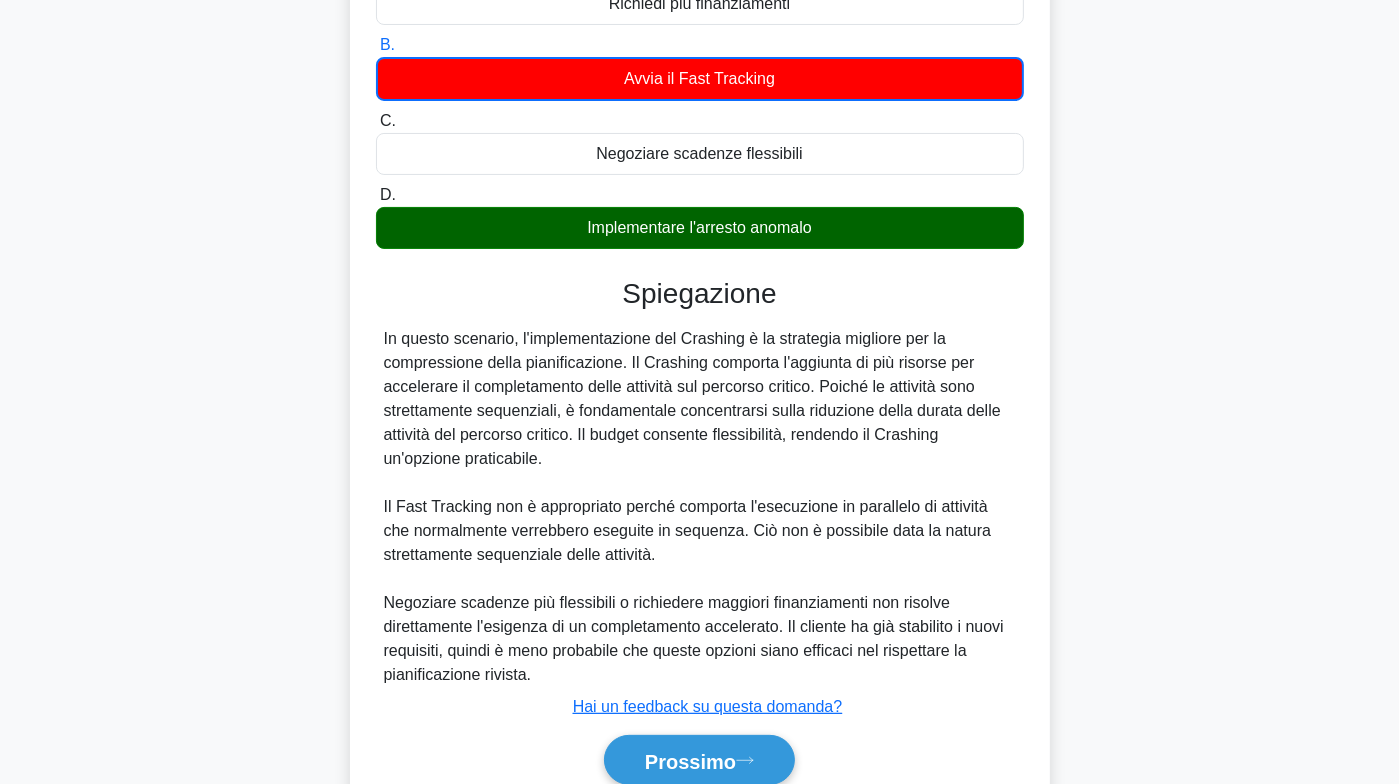 scroll, scrollTop: 400, scrollLeft: 0, axis: vertical 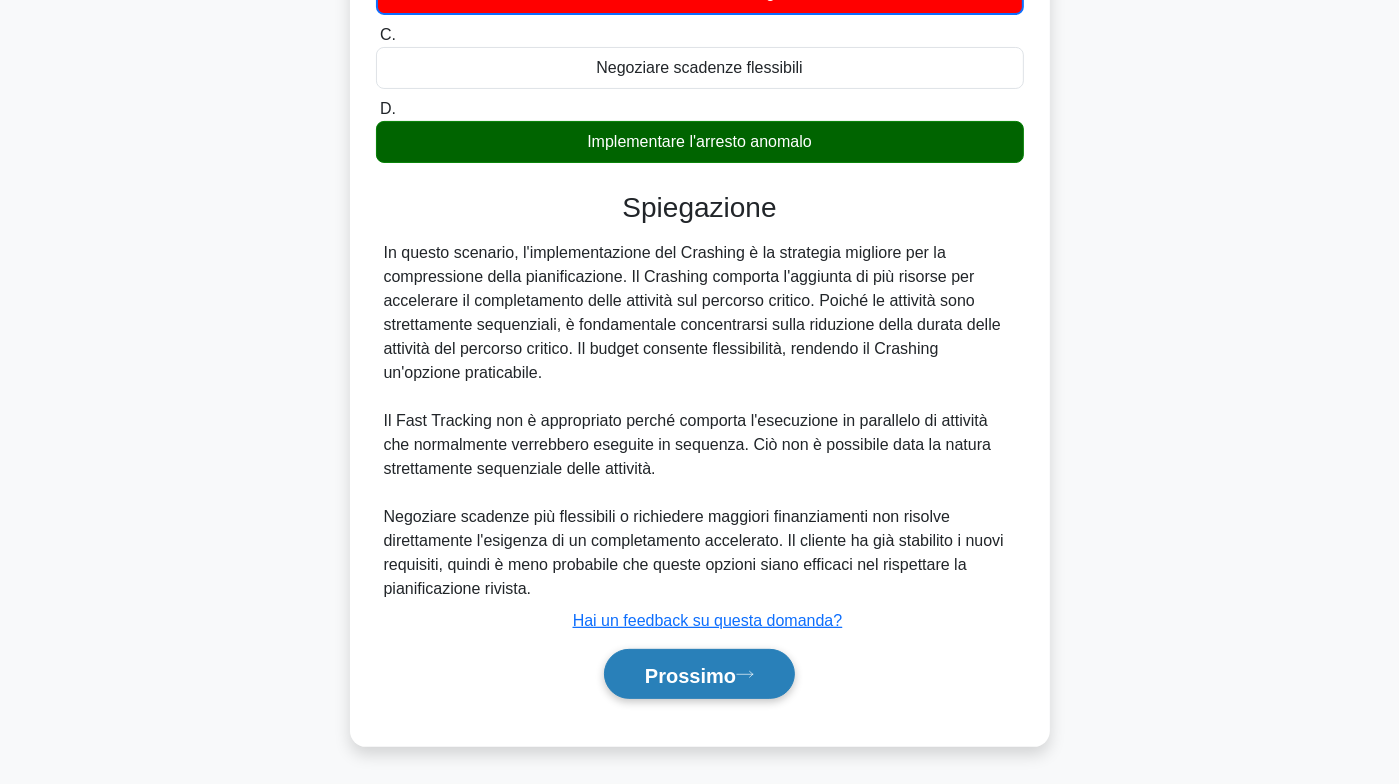 click on "Prossimo" at bounding box center (690, 675) 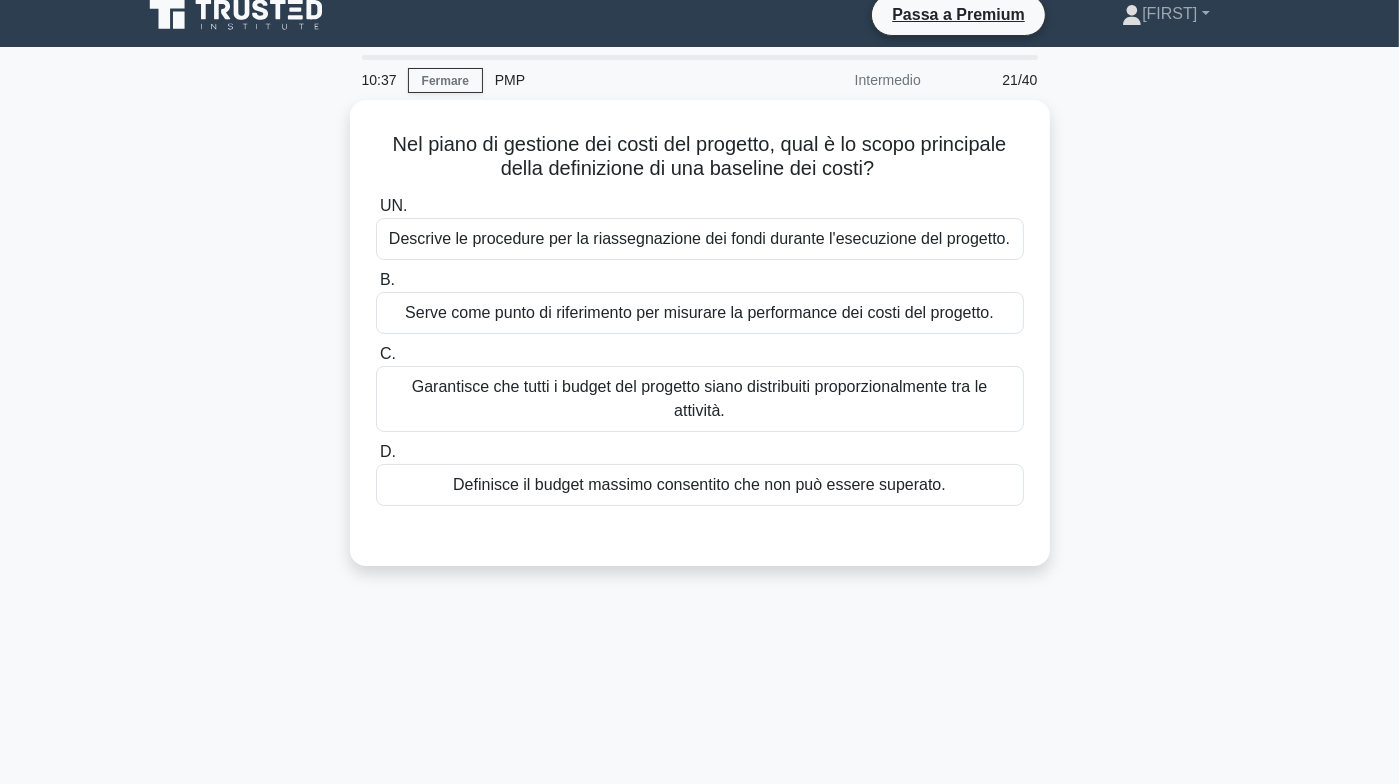 scroll, scrollTop: 0, scrollLeft: 0, axis: both 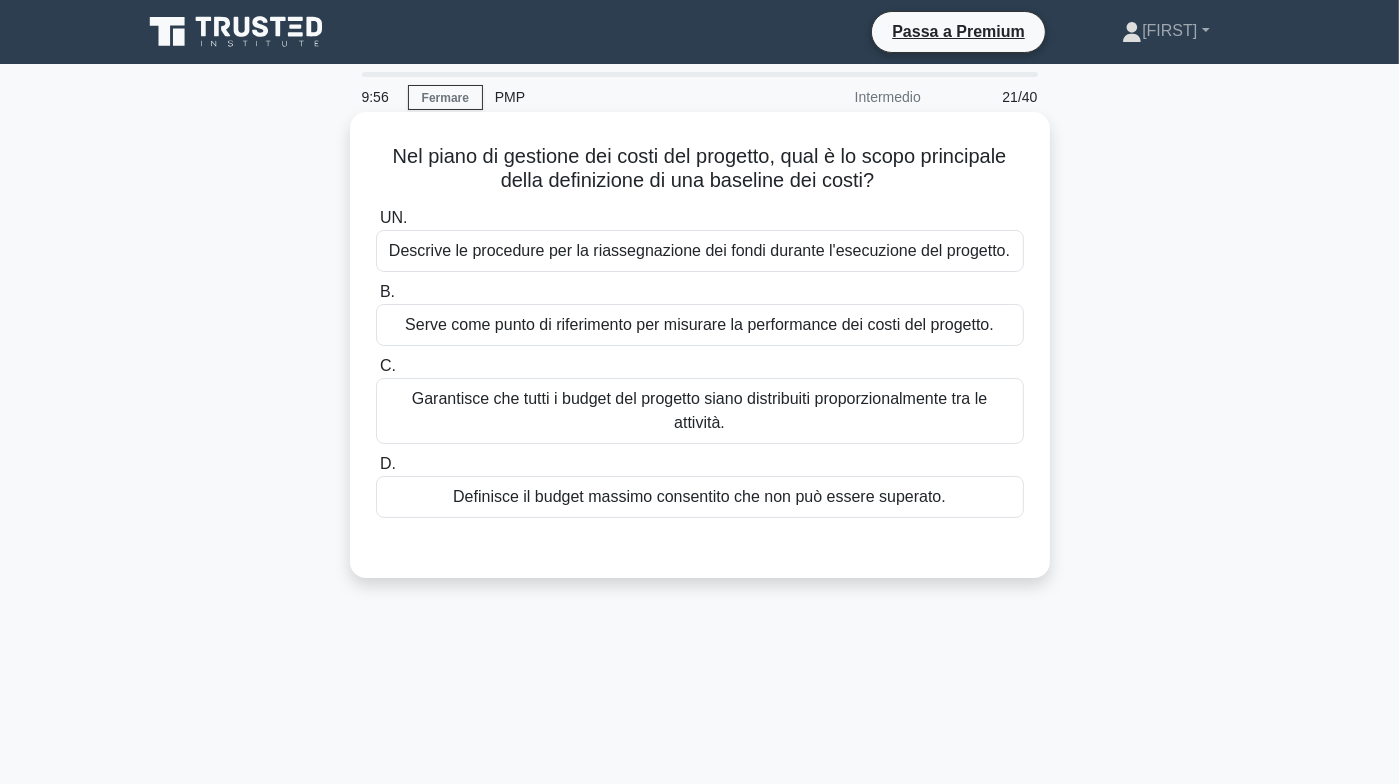 click on "Serve come punto di riferimento per misurare la performance dei costi del progetto." at bounding box center (699, 324) 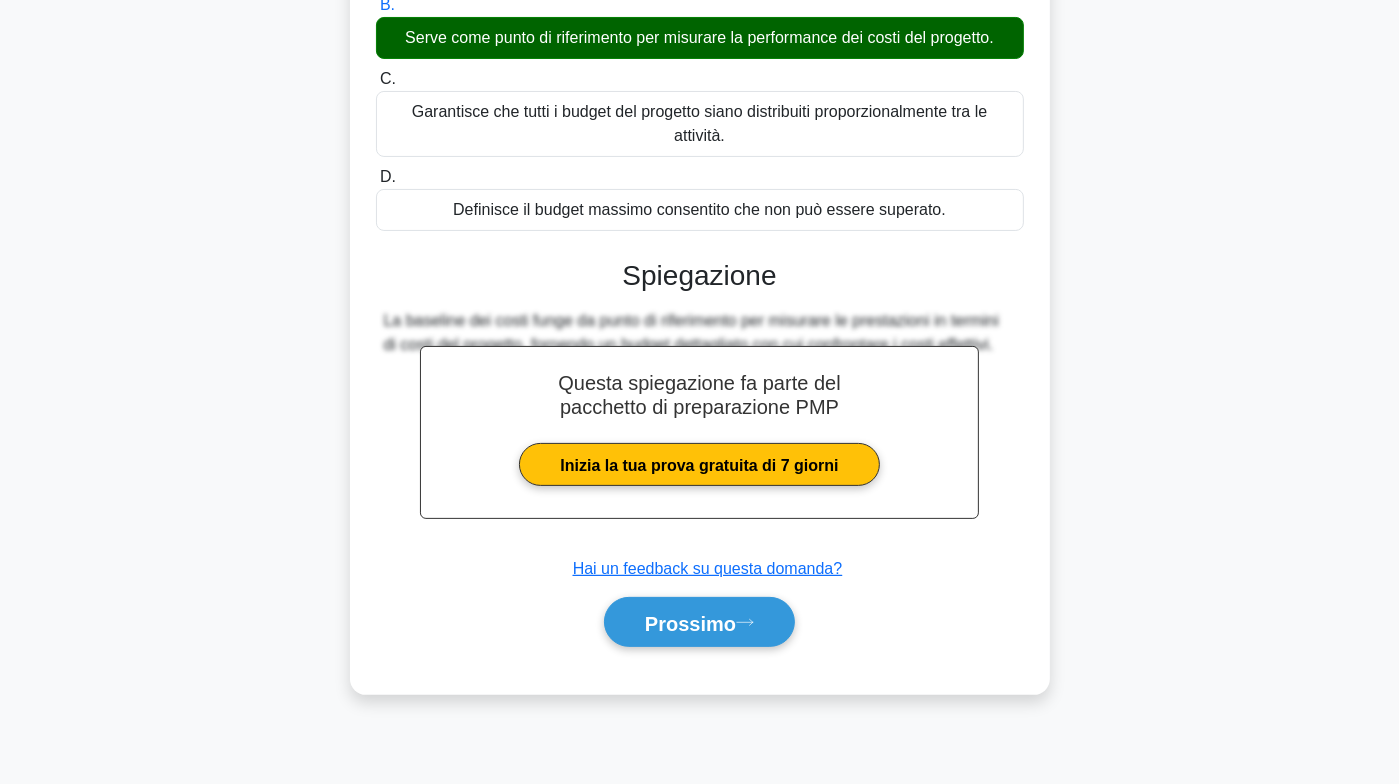 scroll, scrollTop: 296, scrollLeft: 0, axis: vertical 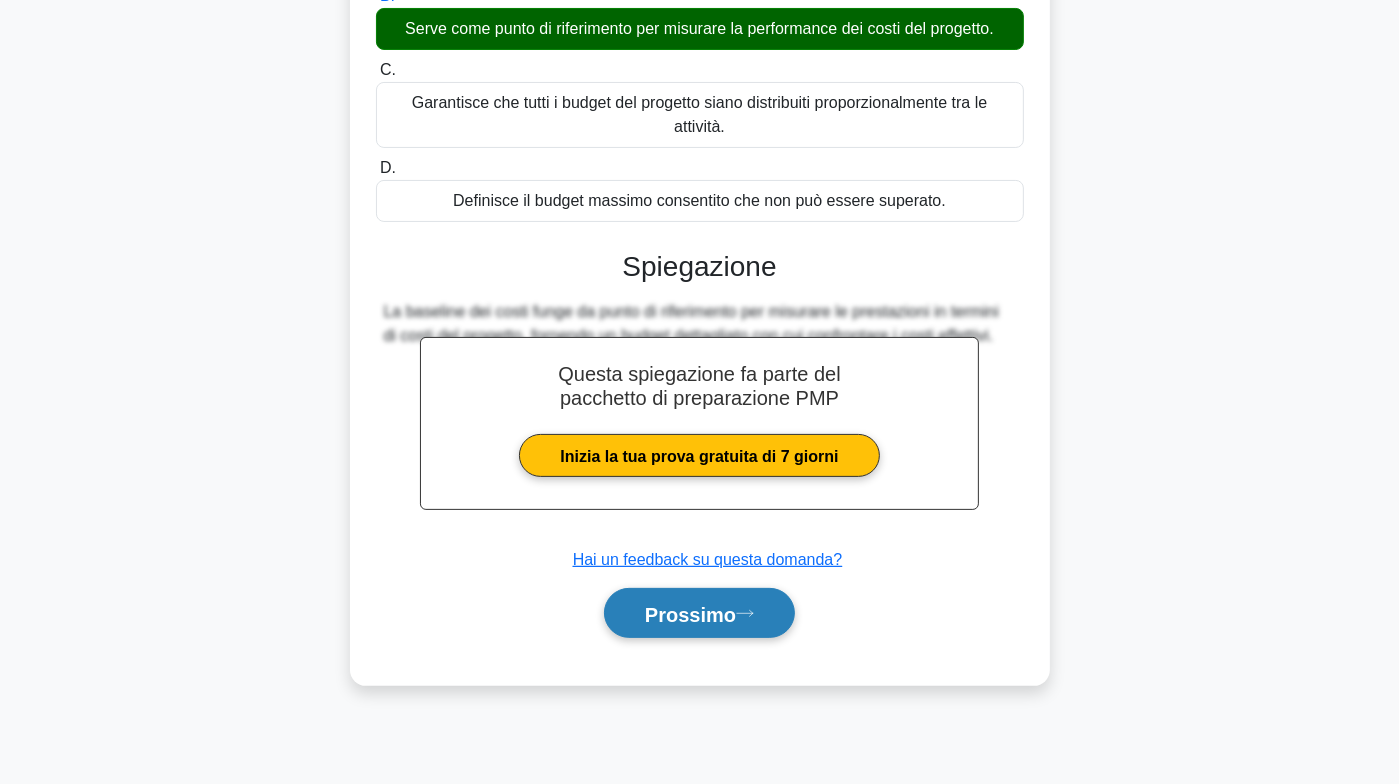 click on "Prossimo" at bounding box center (699, 613) 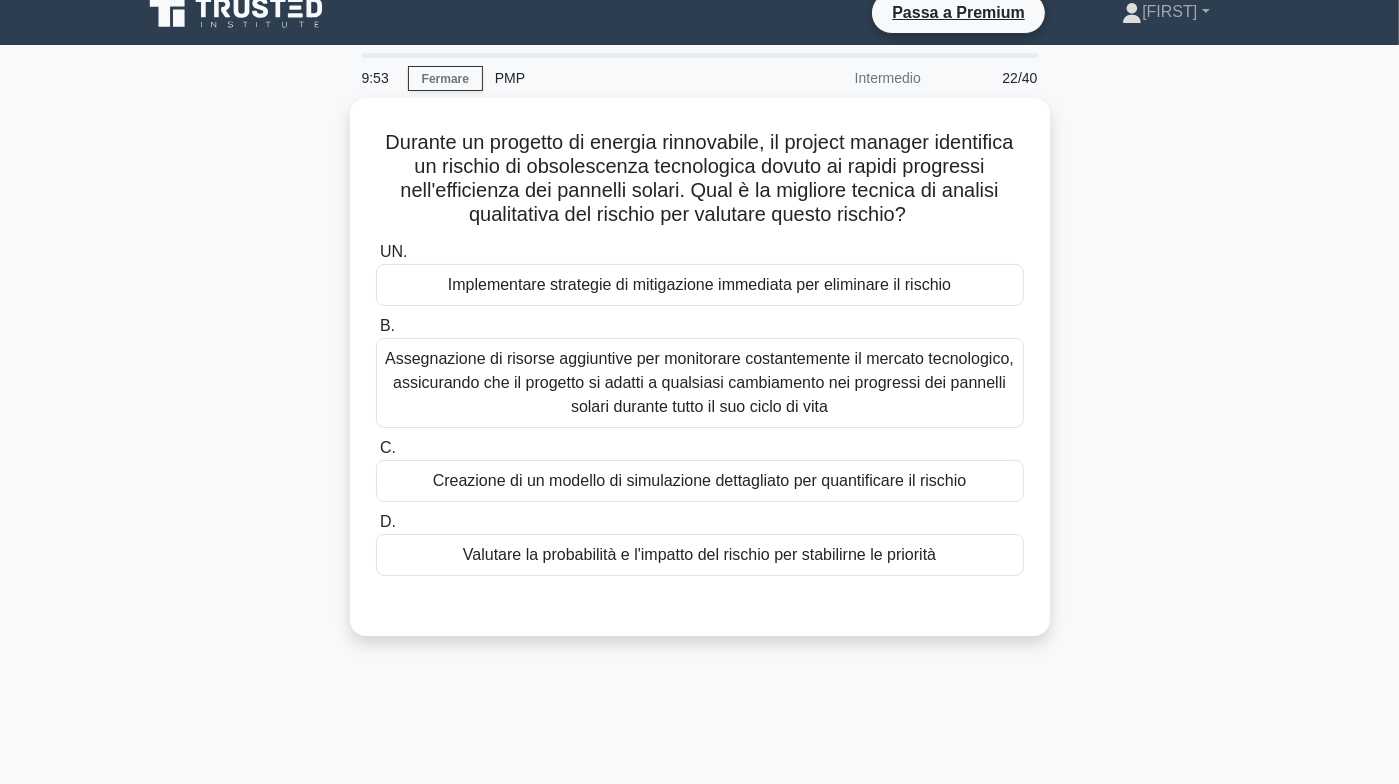 scroll, scrollTop: 0, scrollLeft: 0, axis: both 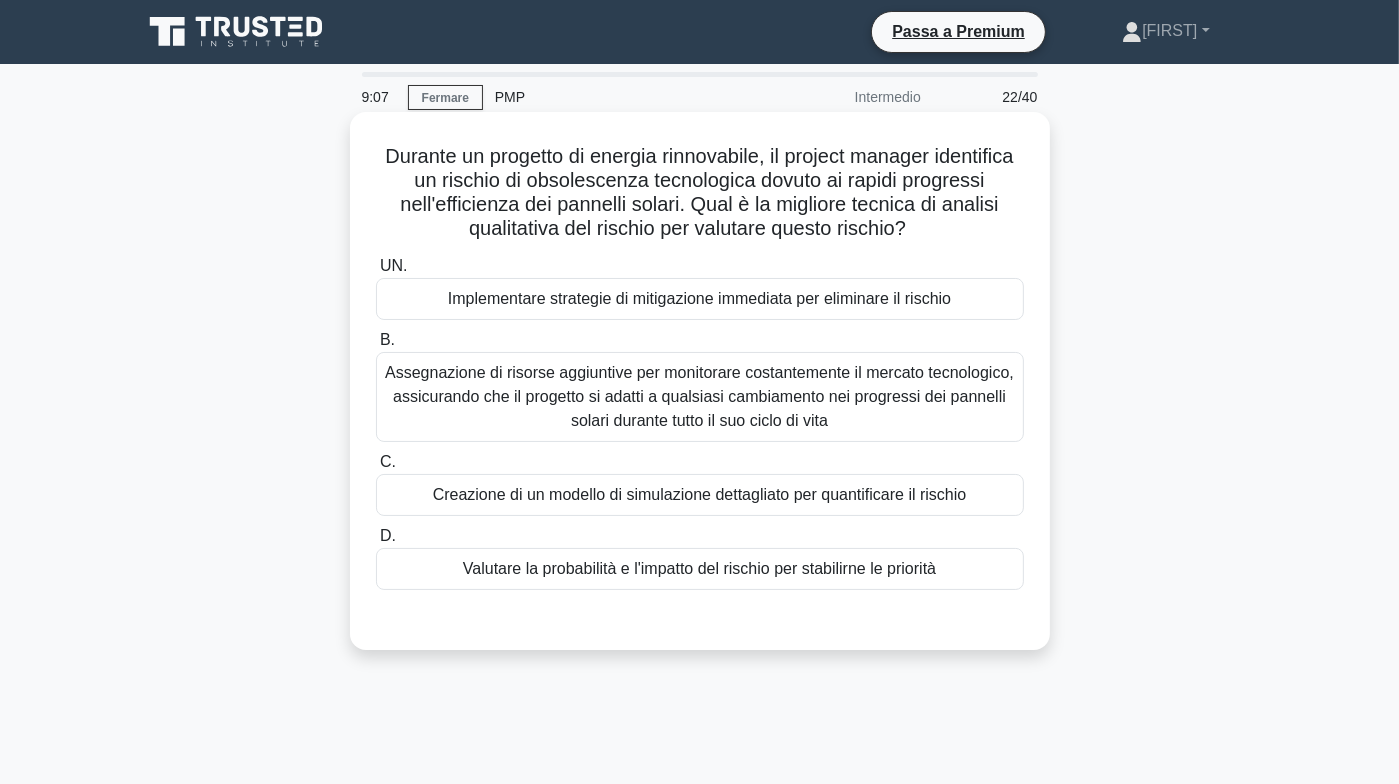 click on "Valutare la probabilità e l'impatto del rischio per stabilirne le priorità" at bounding box center [699, 568] 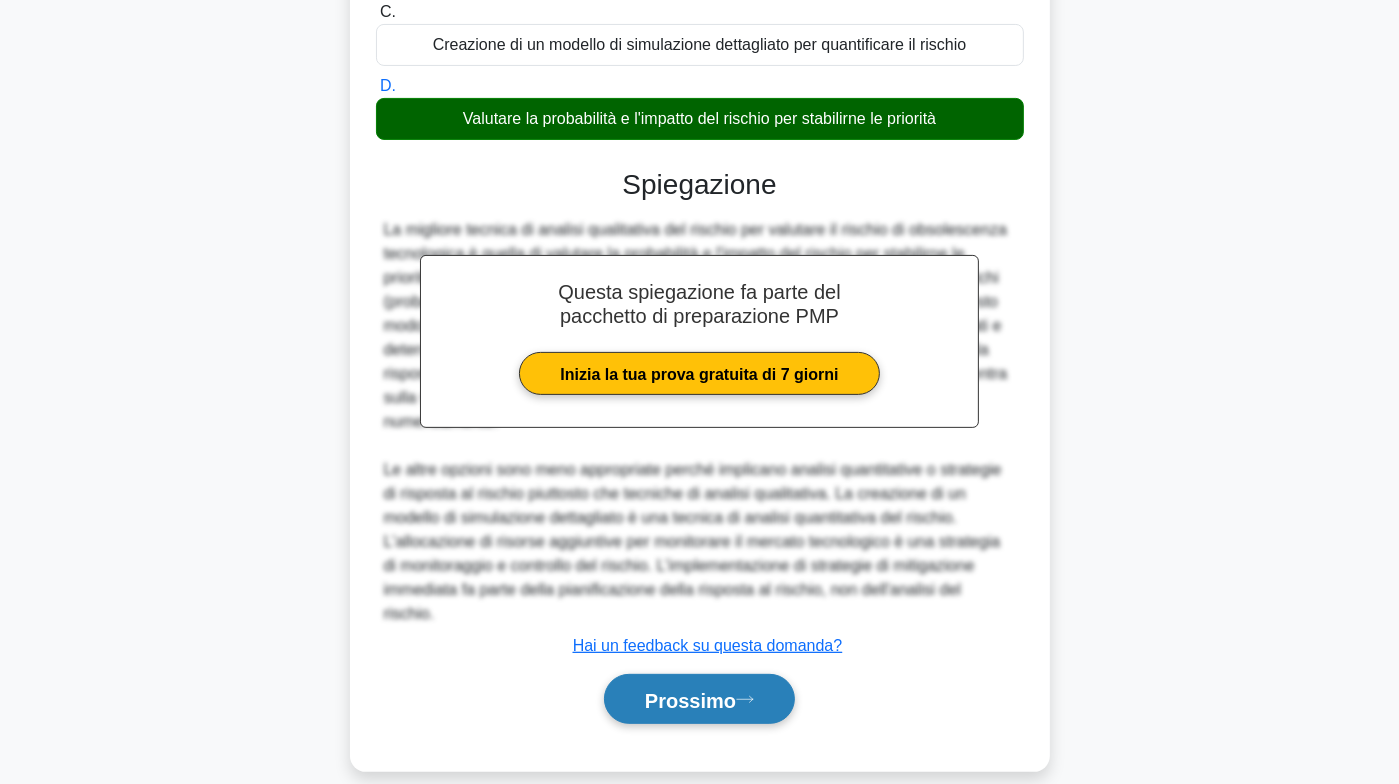 click on "Prossimo" at bounding box center (690, 700) 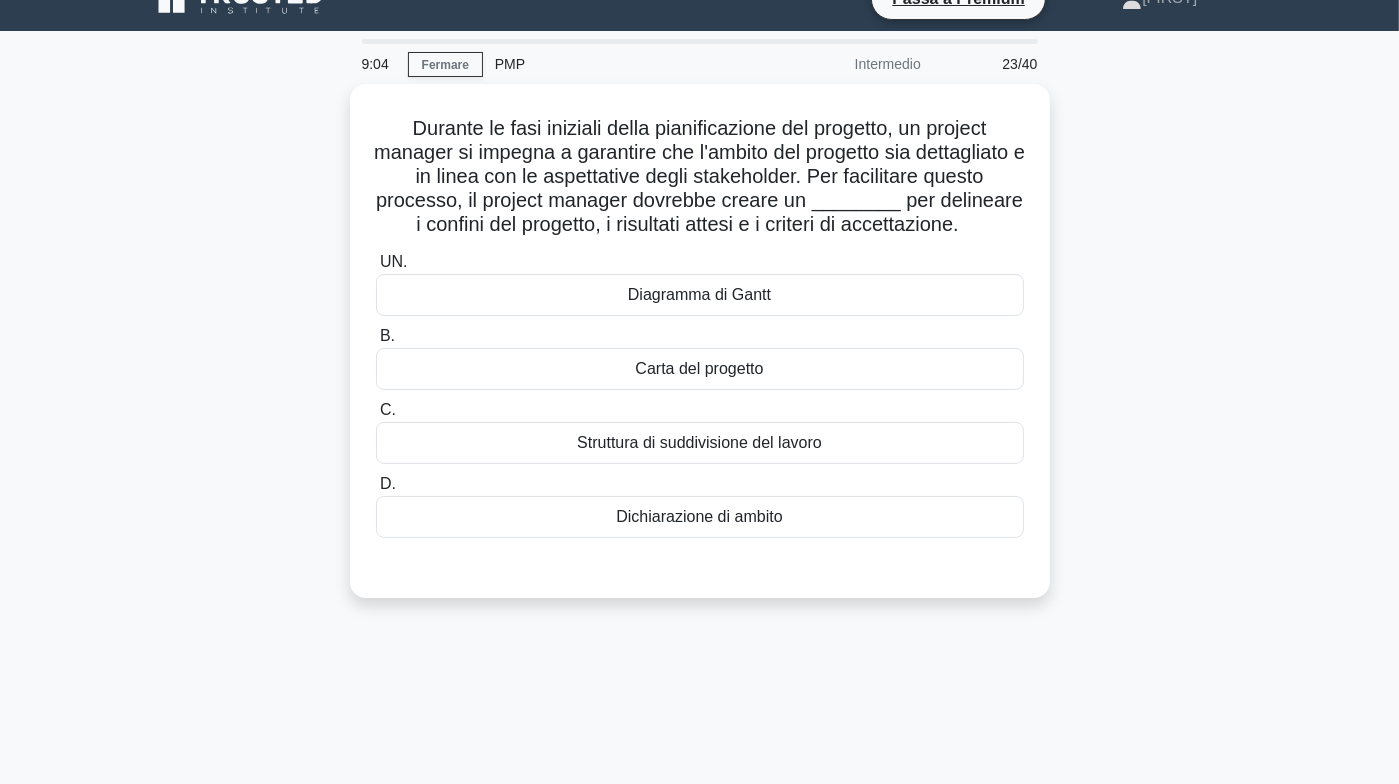 scroll, scrollTop: 0, scrollLeft: 0, axis: both 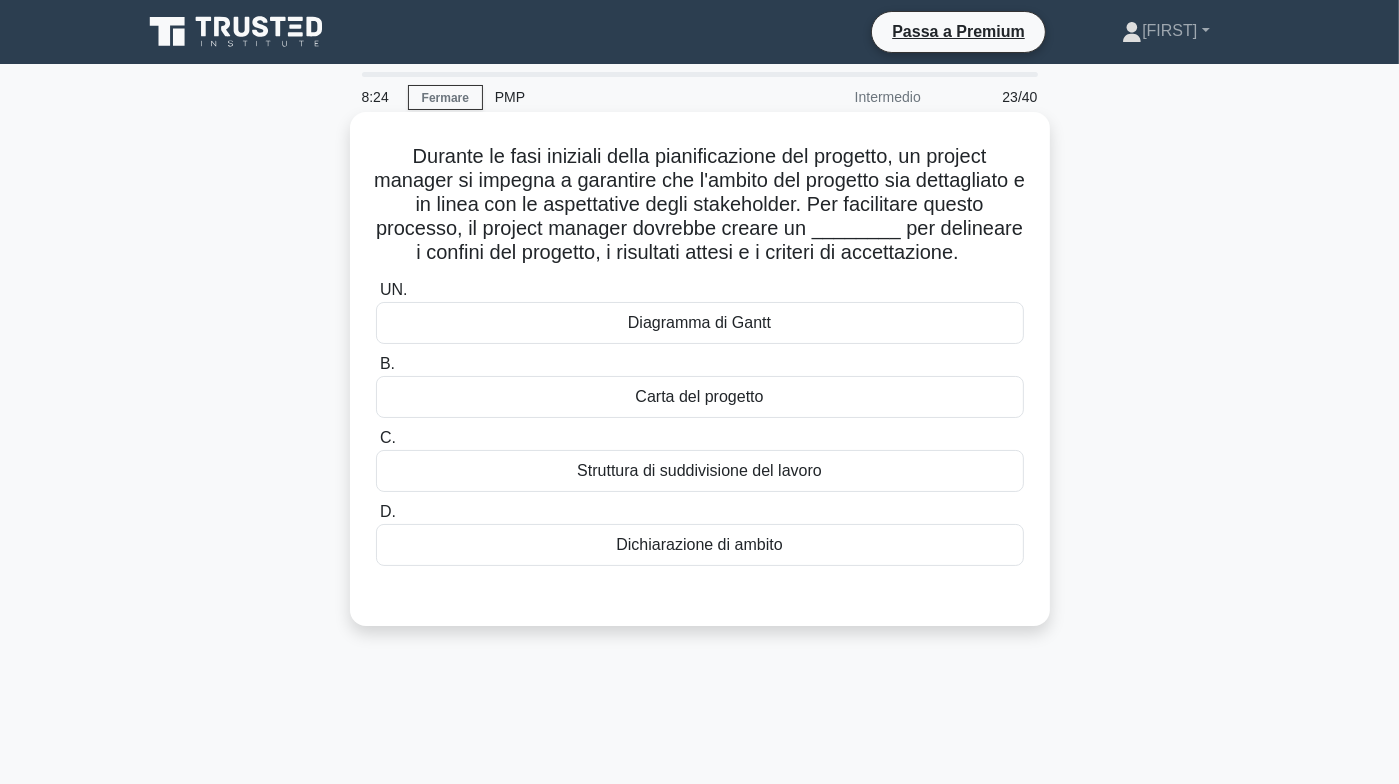 click on "Dichiarazione di ambito" at bounding box center (700, 545) 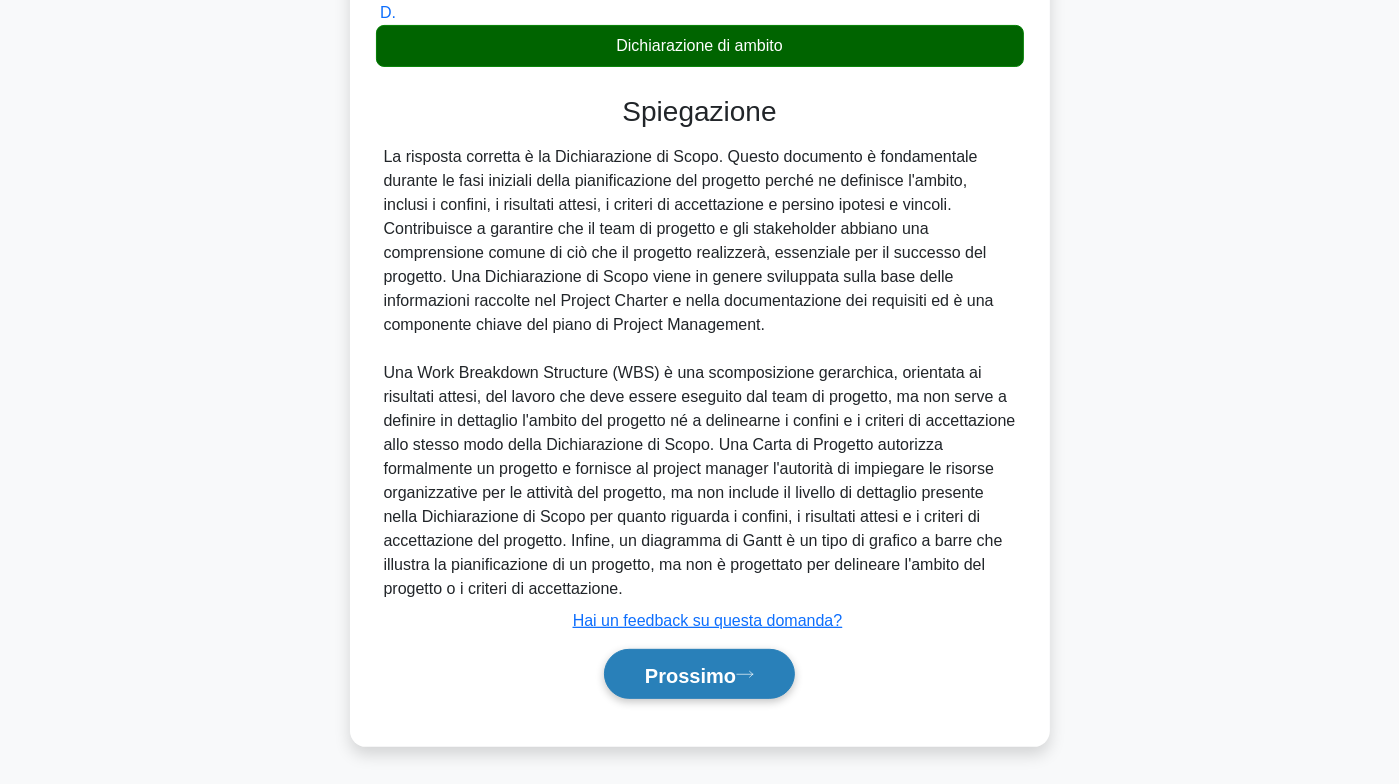 click on "Prossimo" at bounding box center (690, 675) 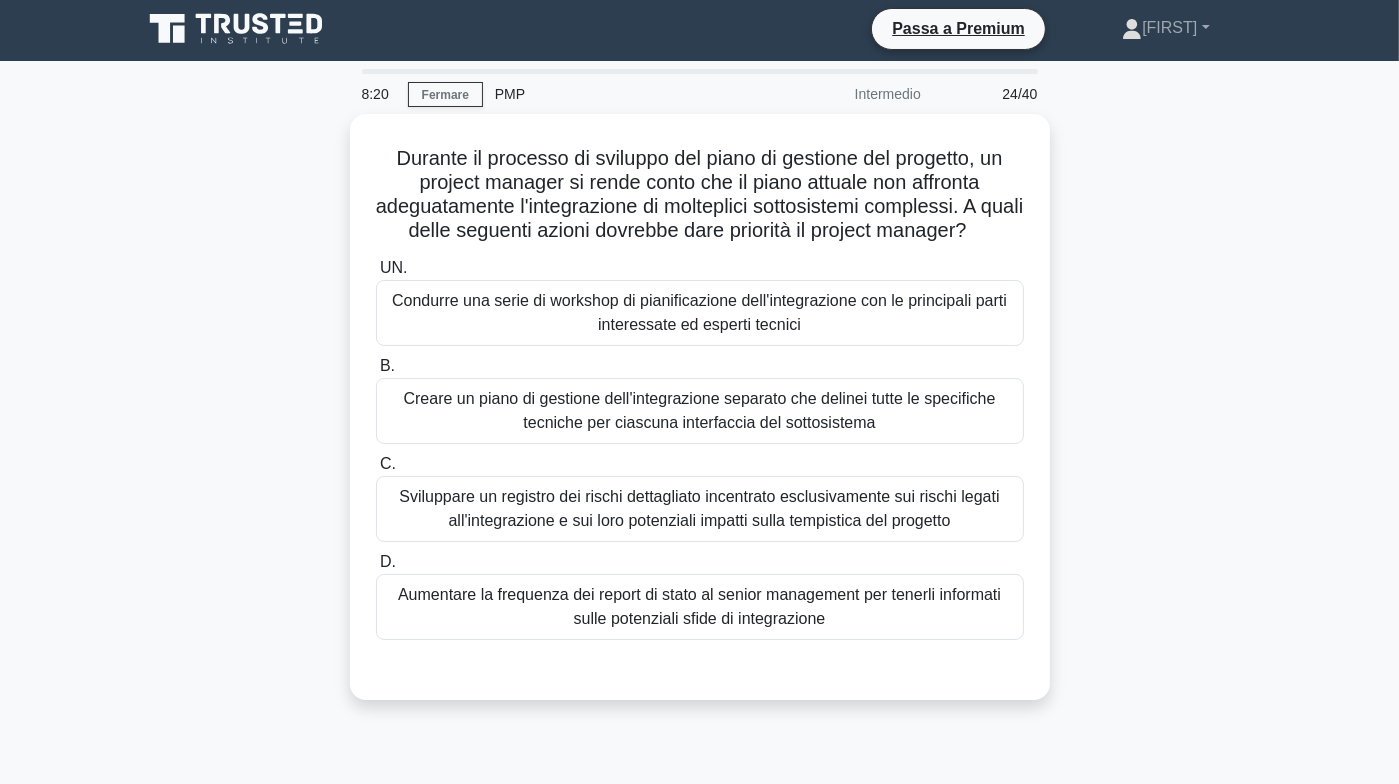 scroll, scrollTop: 0, scrollLeft: 0, axis: both 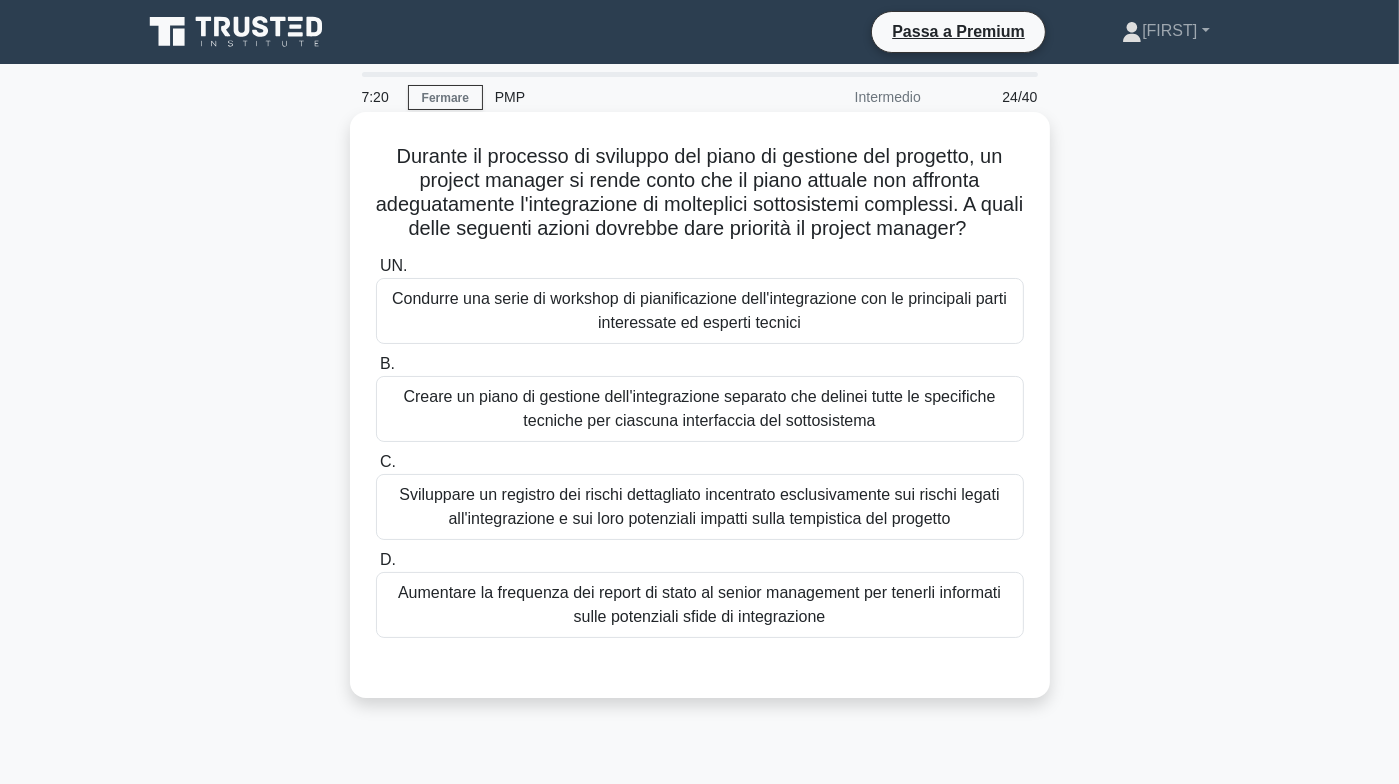 click on "Creare un piano di gestione dell'integrazione separato che delinei tutte le specifiche tecniche per ciascuna interfaccia del sottosistema" at bounding box center (700, 408) 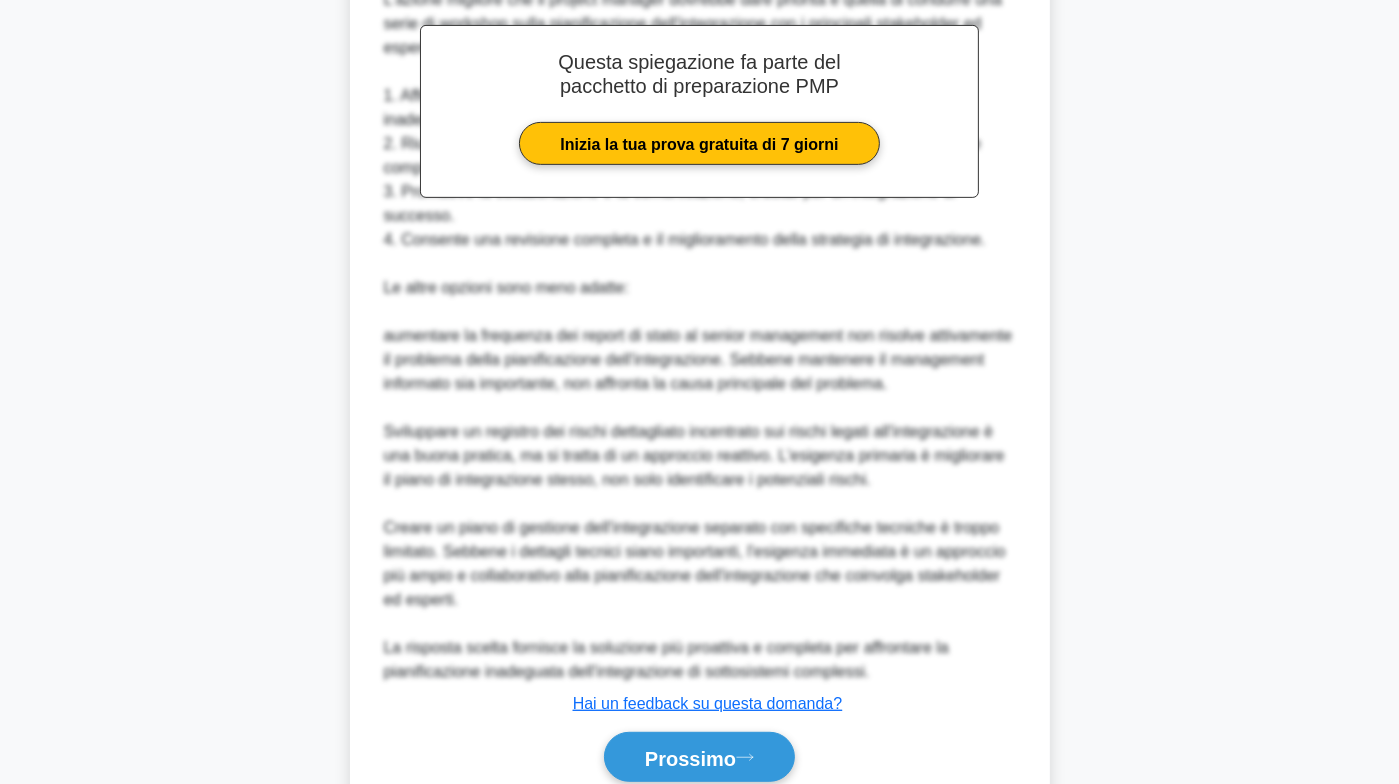 scroll, scrollTop: 836, scrollLeft: 0, axis: vertical 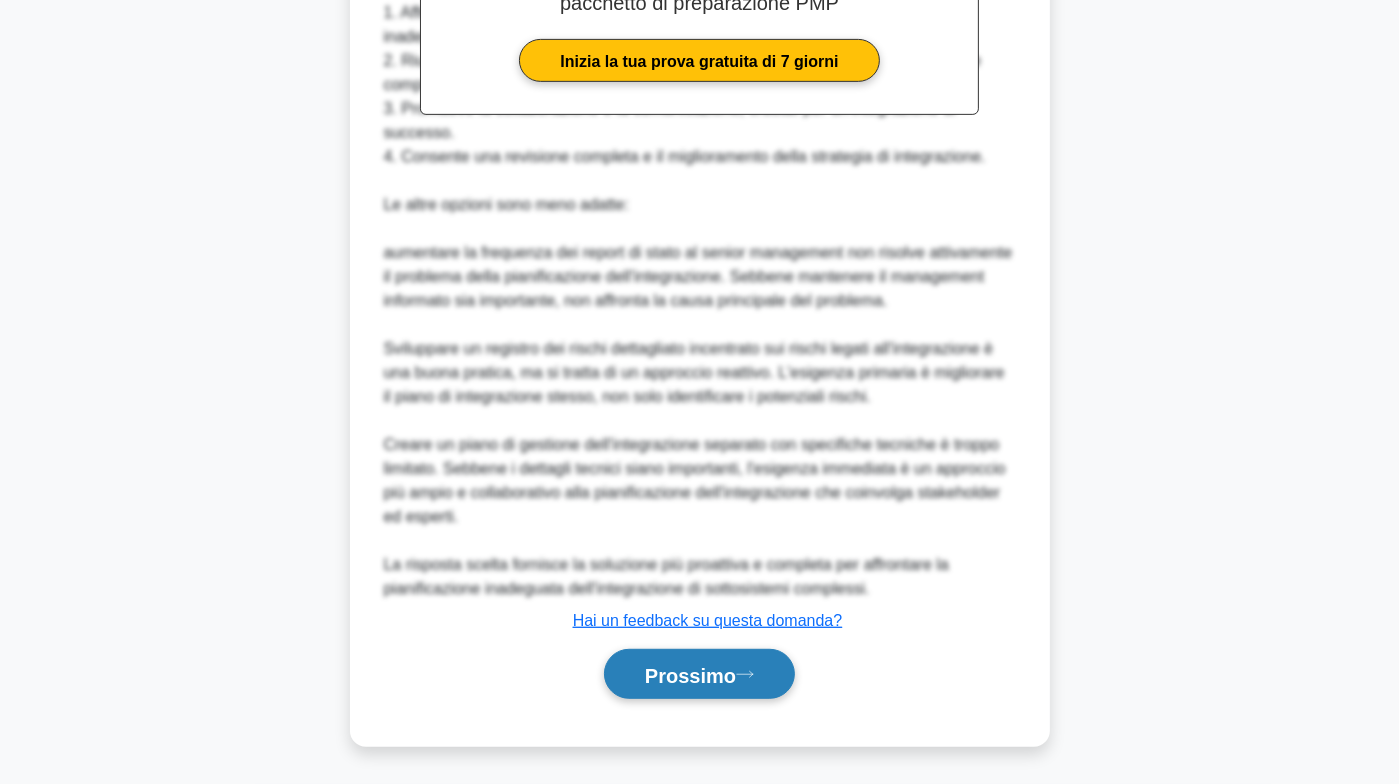 click on "Prossimo" at bounding box center (690, 675) 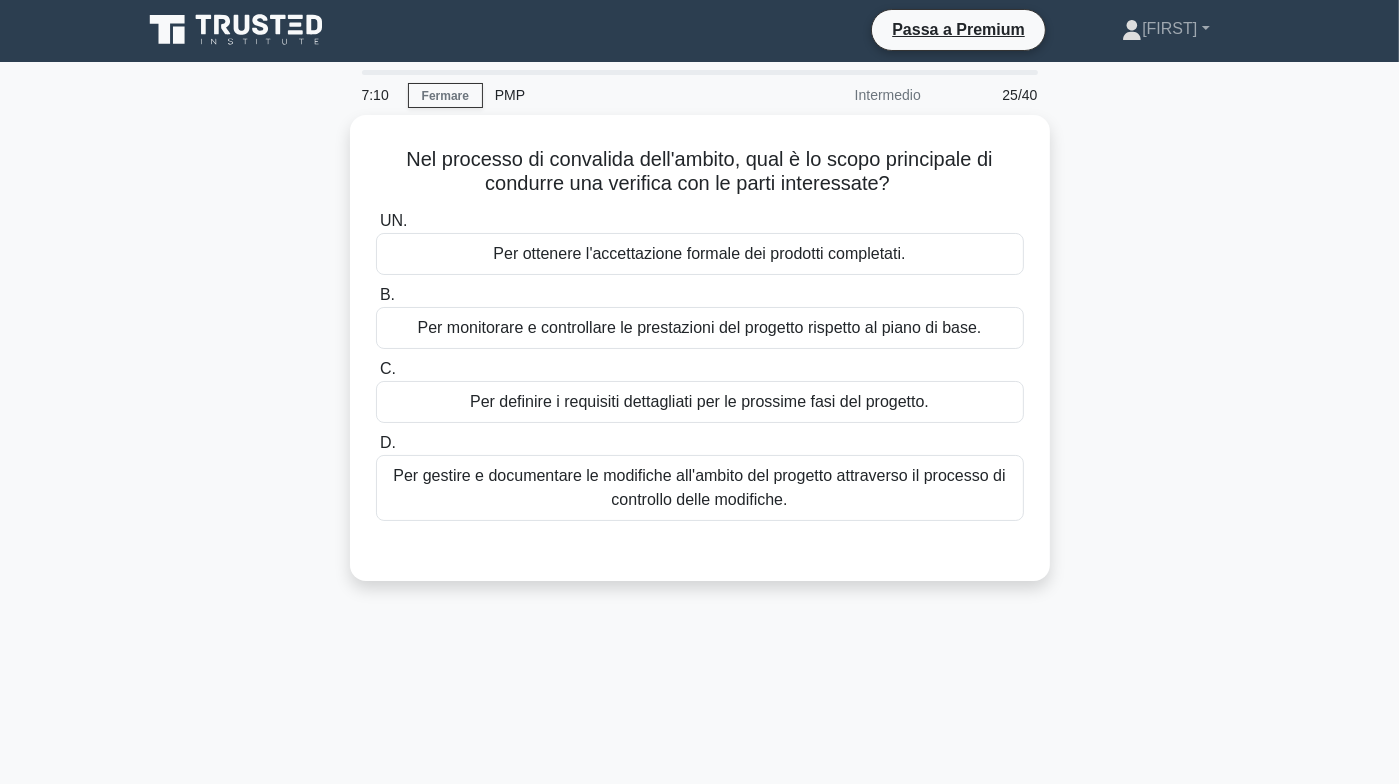 scroll, scrollTop: 0, scrollLeft: 0, axis: both 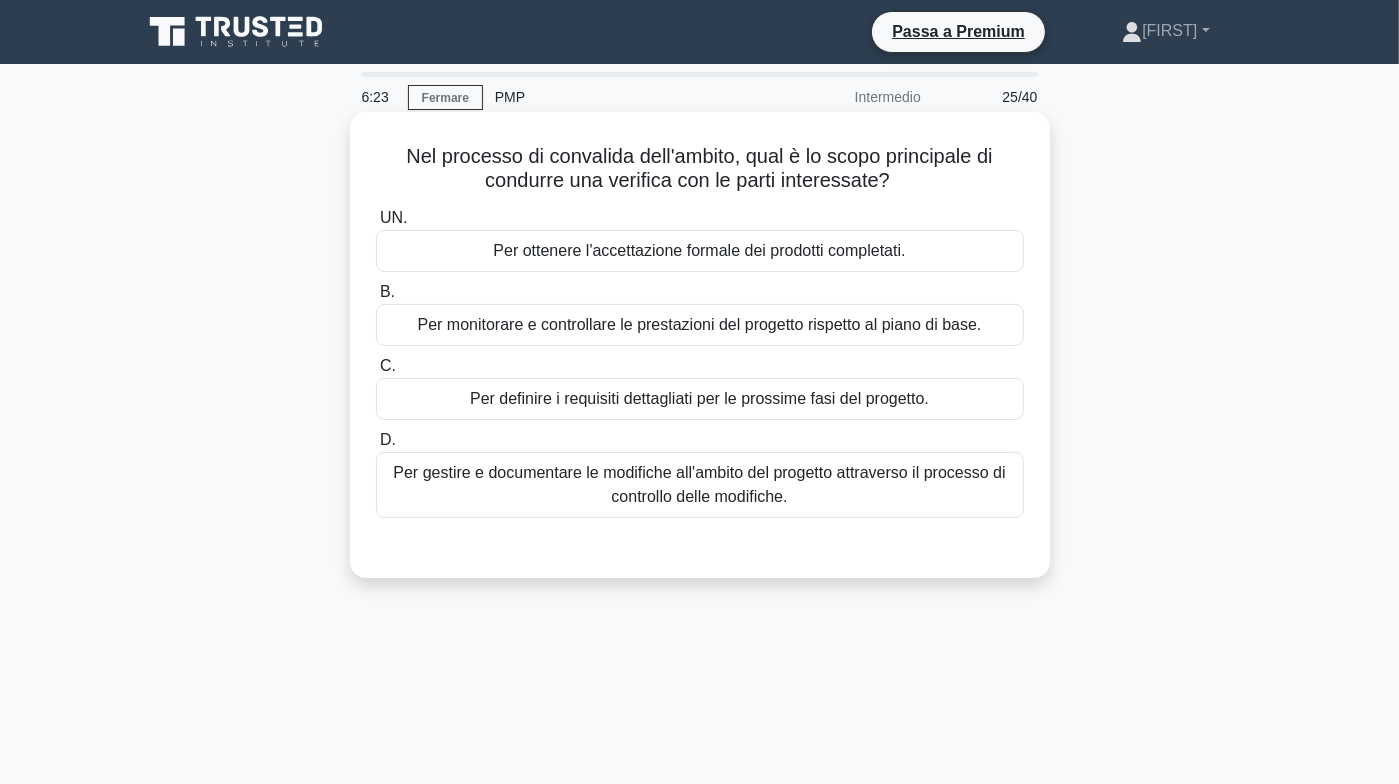 click on "Per definire i requisiti dettagliati per le prossime fasi del progetto." at bounding box center (700, 399) 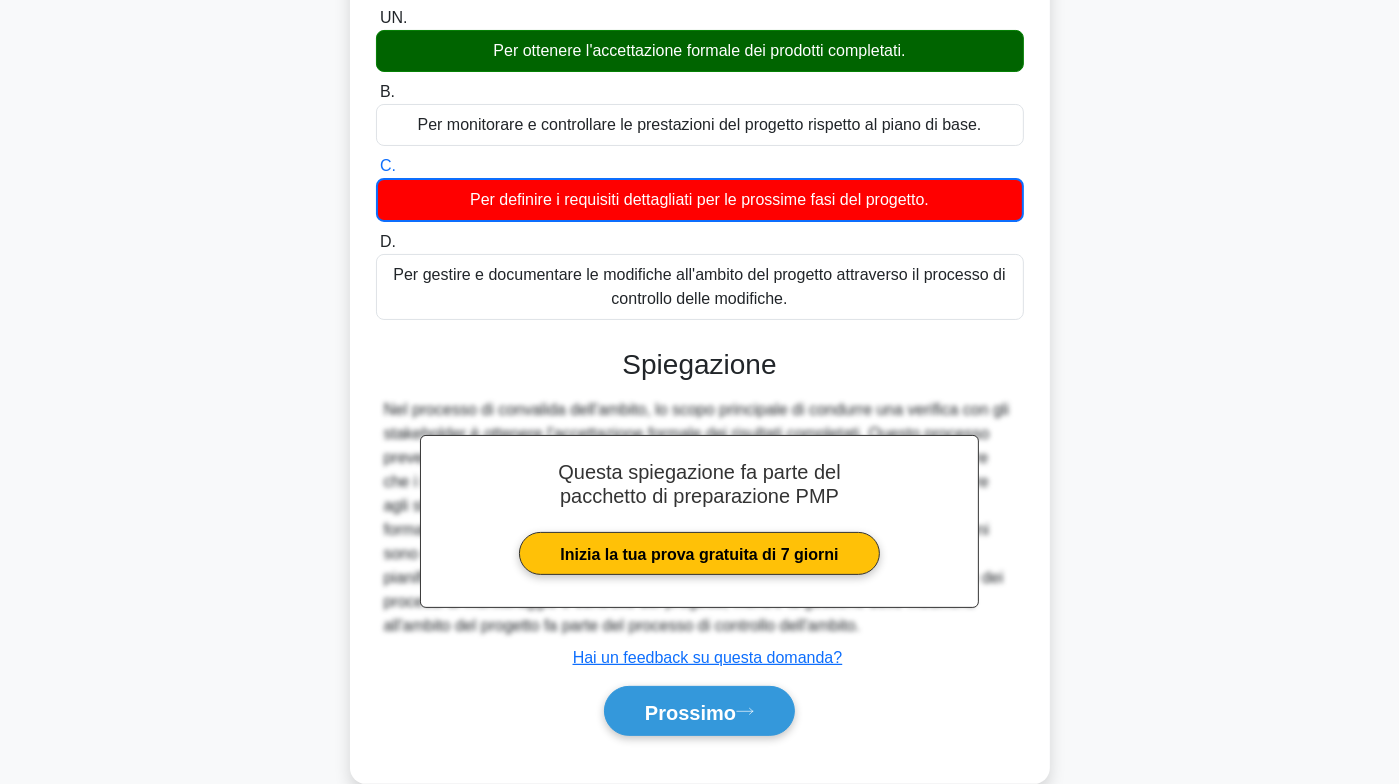 scroll, scrollTop: 296, scrollLeft: 0, axis: vertical 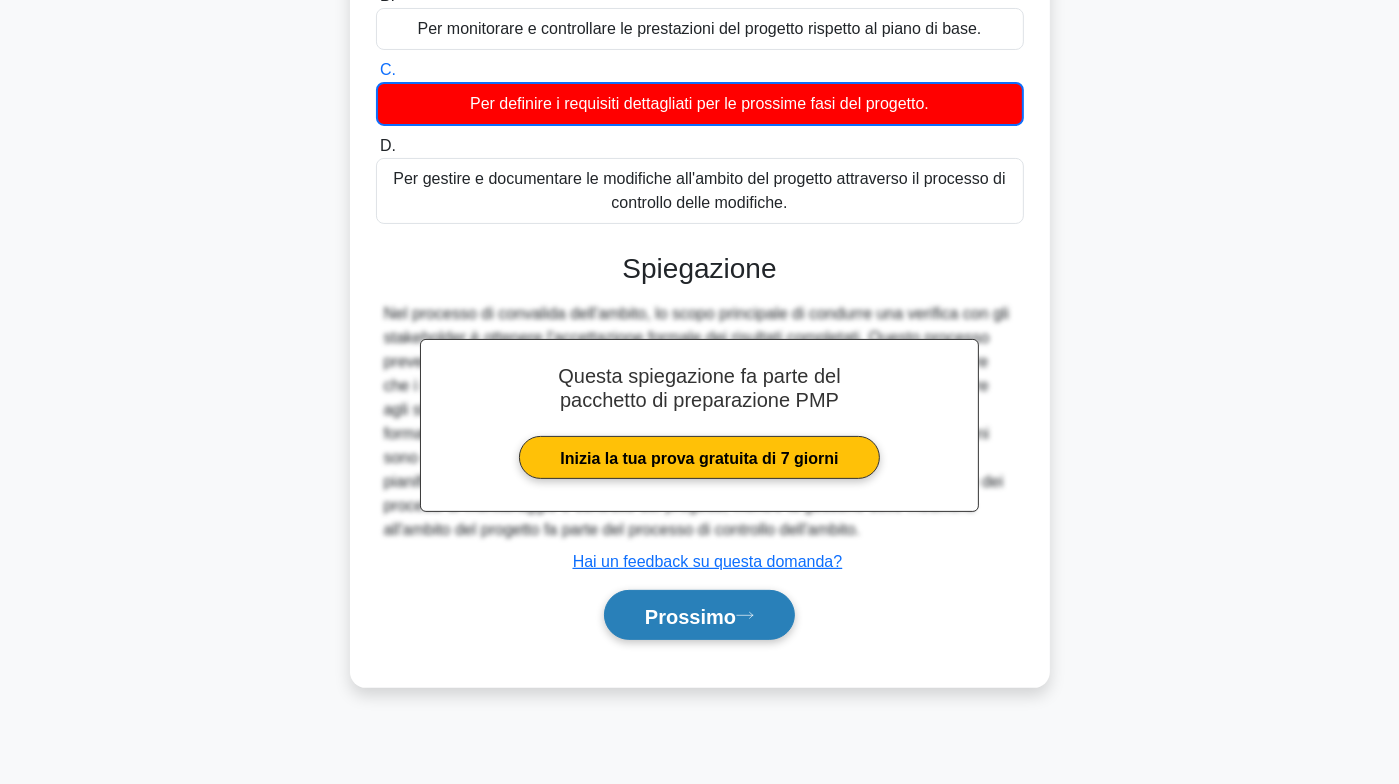 click on "Prossimo" at bounding box center [690, 616] 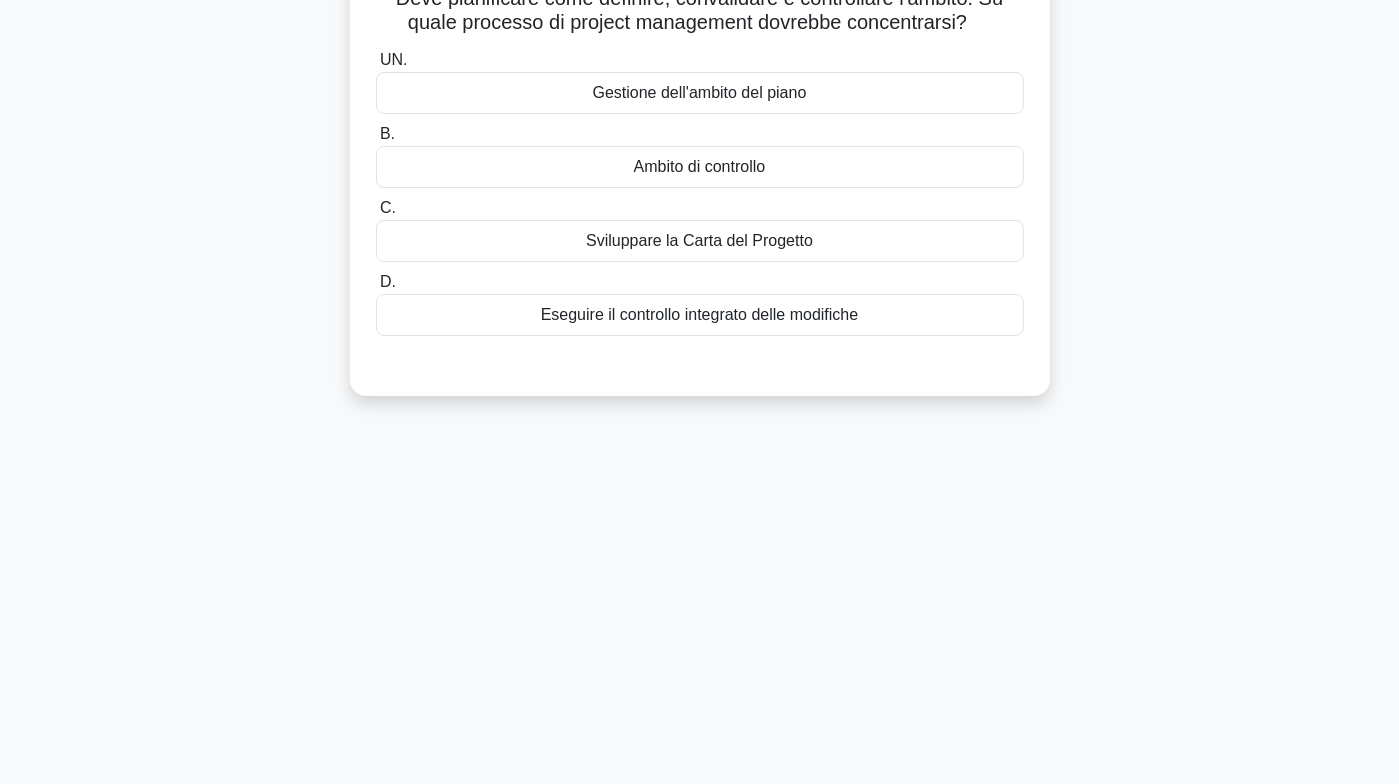 scroll, scrollTop: 0, scrollLeft: 0, axis: both 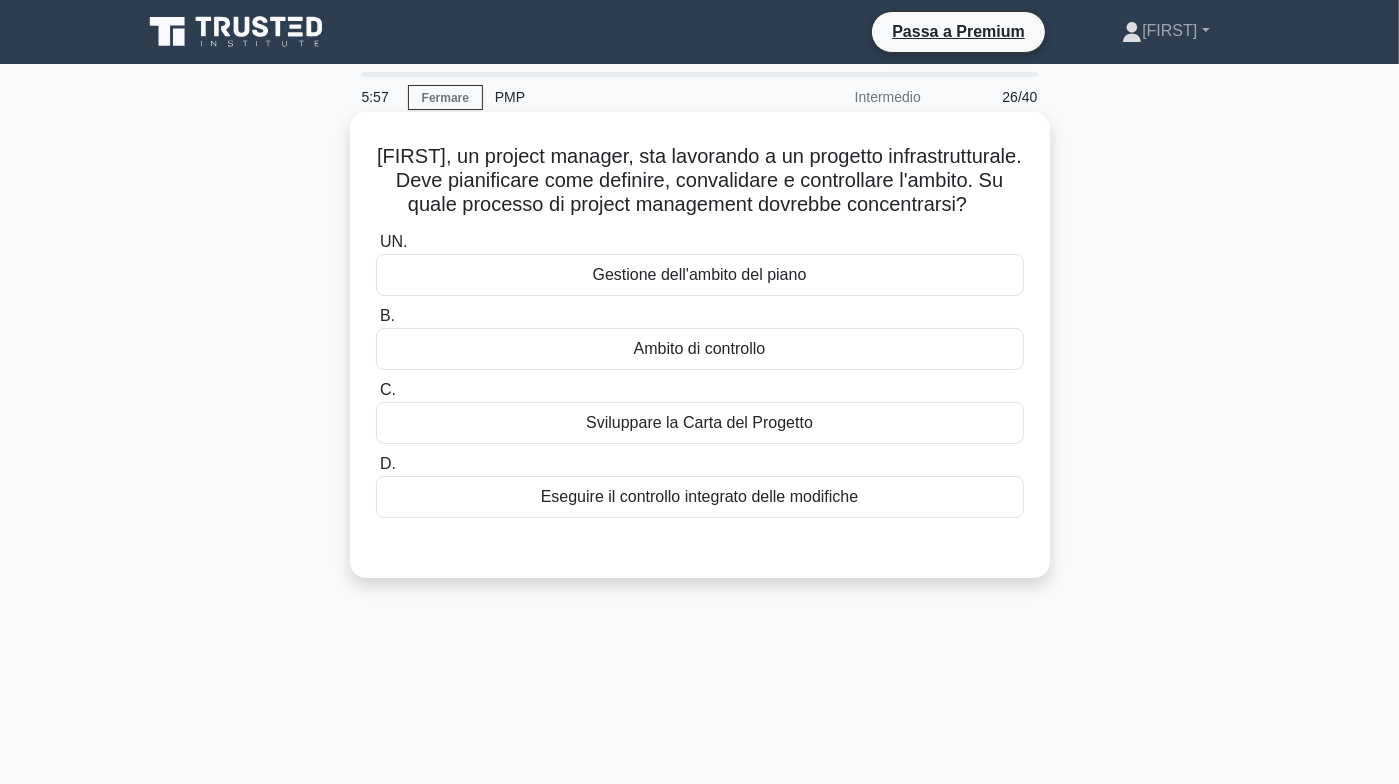 click on "Gestione dell'ambito del piano" at bounding box center (700, 274) 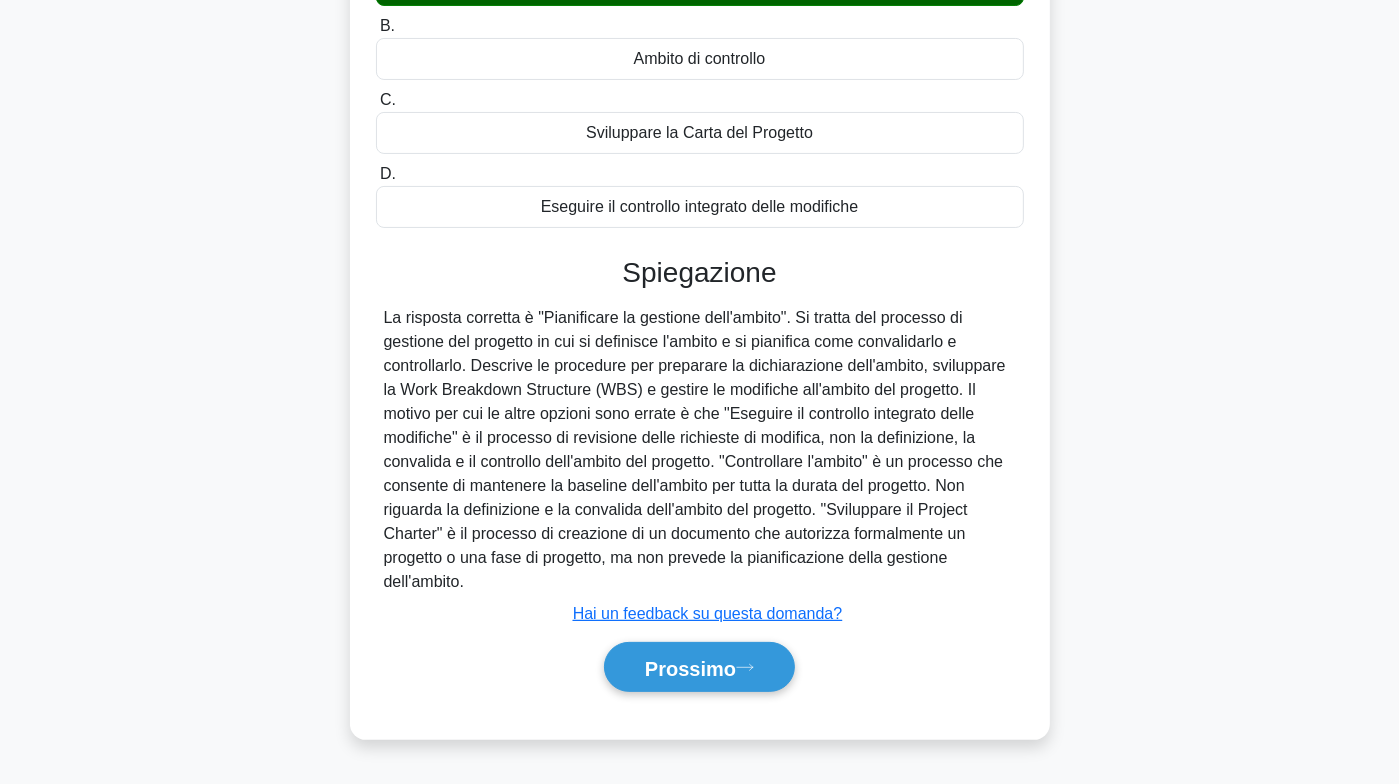 scroll, scrollTop: 296, scrollLeft: 0, axis: vertical 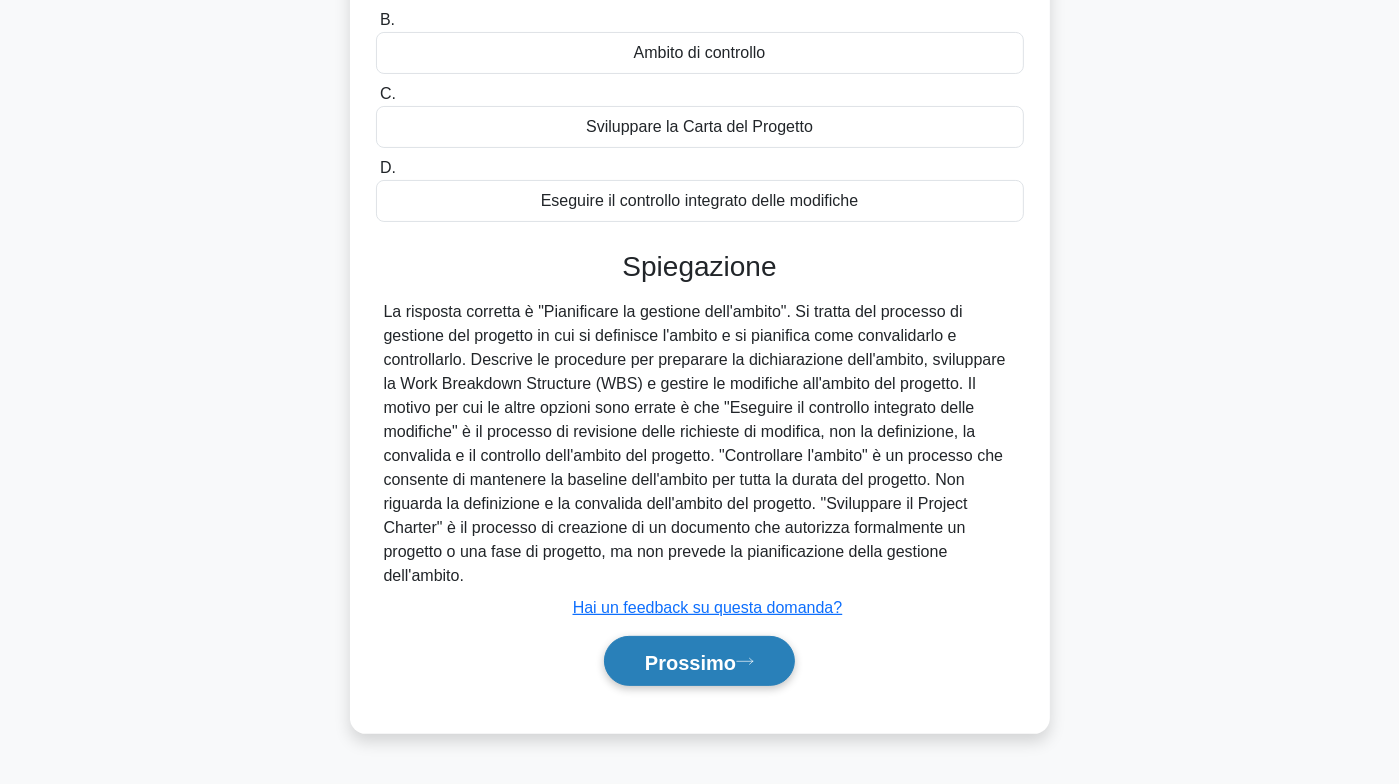 click on "Prossimo" at bounding box center (690, 662) 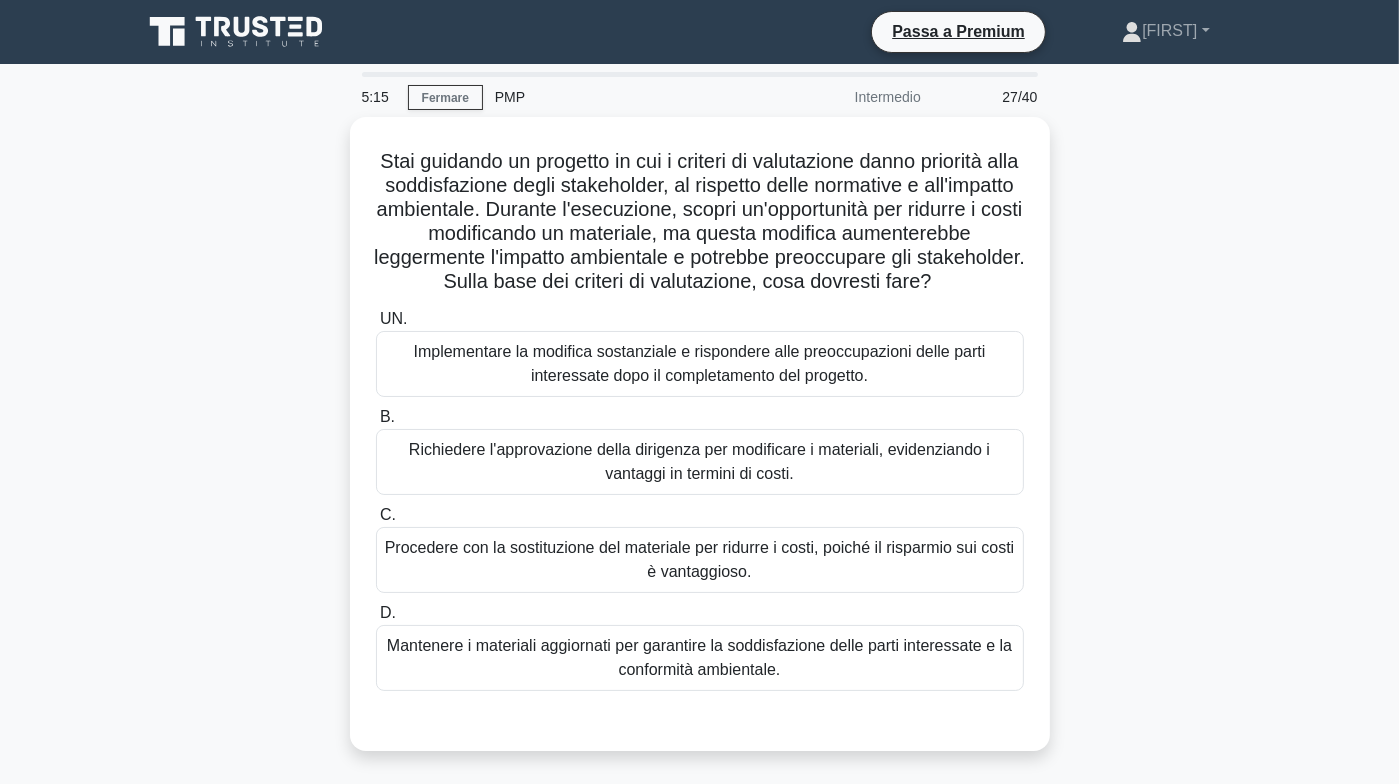 scroll, scrollTop: 100, scrollLeft: 0, axis: vertical 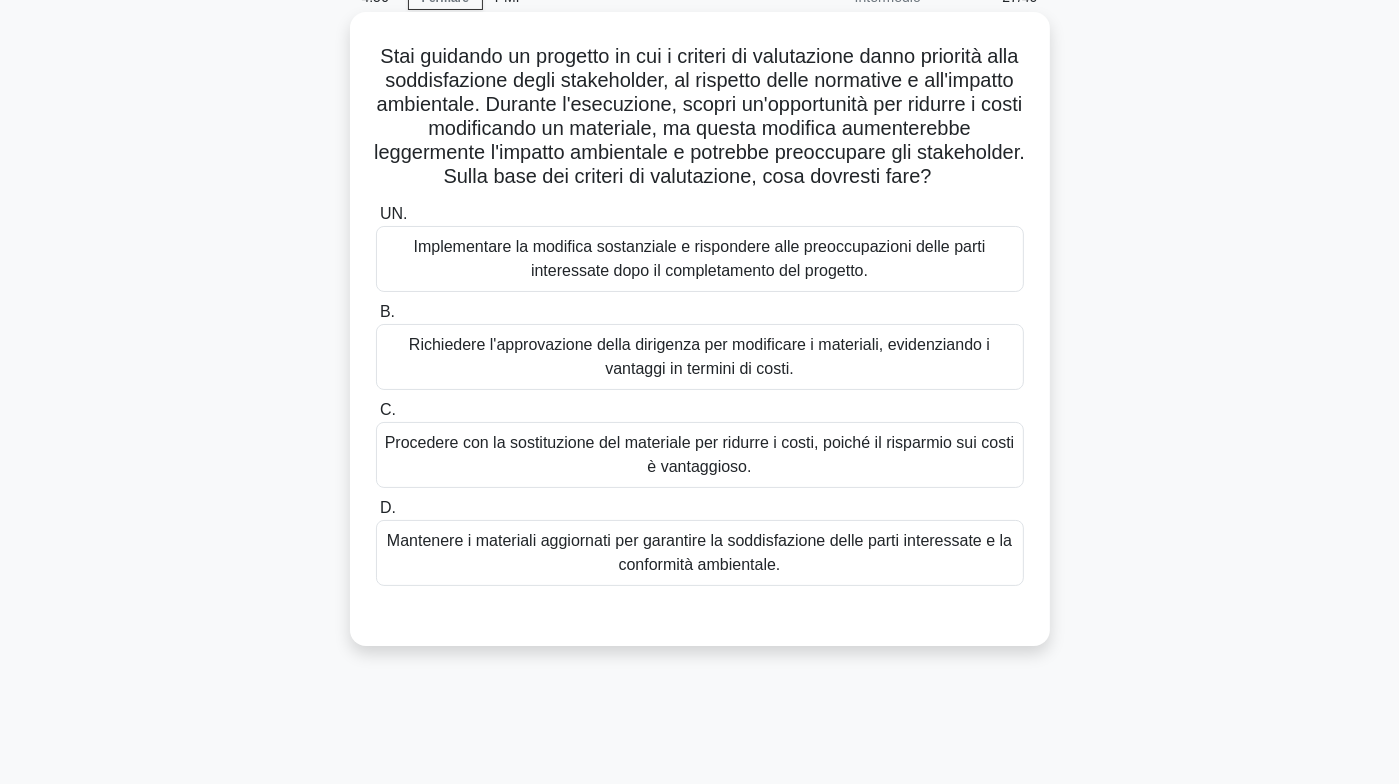 click on "Richiedere l'approvazione della dirigenza per modificare i materiali, evidenziando i vantaggi in termini di costi." at bounding box center (699, 356) 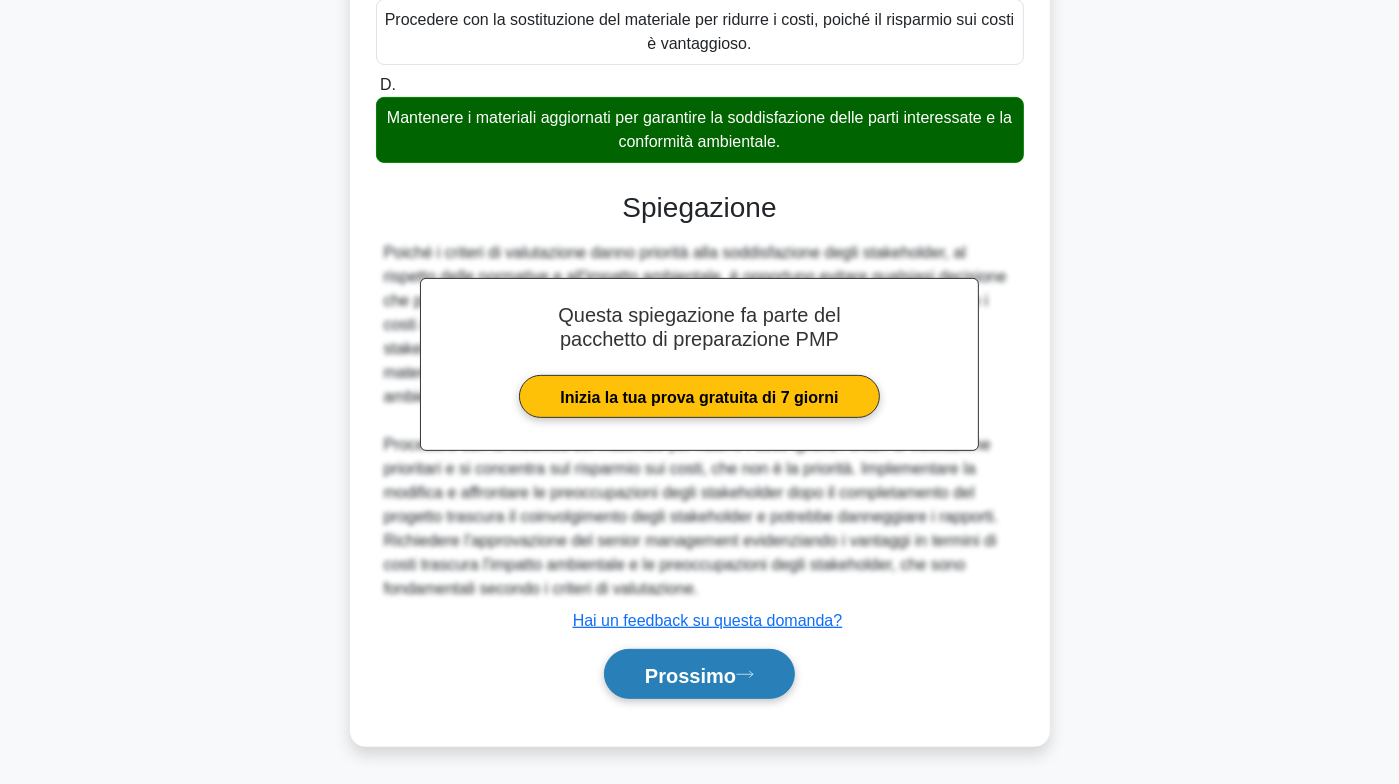 scroll, scrollTop: 548, scrollLeft: 0, axis: vertical 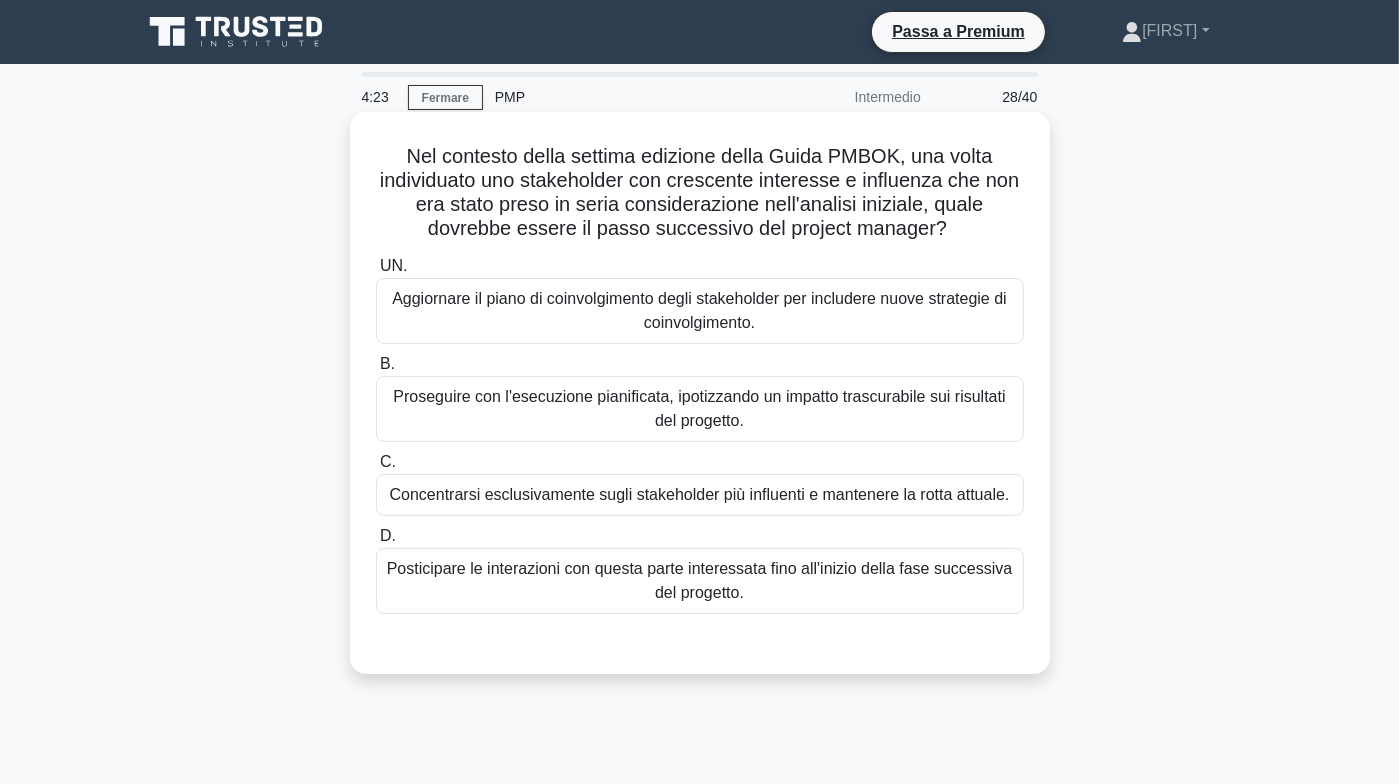 click on "Aggiornare il piano di coinvolgimento degli stakeholder per includere nuove strategie di coinvolgimento." at bounding box center (699, 310) 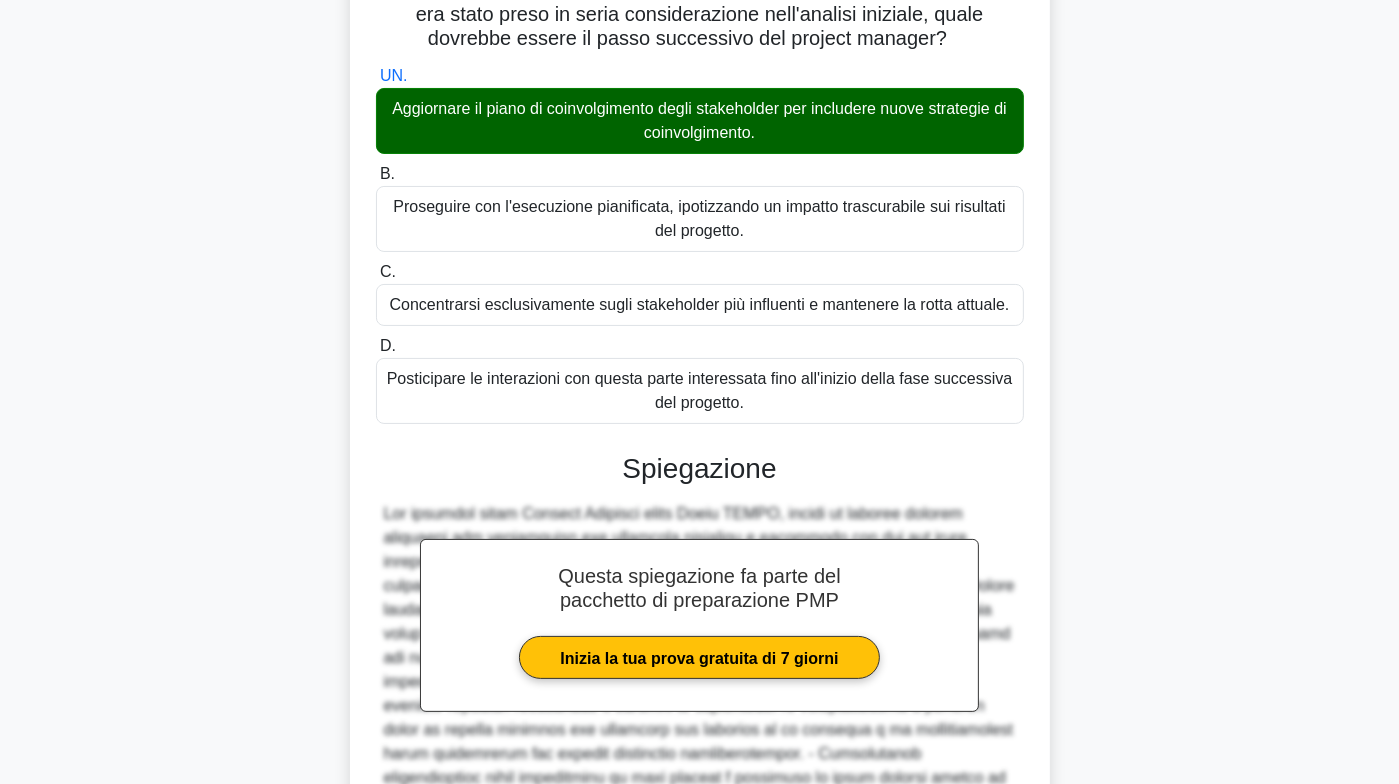 scroll, scrollTop: 498, scrollLeft: 0, axis: vertical 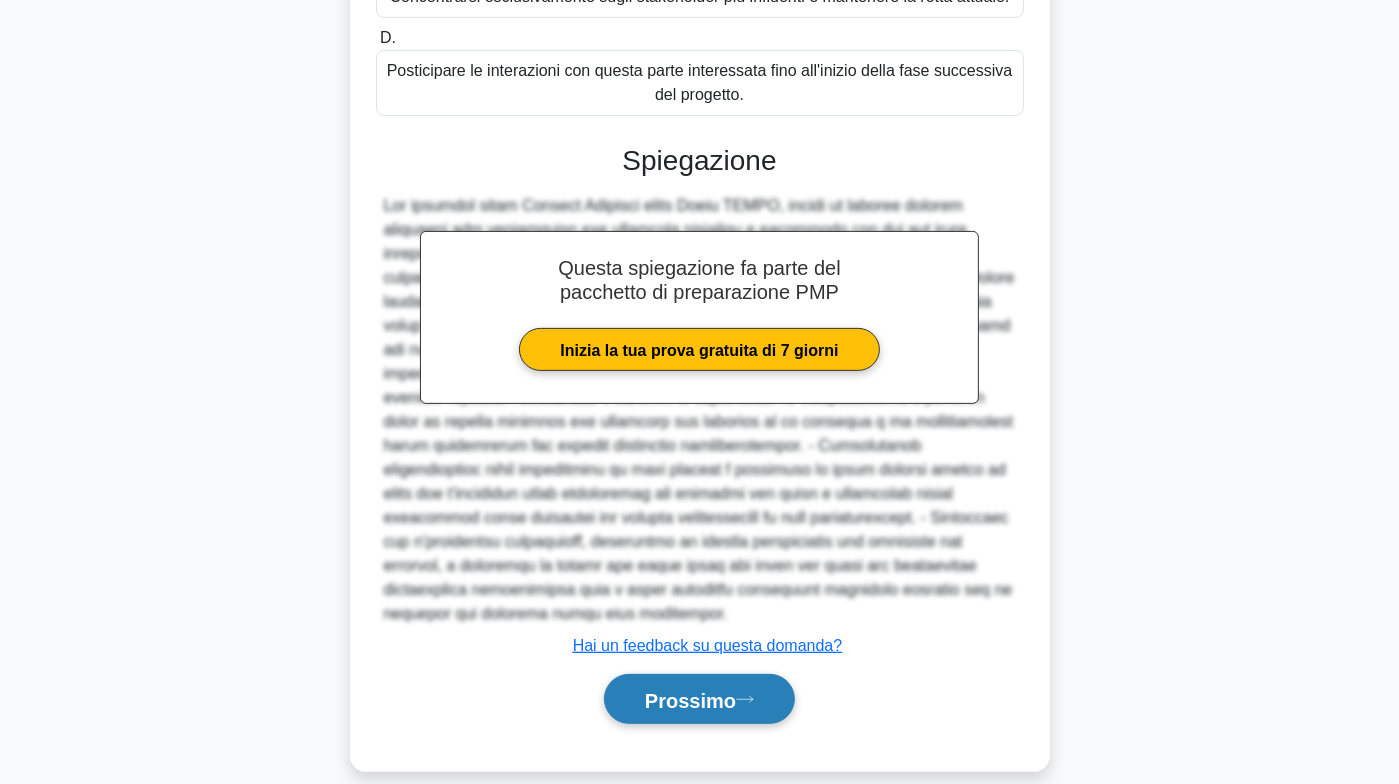click on "Prossimo" at bounding box center [690, 700] 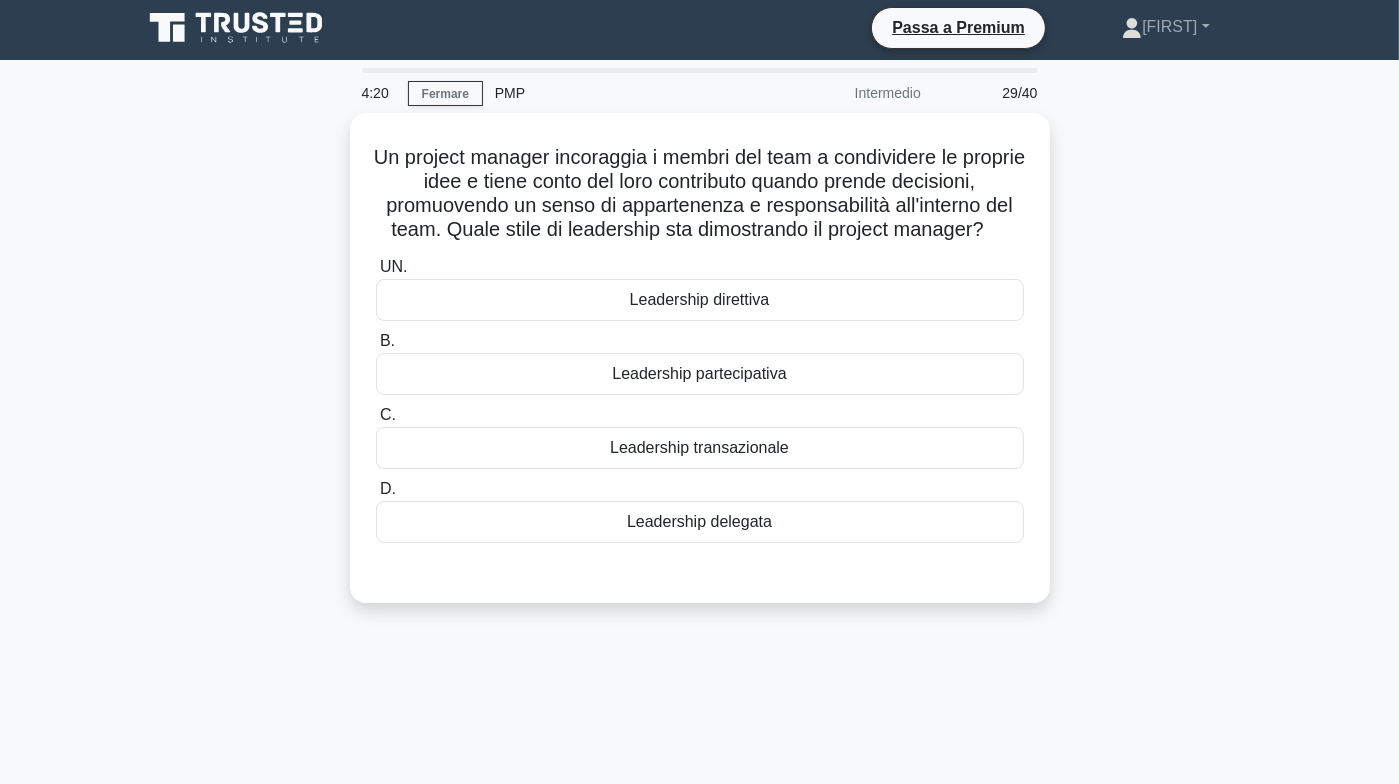 scroll, scrollTop: 0, scrollLeft: 0, axis: both 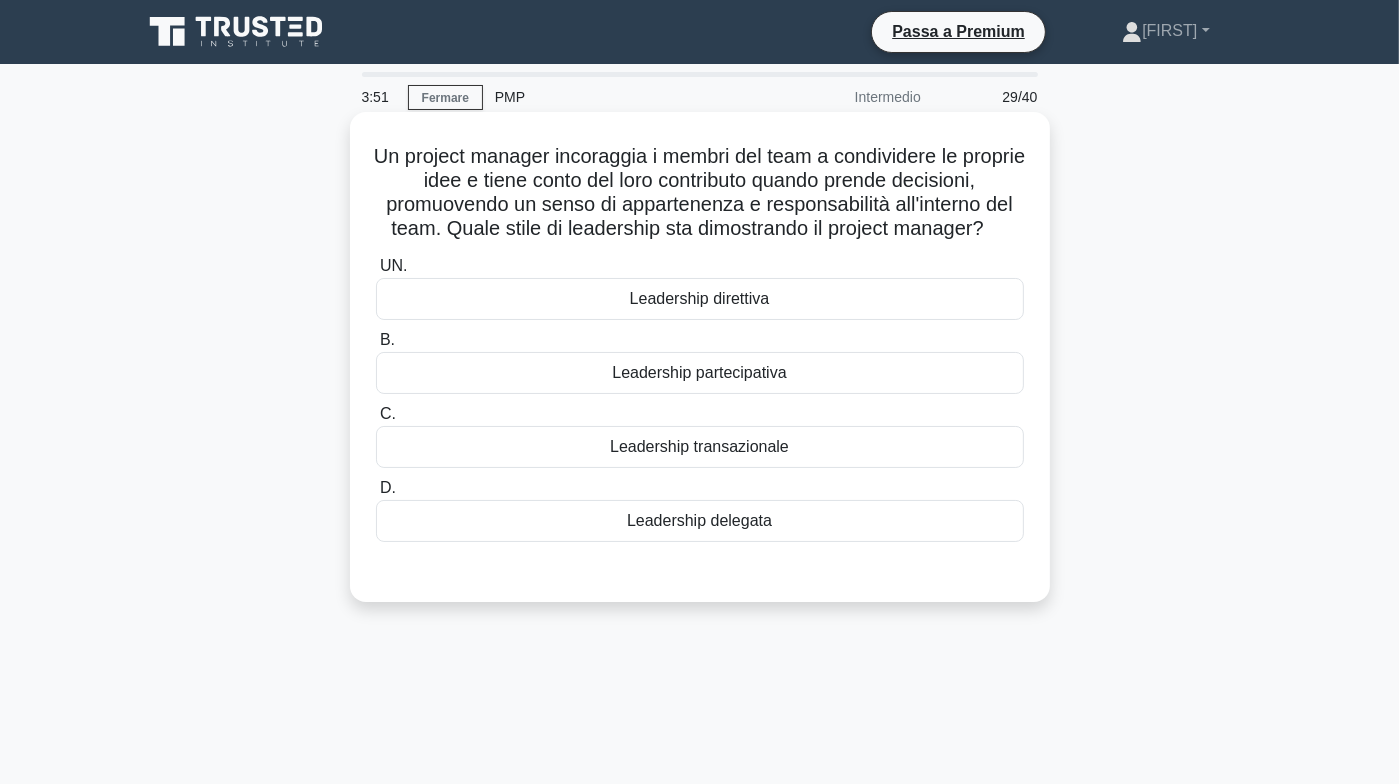 click on "Leadership partecipativa" at bounding box center (699, 372) 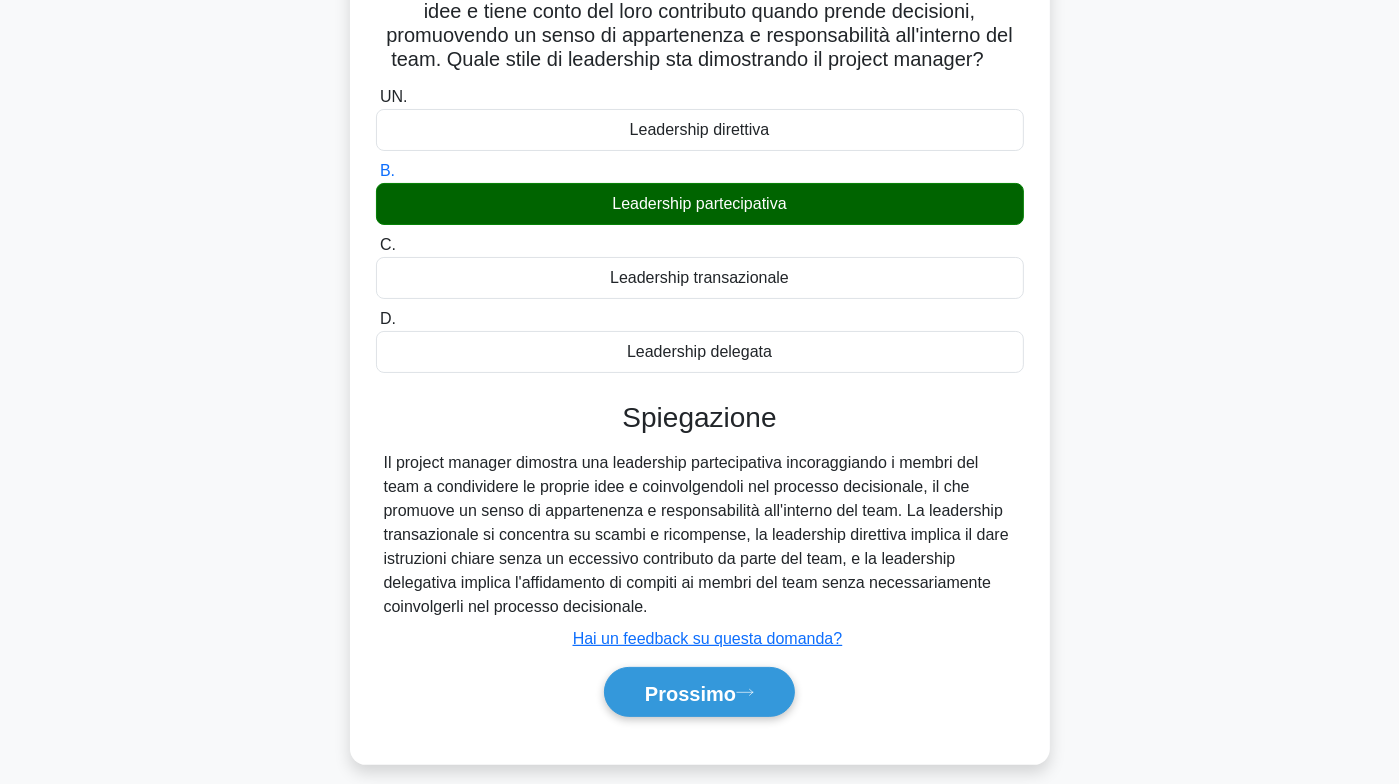 scroll, scrollTop: 296, scrollLeft: 0, axis: vertical 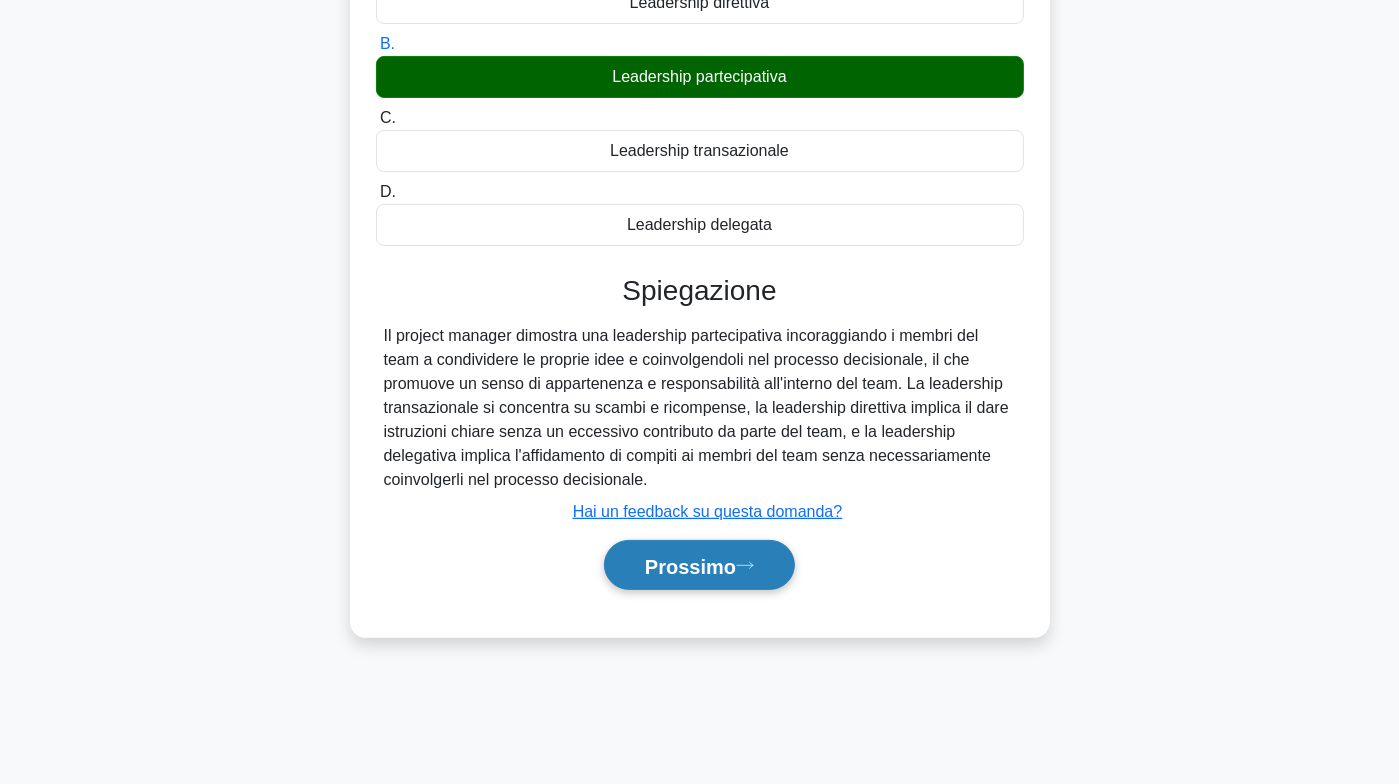 click on "Prossimo" at bounding box center (690, 566) 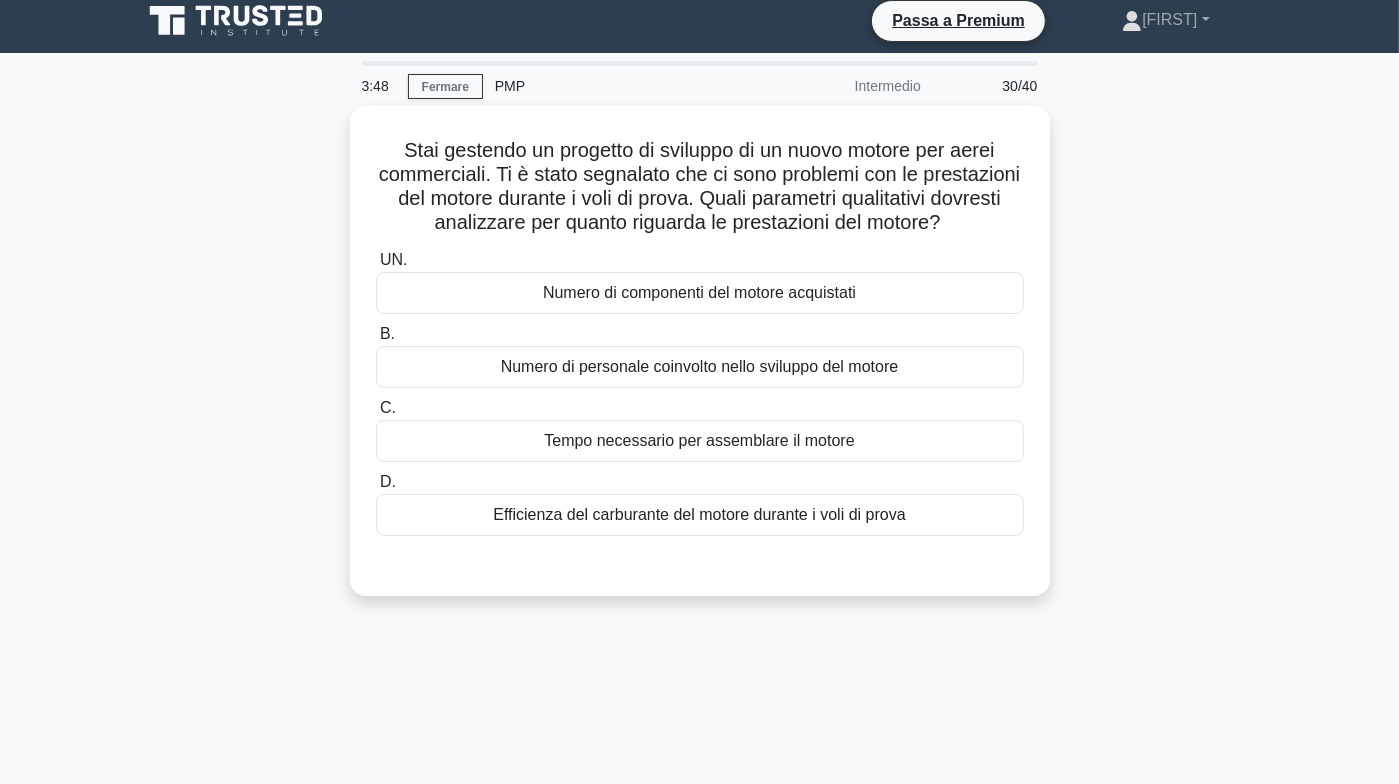 scroll, scrollTop: 0, scrollLeft: 0, axis: both 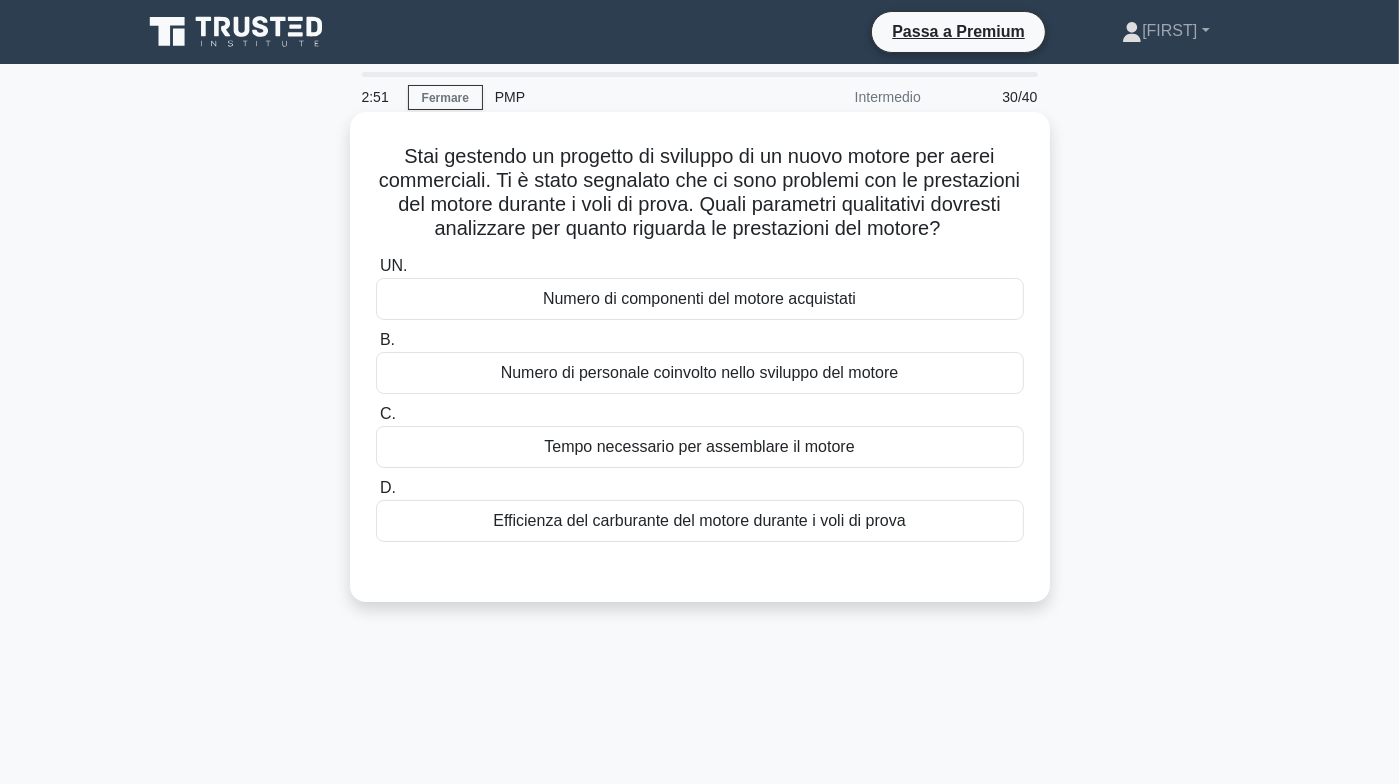 click on "Efficienza del carburante del motore durante i voli di prova" at bounding box center [700, 521] 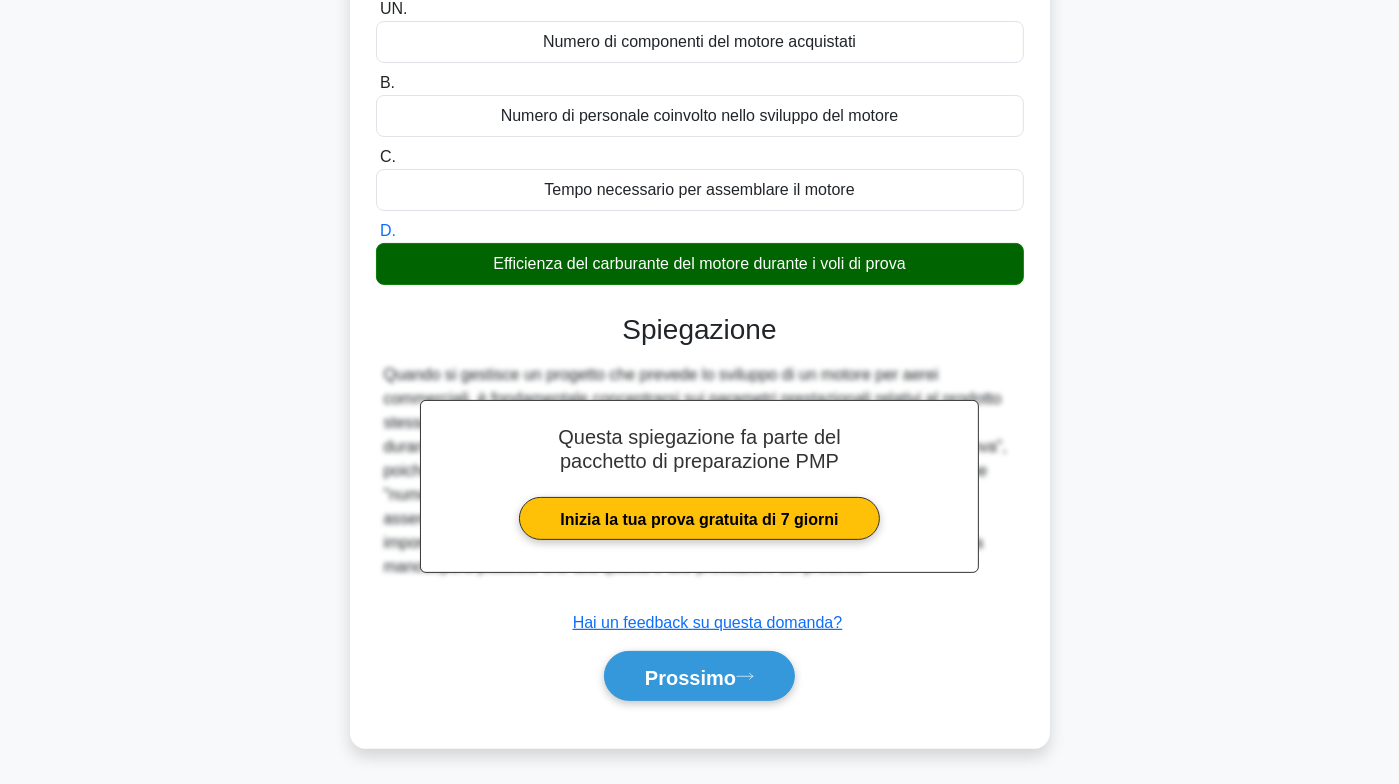 scroll, scrollTop: 296, scrollLeft: 0, axis: vertical 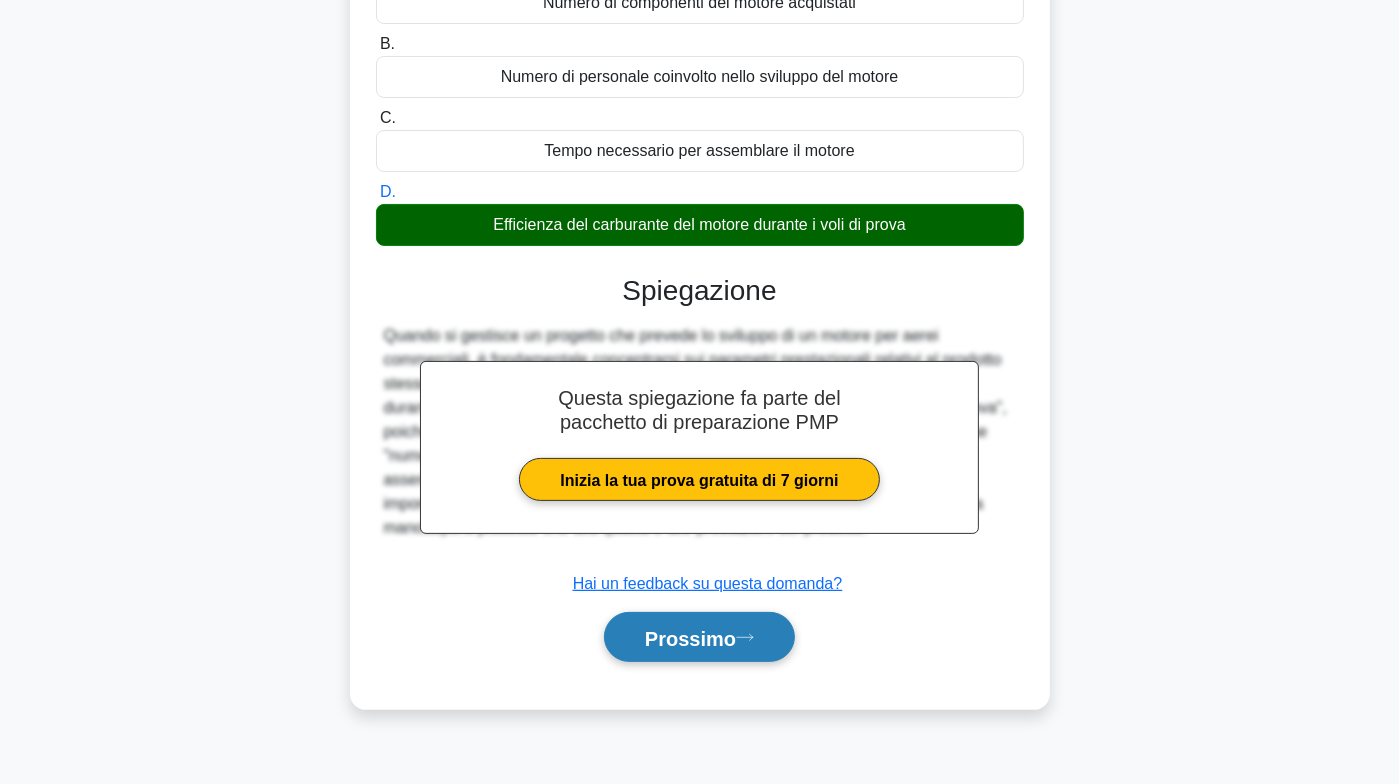 click 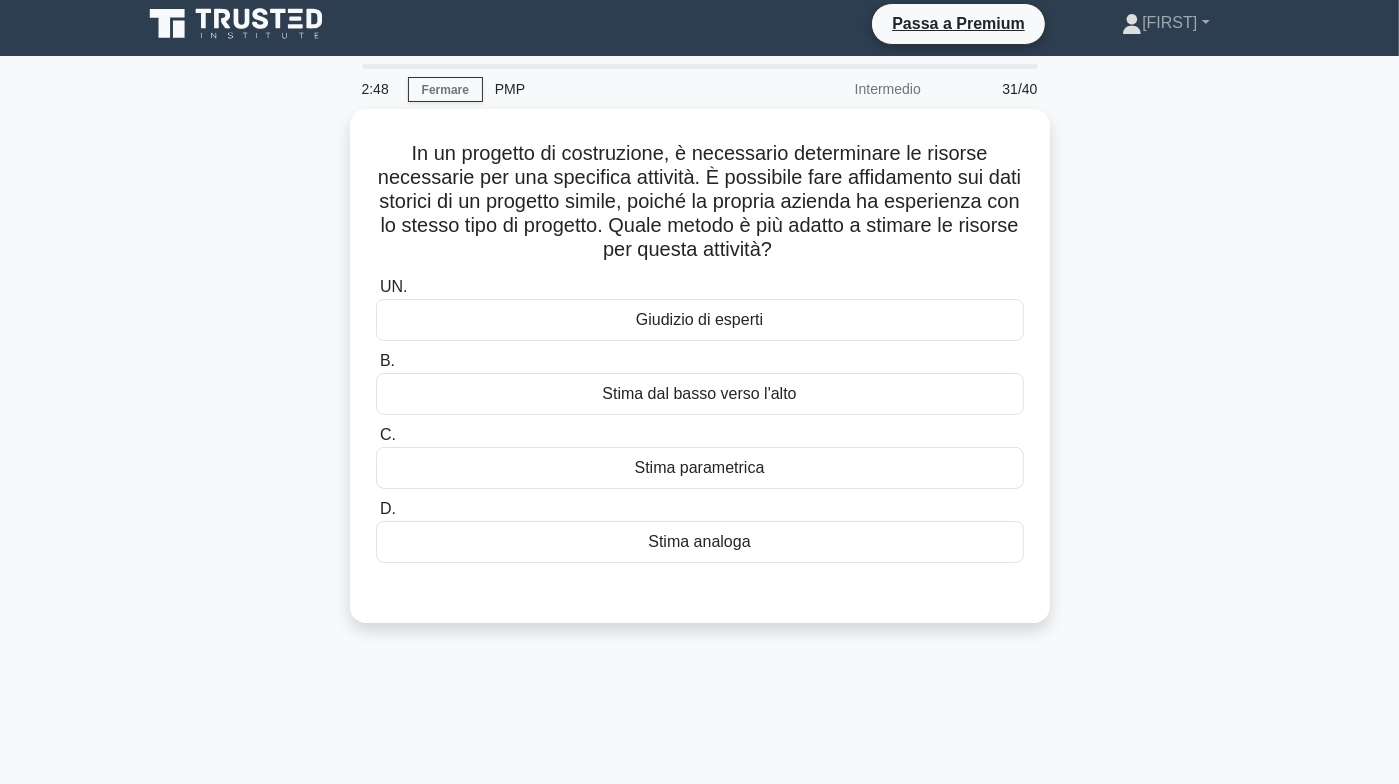 scroll, scrollTop: 0, scrollLeft: 0, axis: both 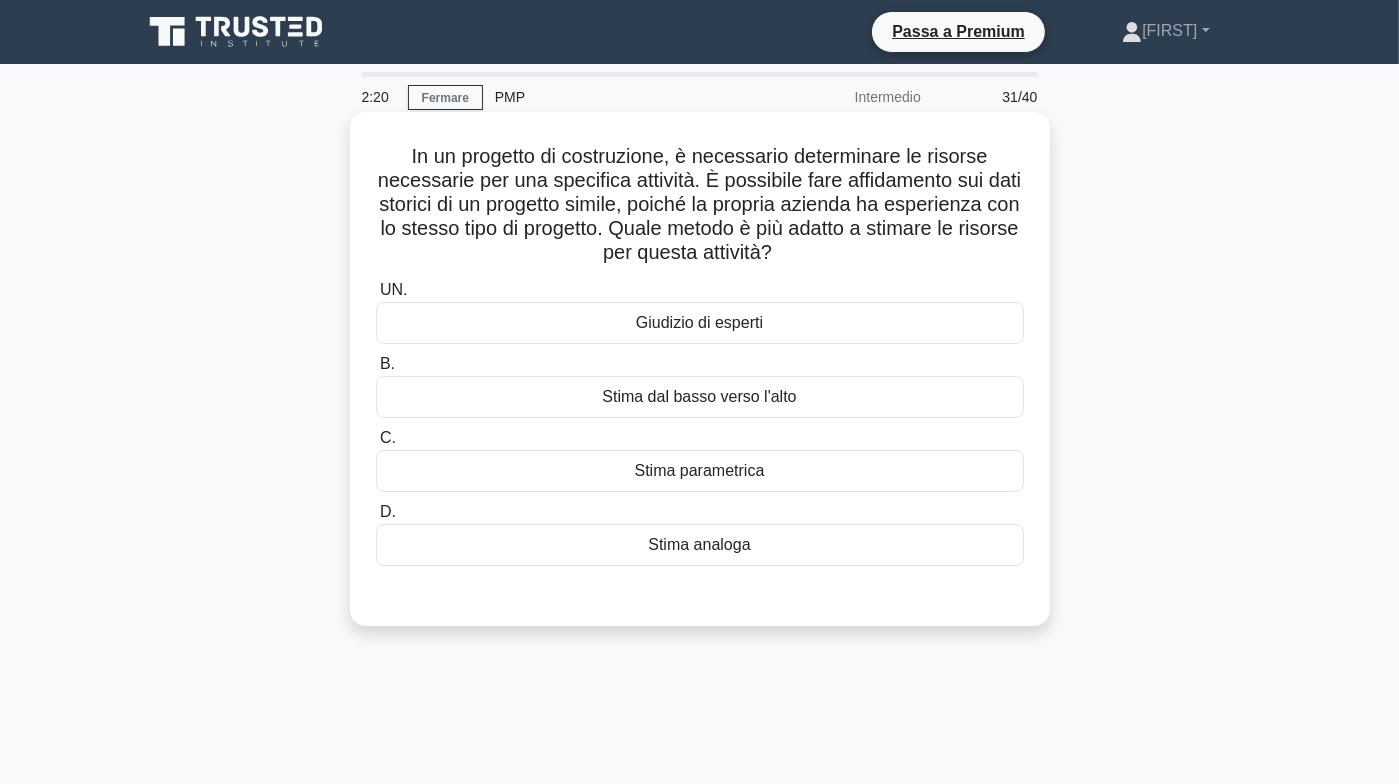 click on "Stima analoga" at bounding box center [700, 545] 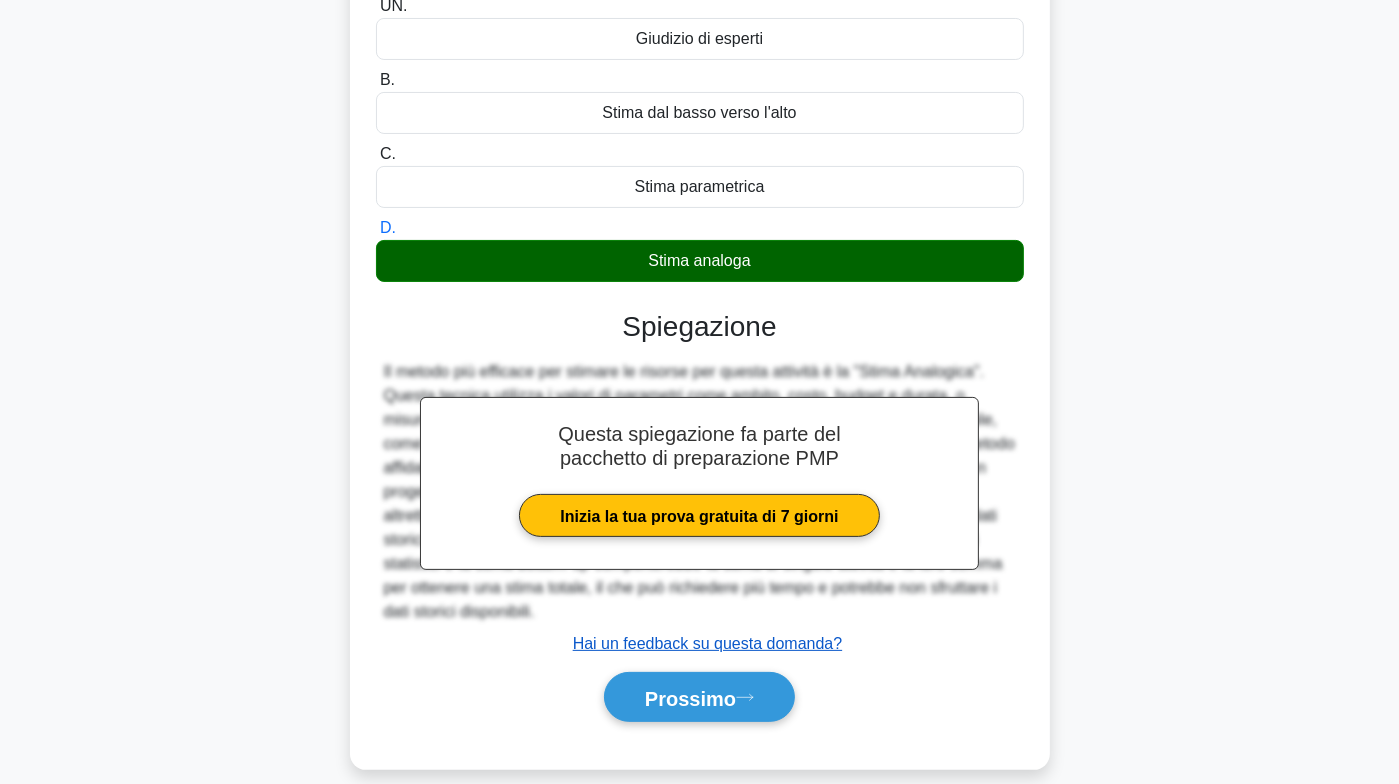 scroll, scrollTop: 306, scrollLeft: 0, axis: vertical 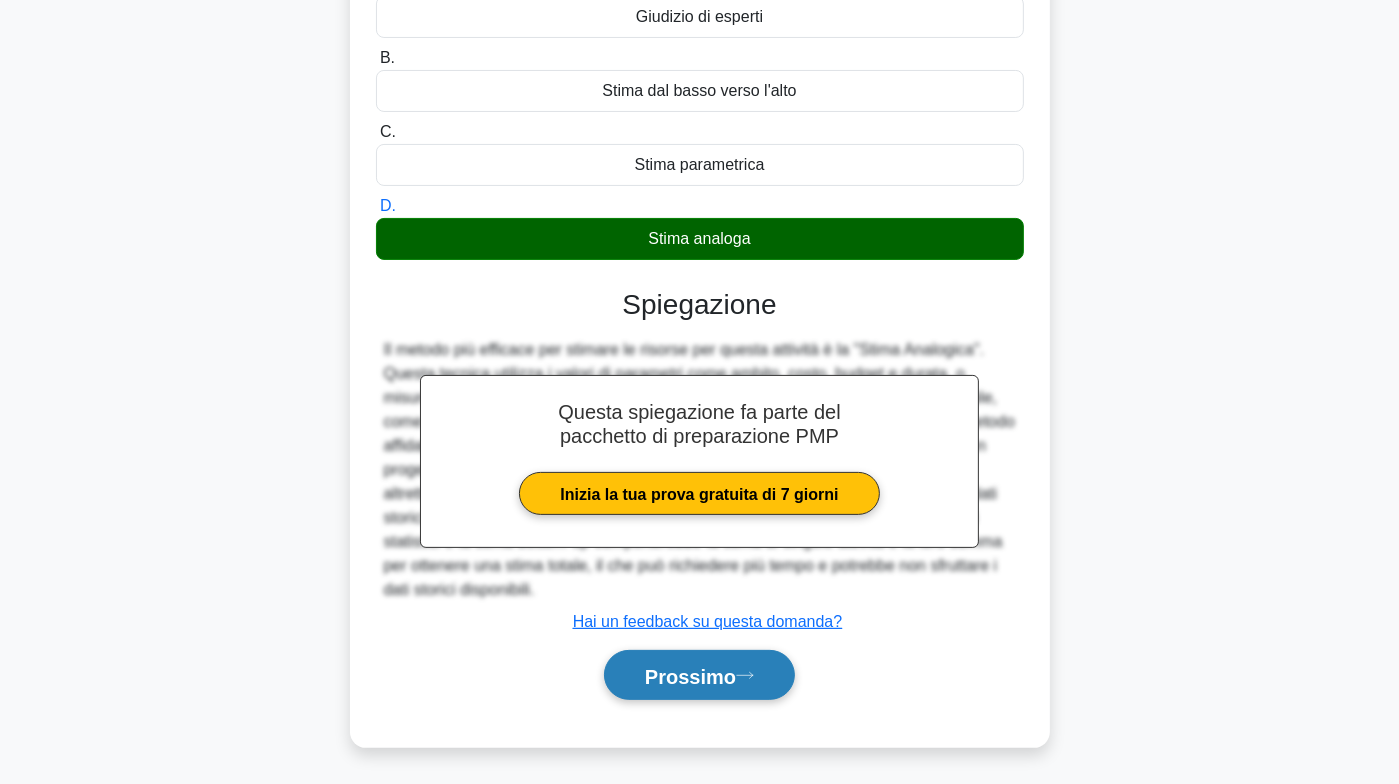 click on "Prossimo" at bounding box center [690, 676] 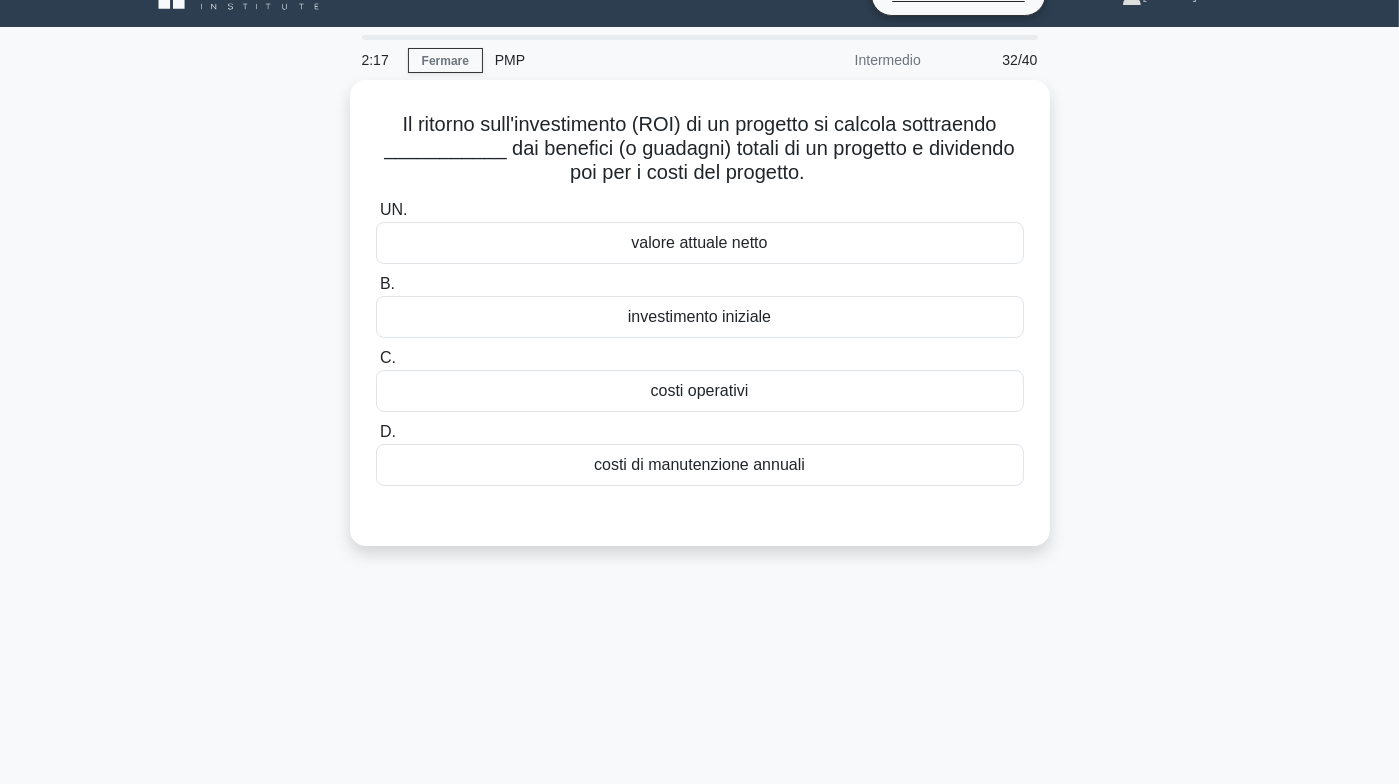 scroll, scrollTop: 0, scrollLeft: 0, axis: both 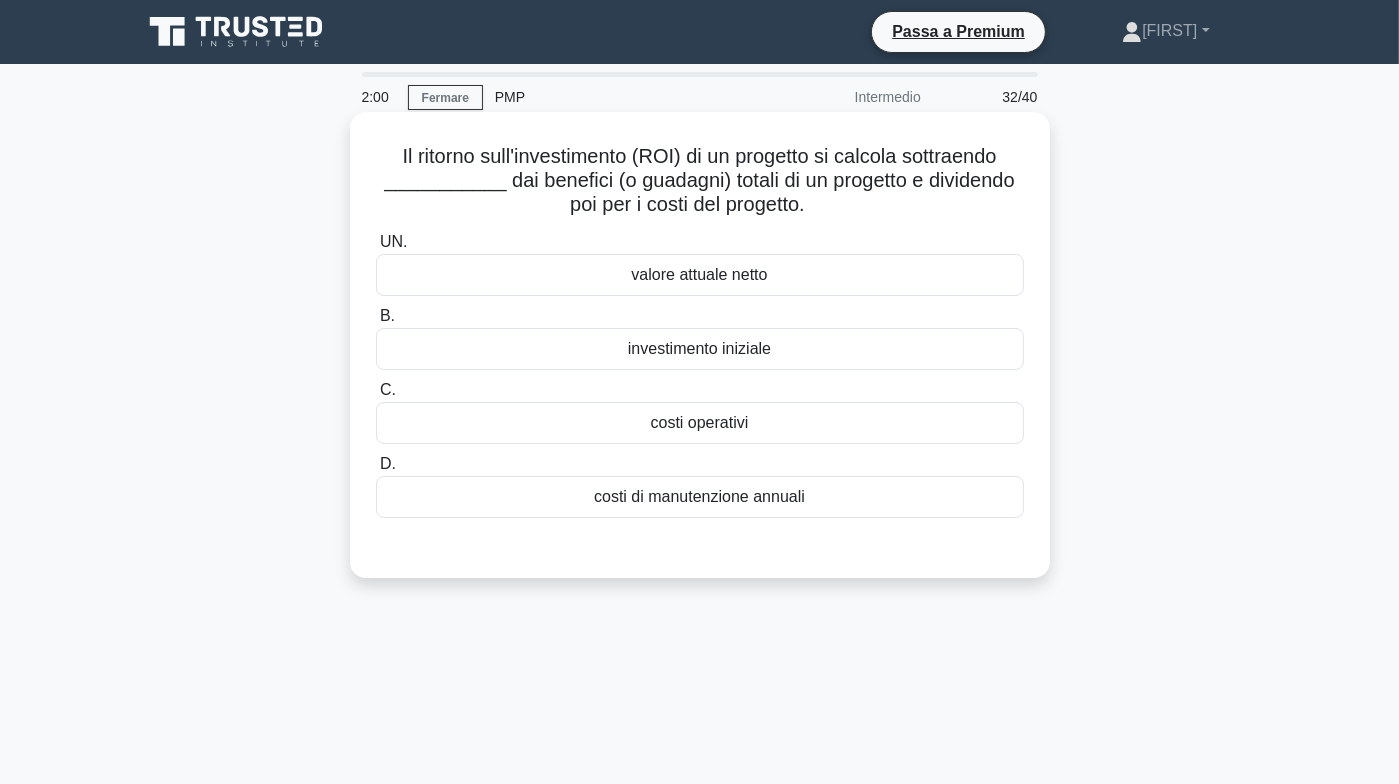 click on "valore attuale netto" at bounding box center [700, 275] 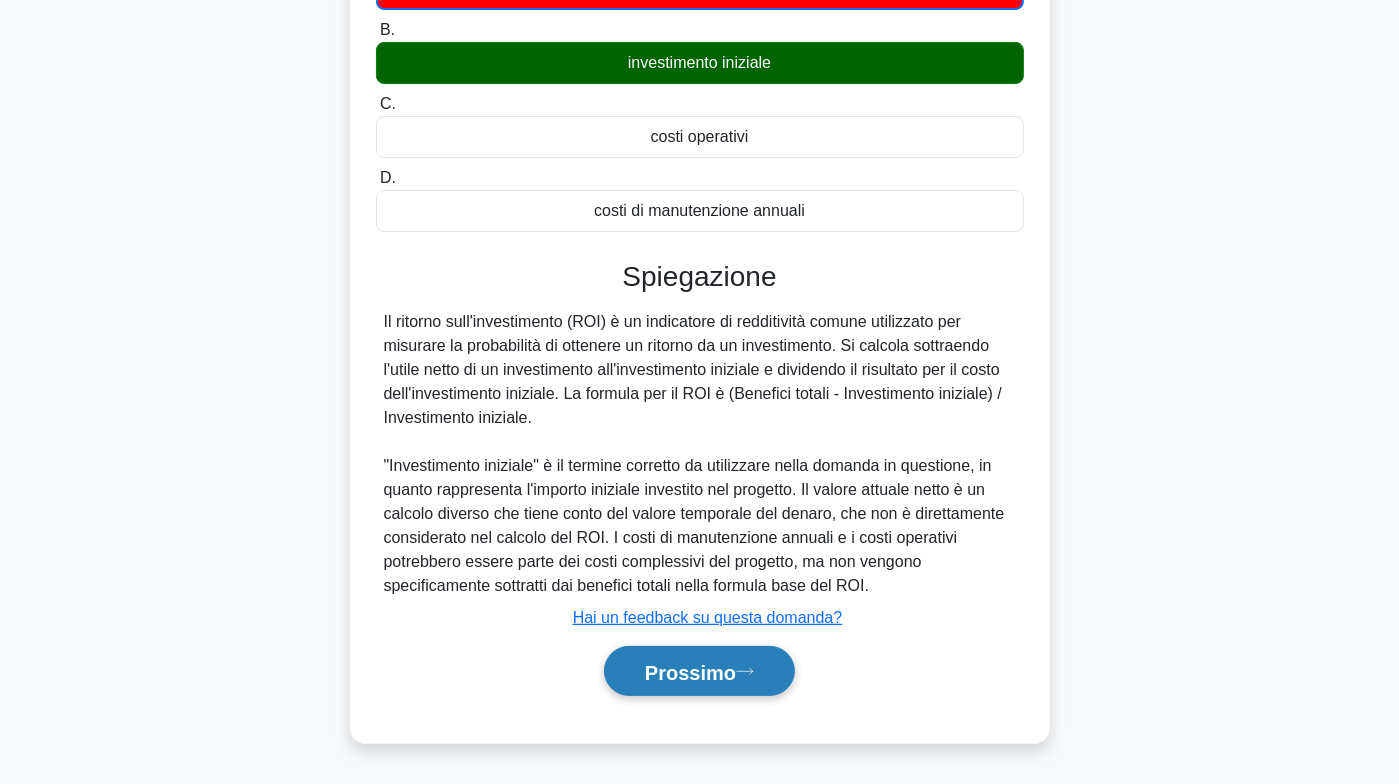 scroll, scrollTop: 296, scrollLeft: 0, axis: vertical 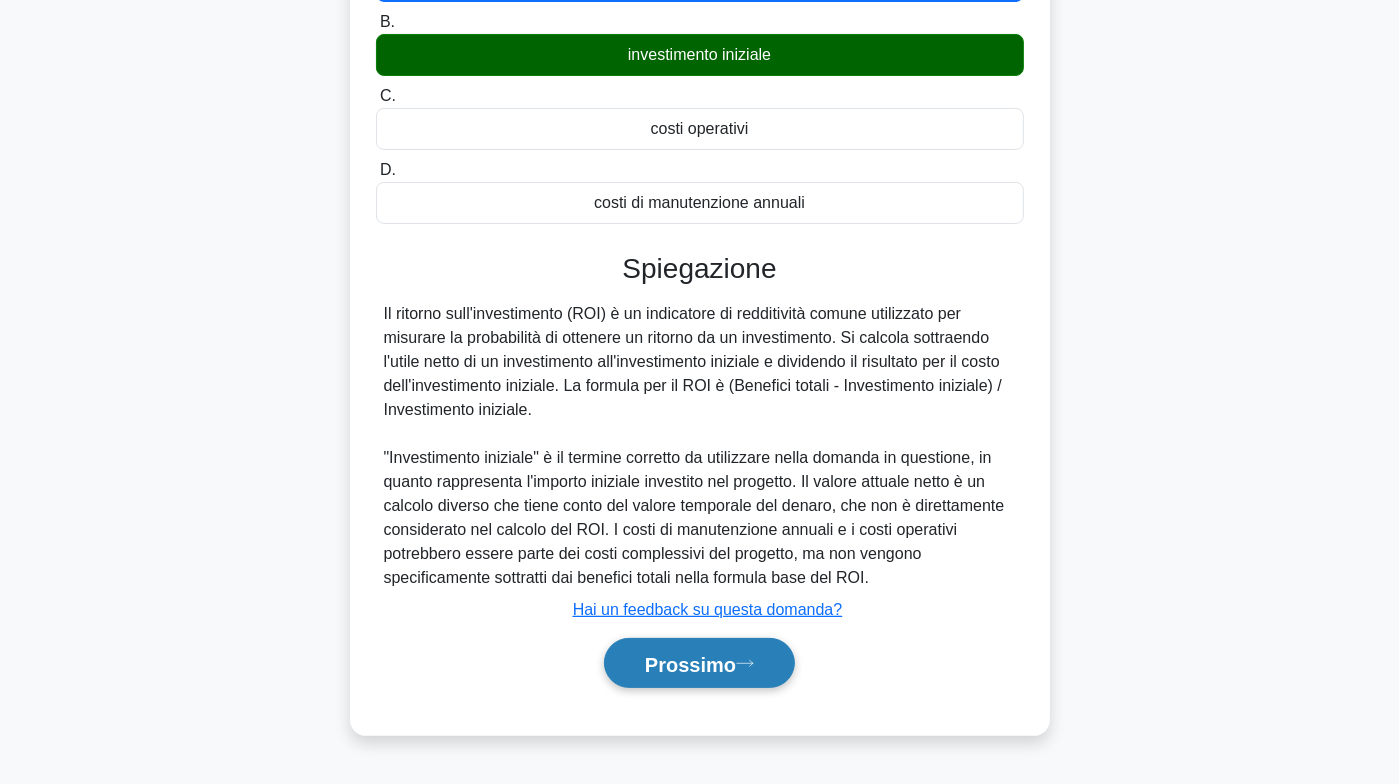 click on "Prossimo" at bounding box center [690, 664] 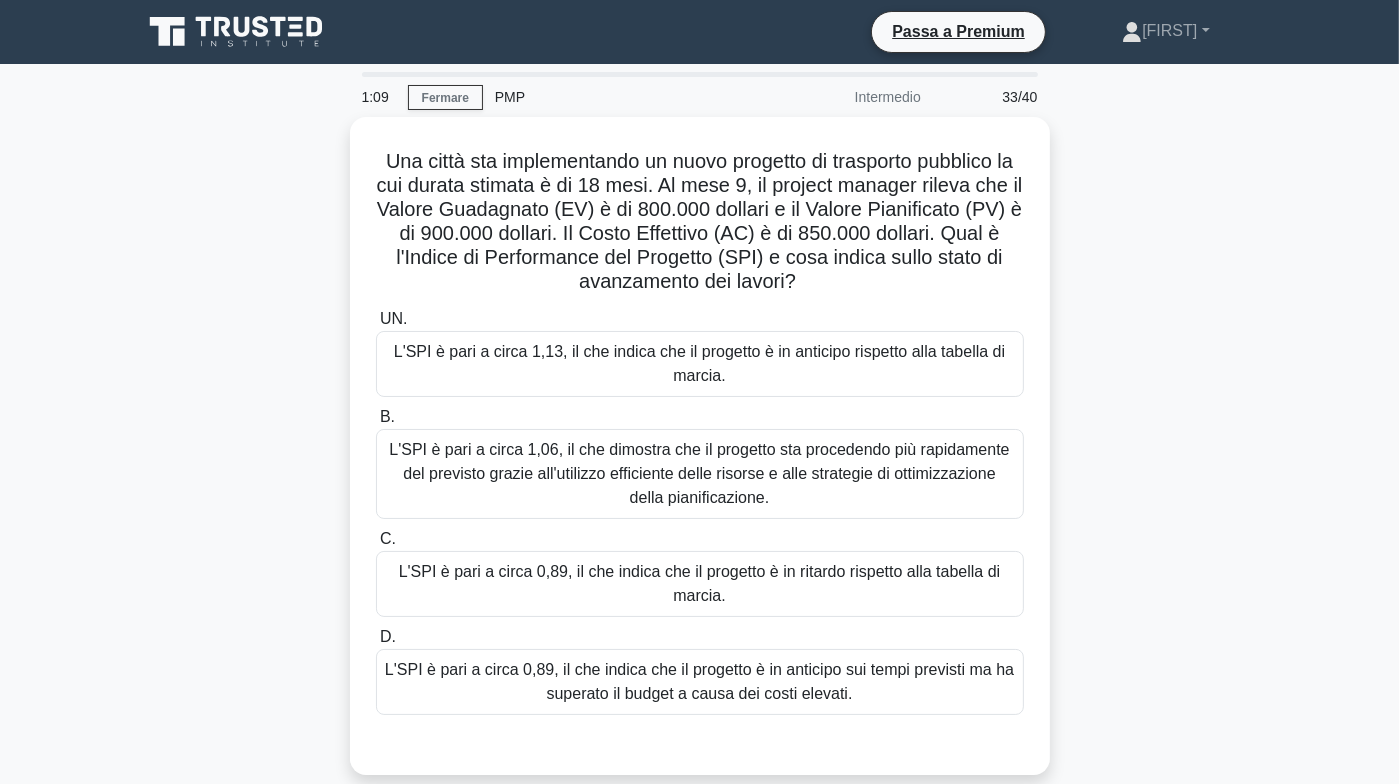 scroll, scrollTop: 100, scrollLeft: 0, axis: vertical 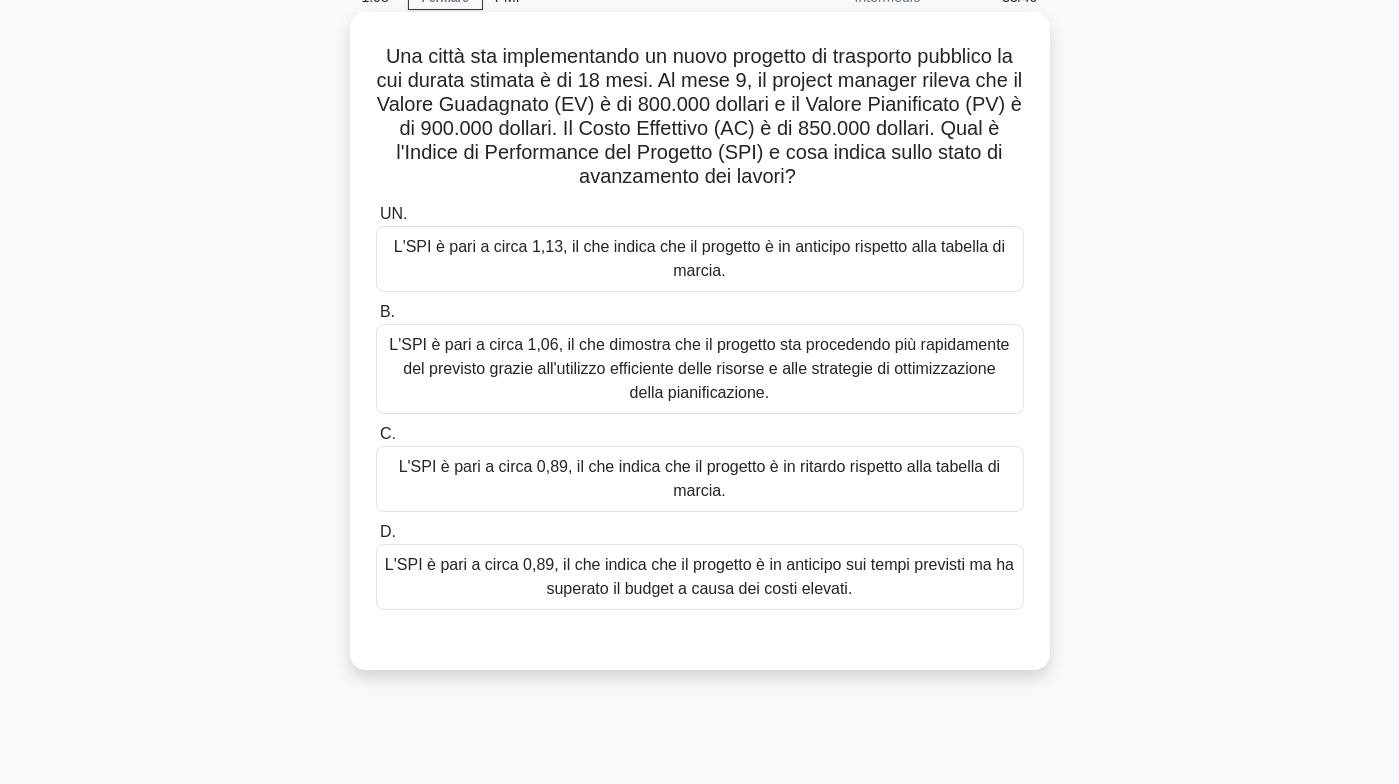 click on "L'SPI è pari a circa 0,89, il che indica che il progetto è in anticipo sui tempi previsti ma ha superato il budget a causa dei costi elevati." at bounding box center (699, 576) 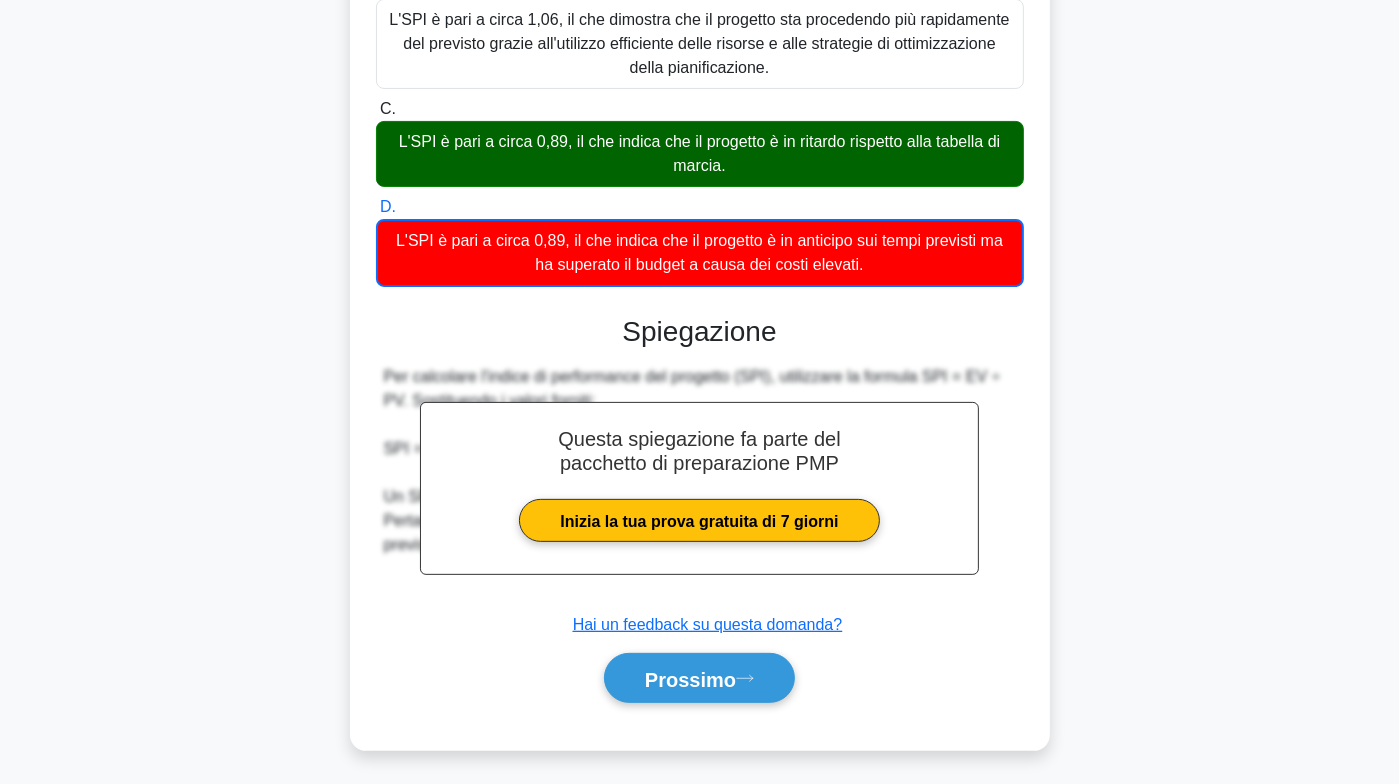scroll, scrollTop: 428, scrollLeft: 0, axis: vertical 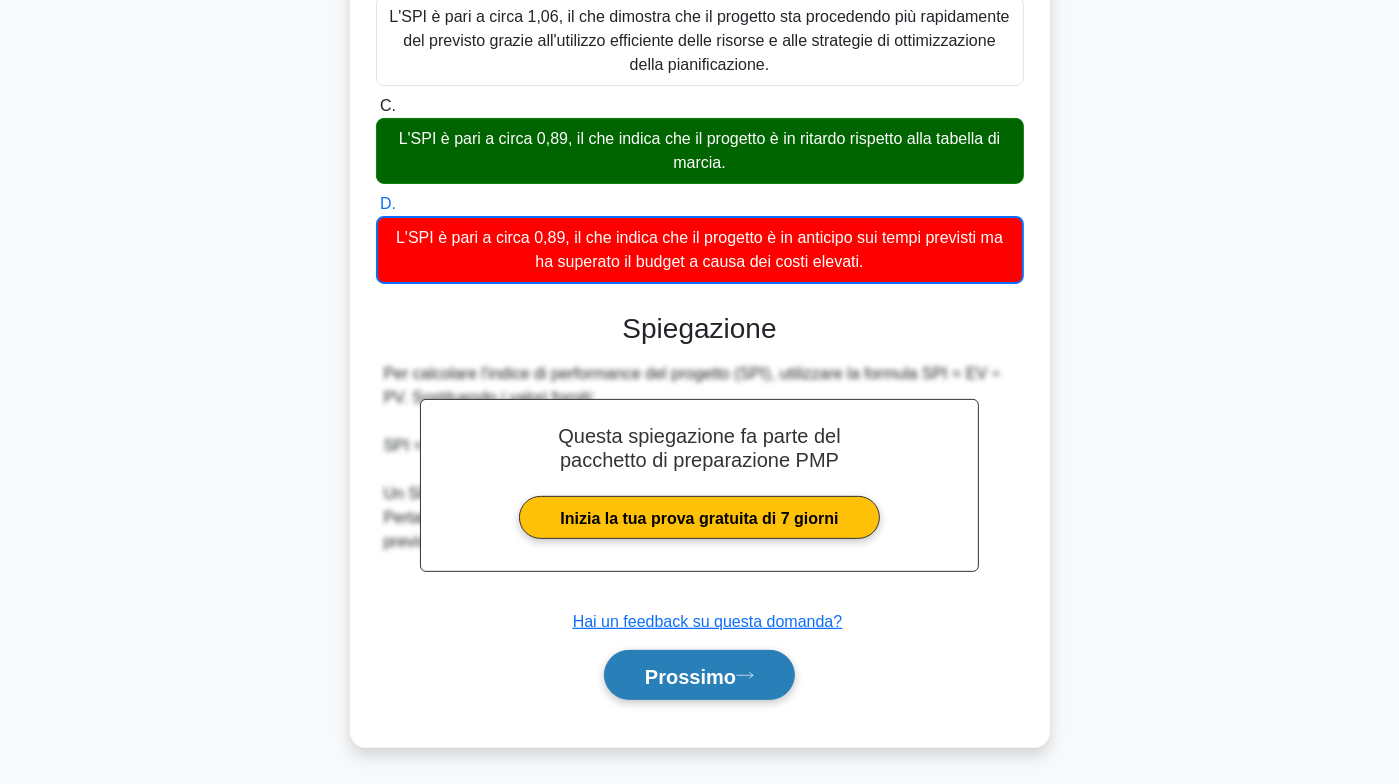 click on "Prossimo" at bounding box center (690, 676) 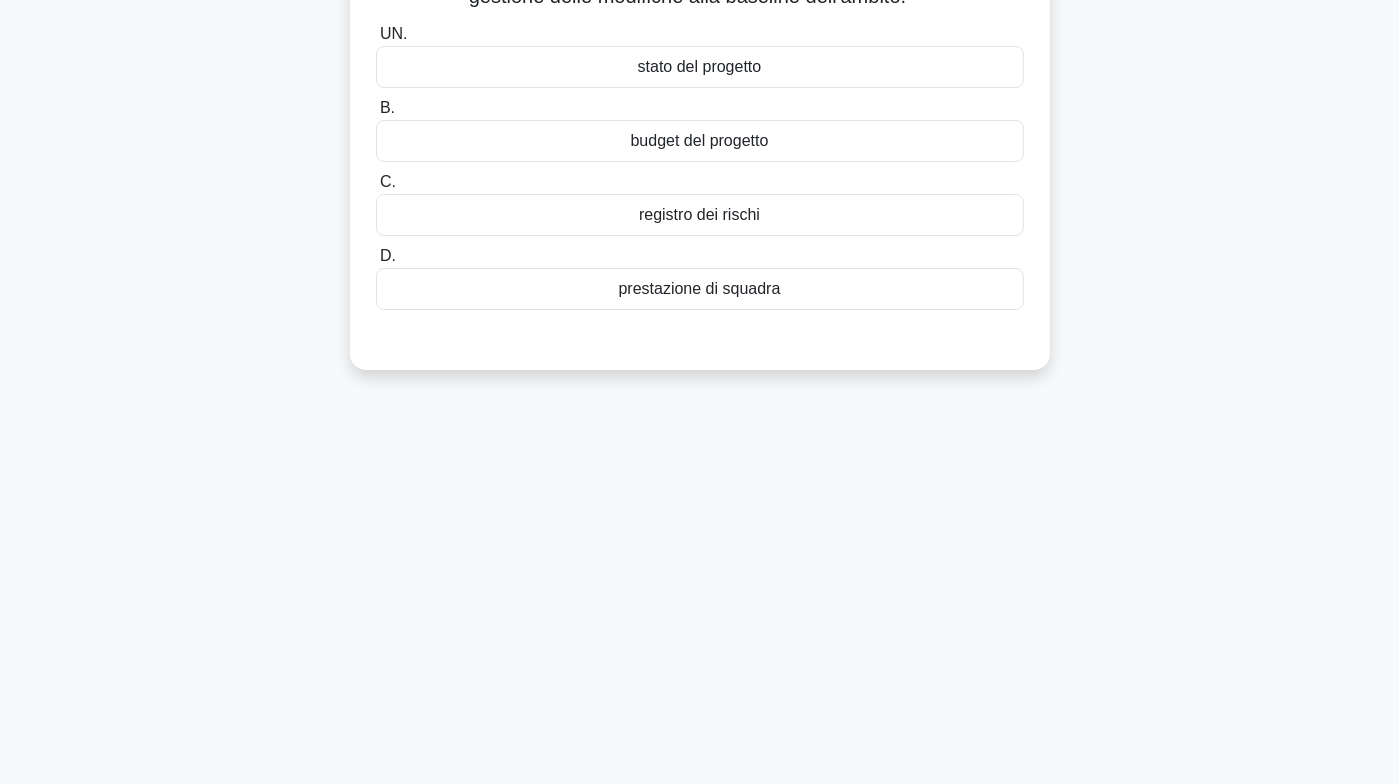 scroll, scrollTop: 0, scrollLeft: 0, axis: both 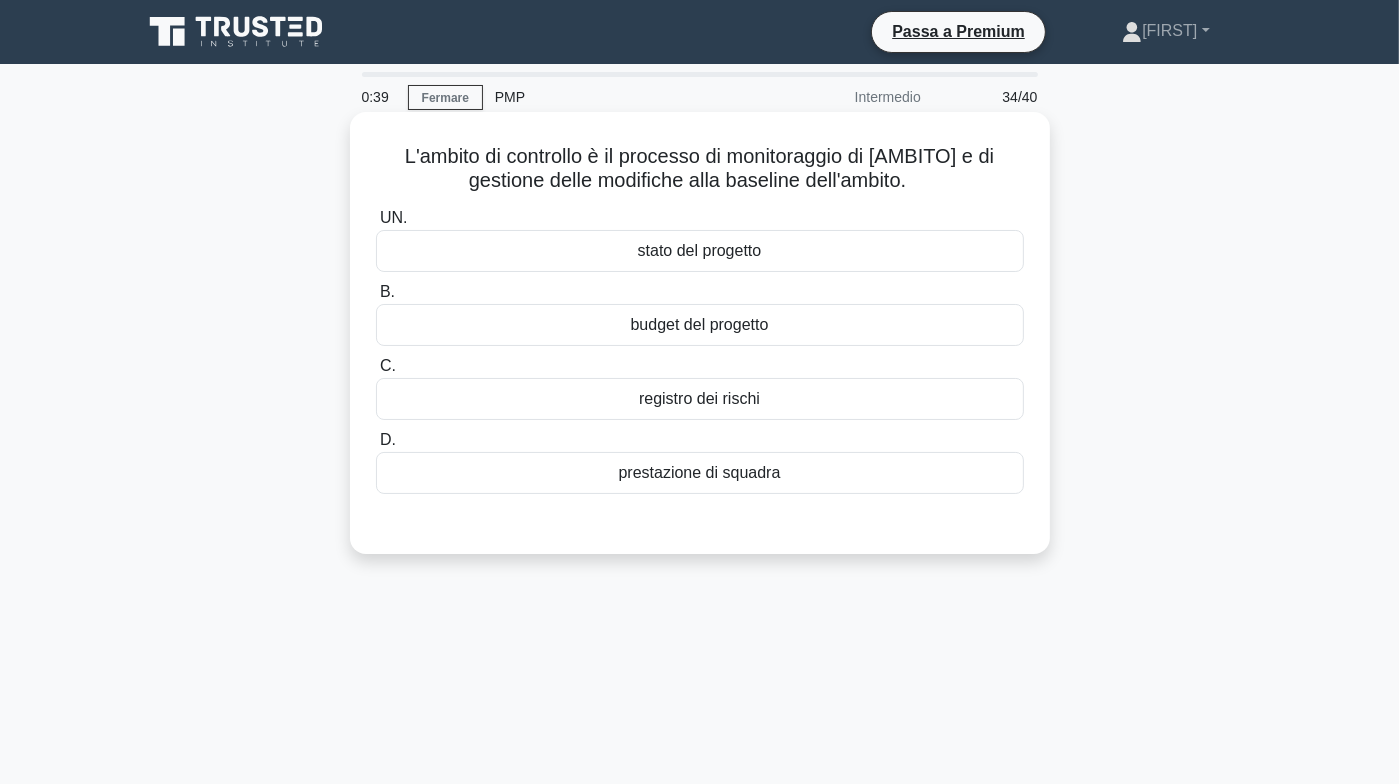 click on "stato del progetto" at bounding box center (700, 251) 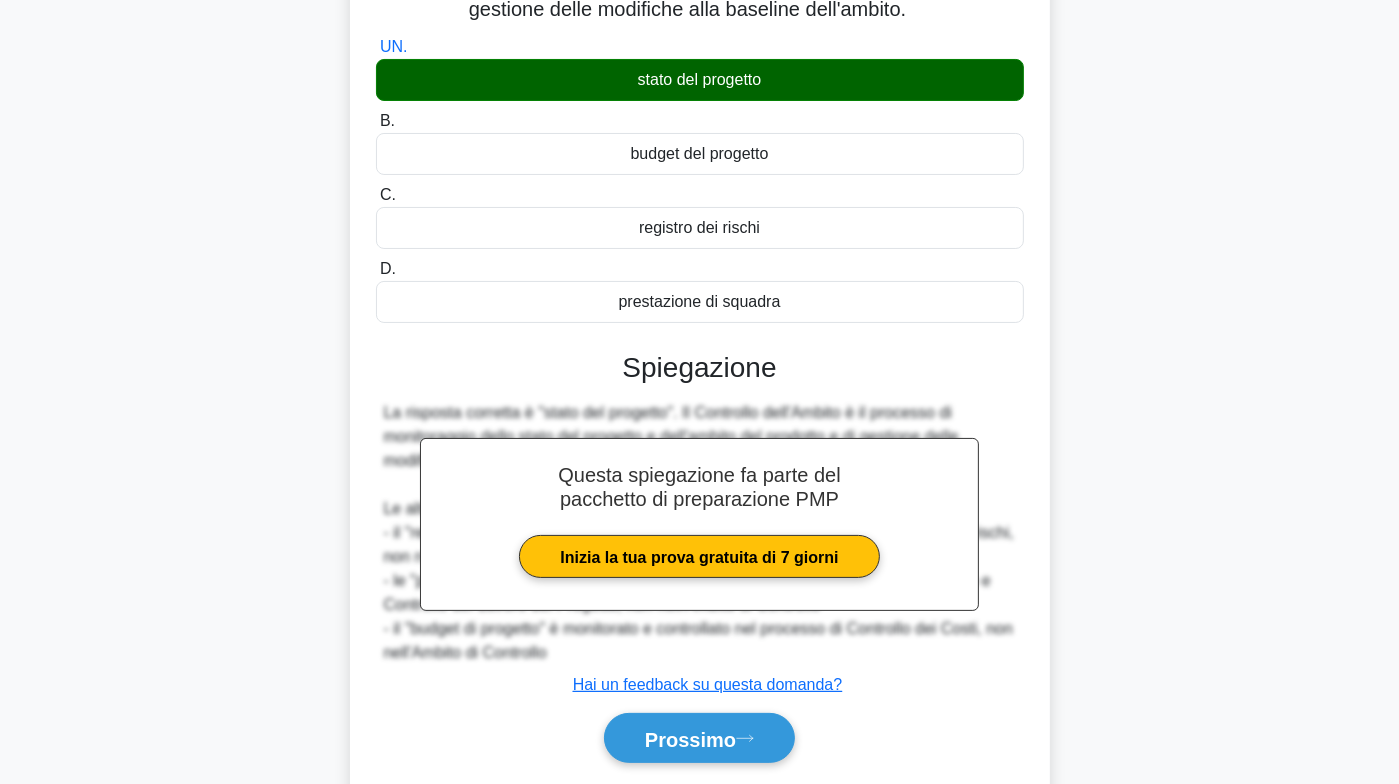 scroll, scrollTop: 296, scrollLeft: 0, axis: vertical 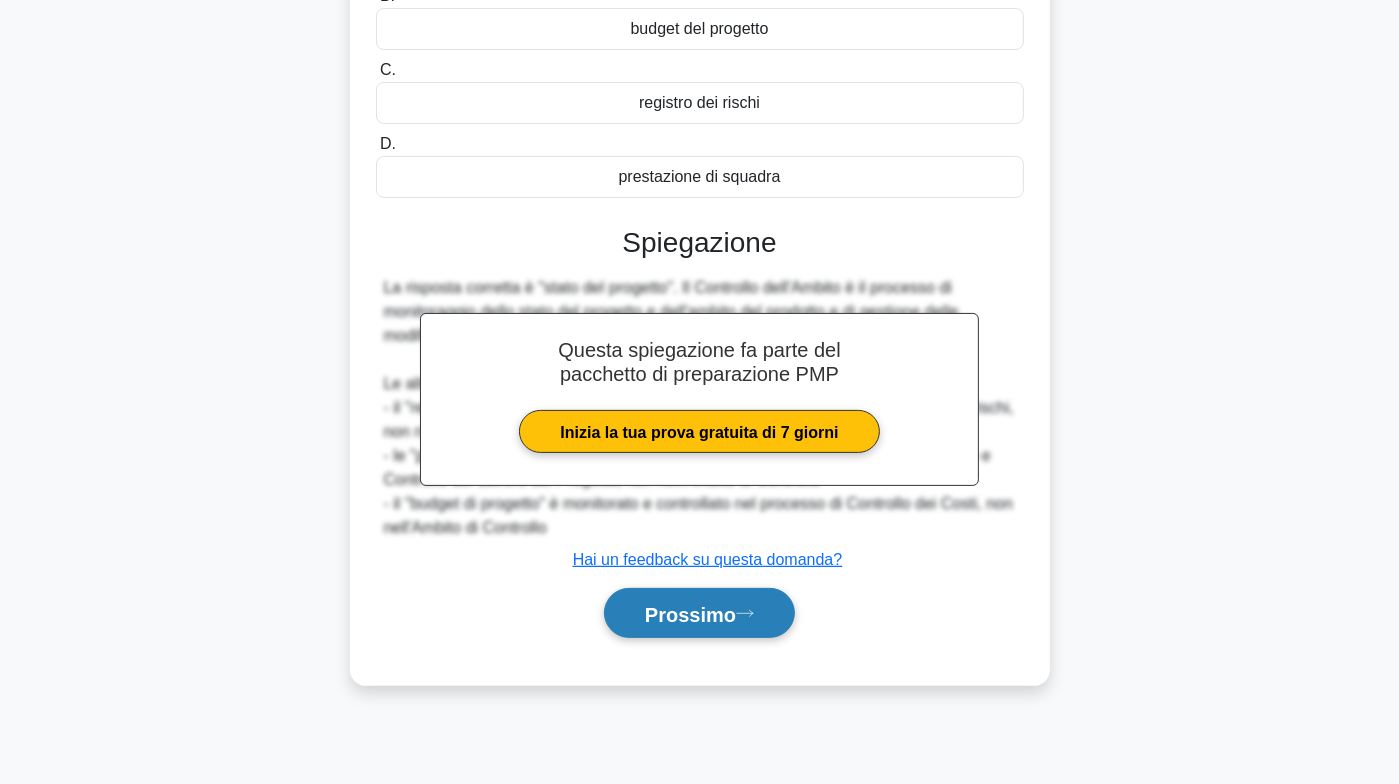 click on "Prossimo" at bounding box center [690, 614] 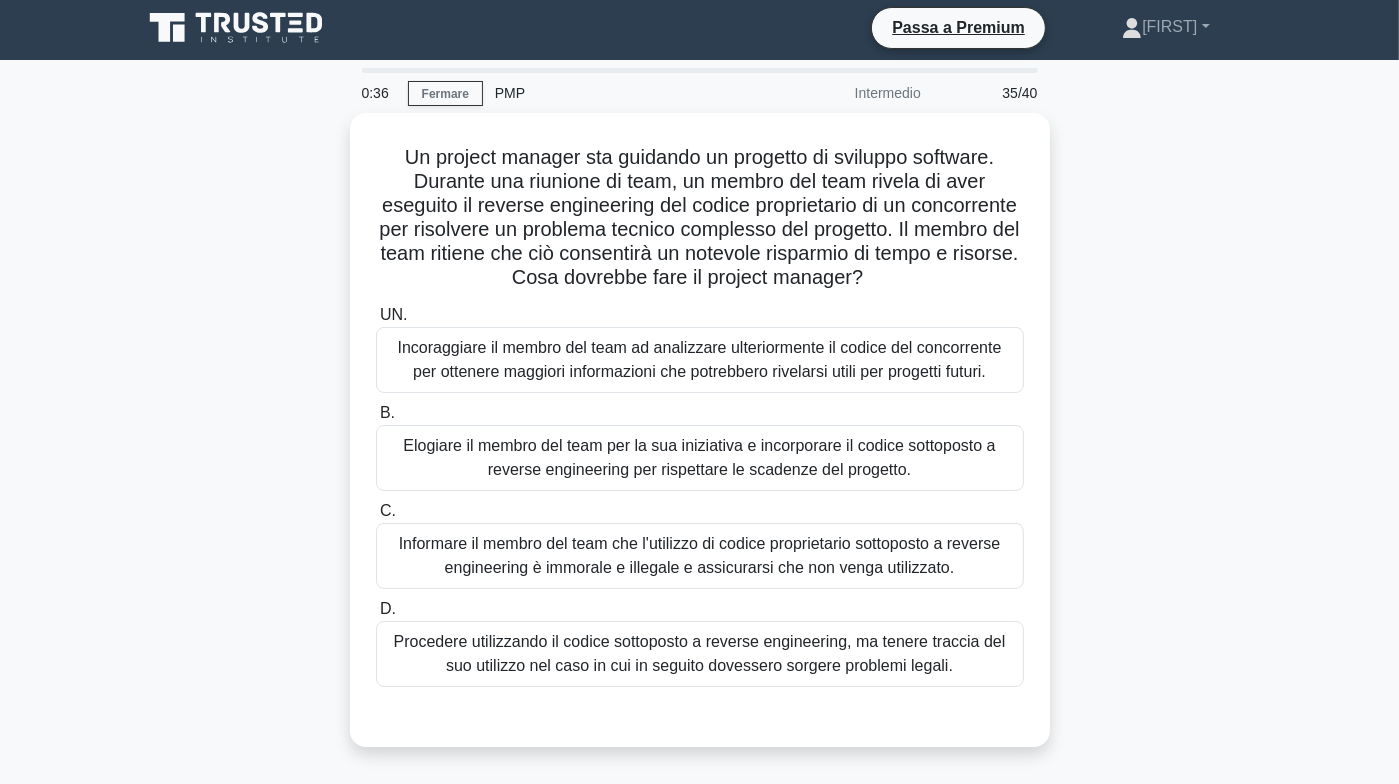 scroll, scrollTop: 0, scrollLeft: 0, axis: both 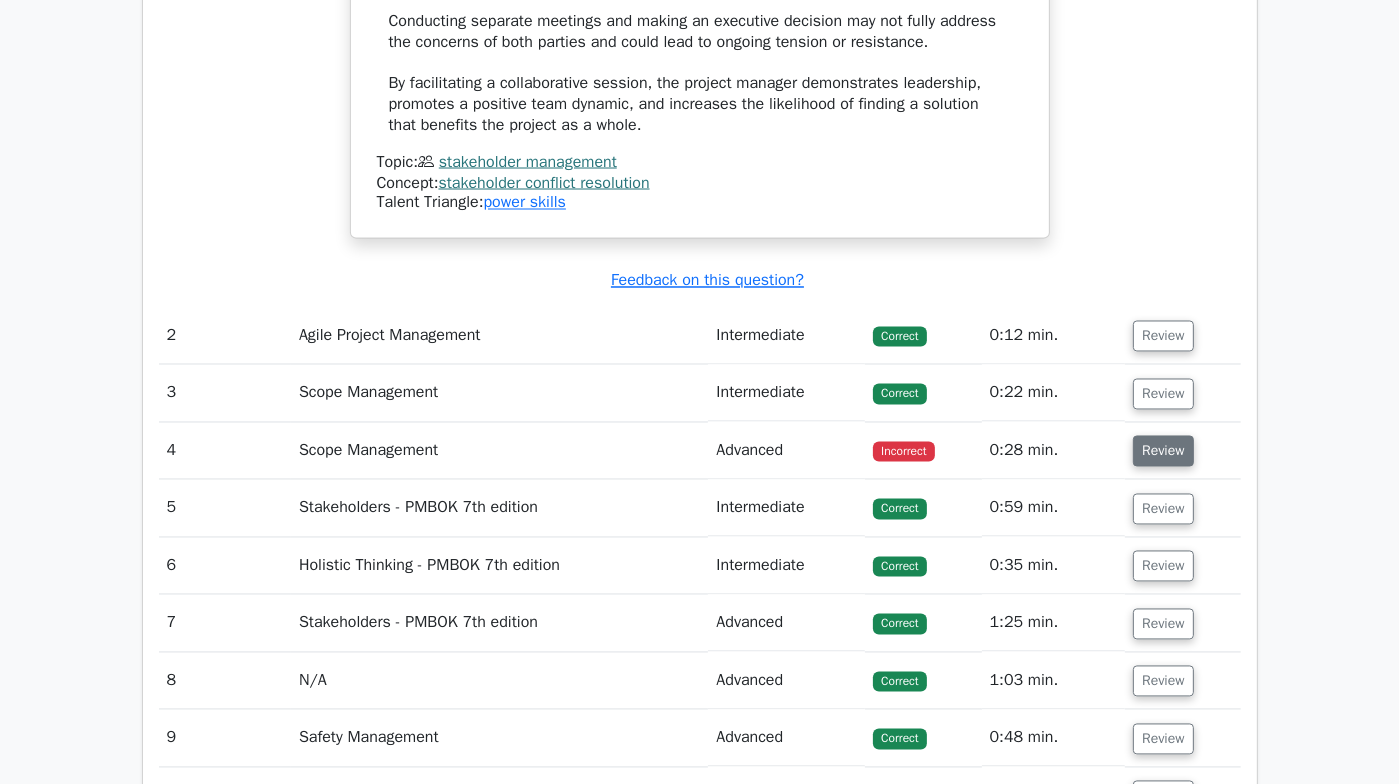 click on "Review" at bounding box center [1163, 451] 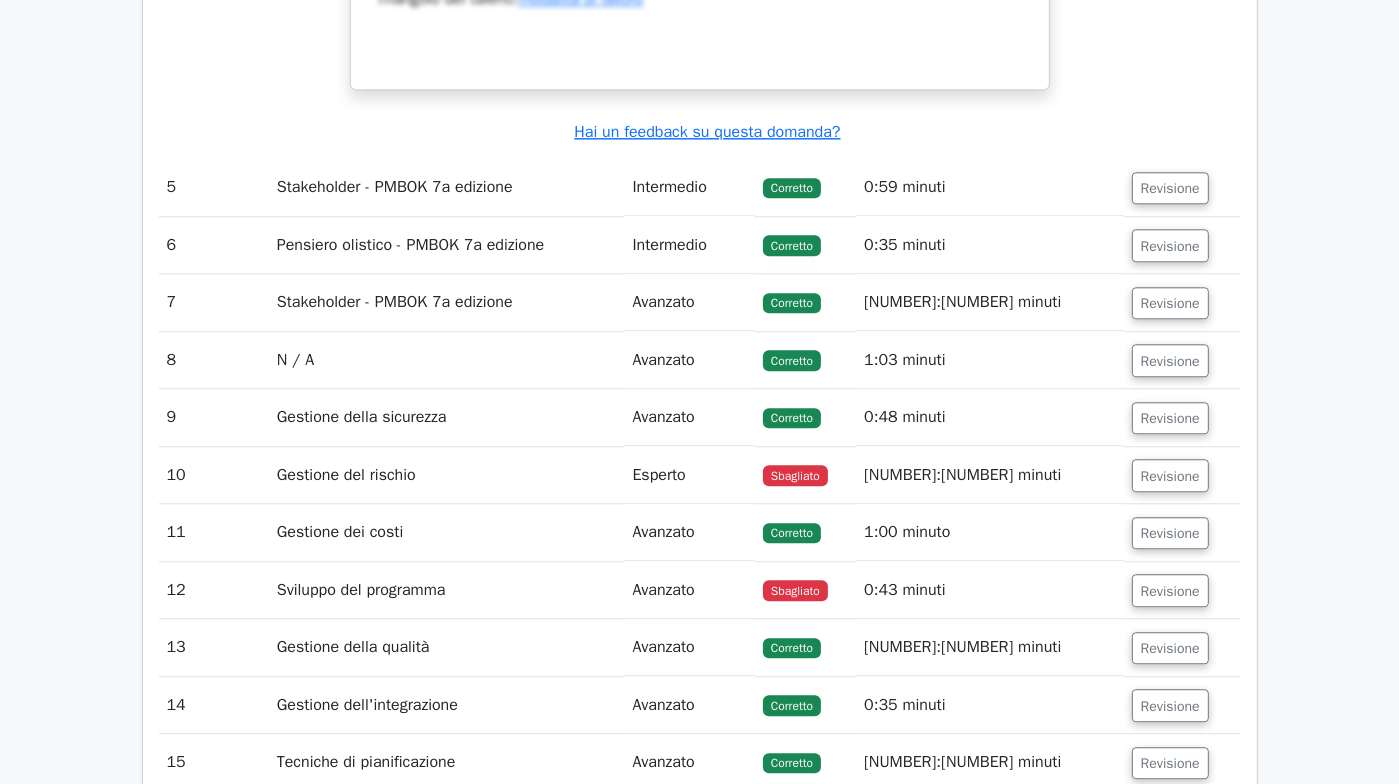 scroll, scrollTop: 4700, scrollLeft: 0, axis: vertical 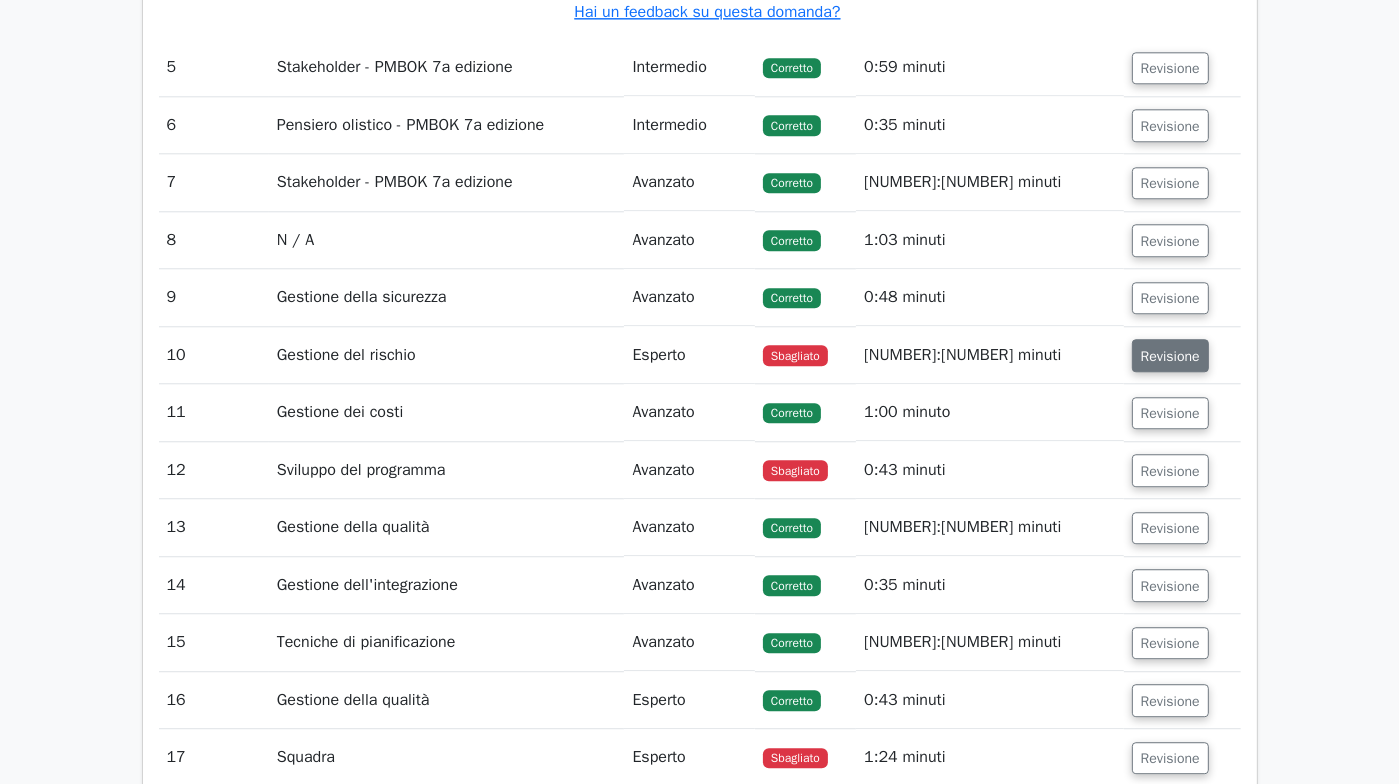 click on "Revisione" at bounding box center [1170, 356] 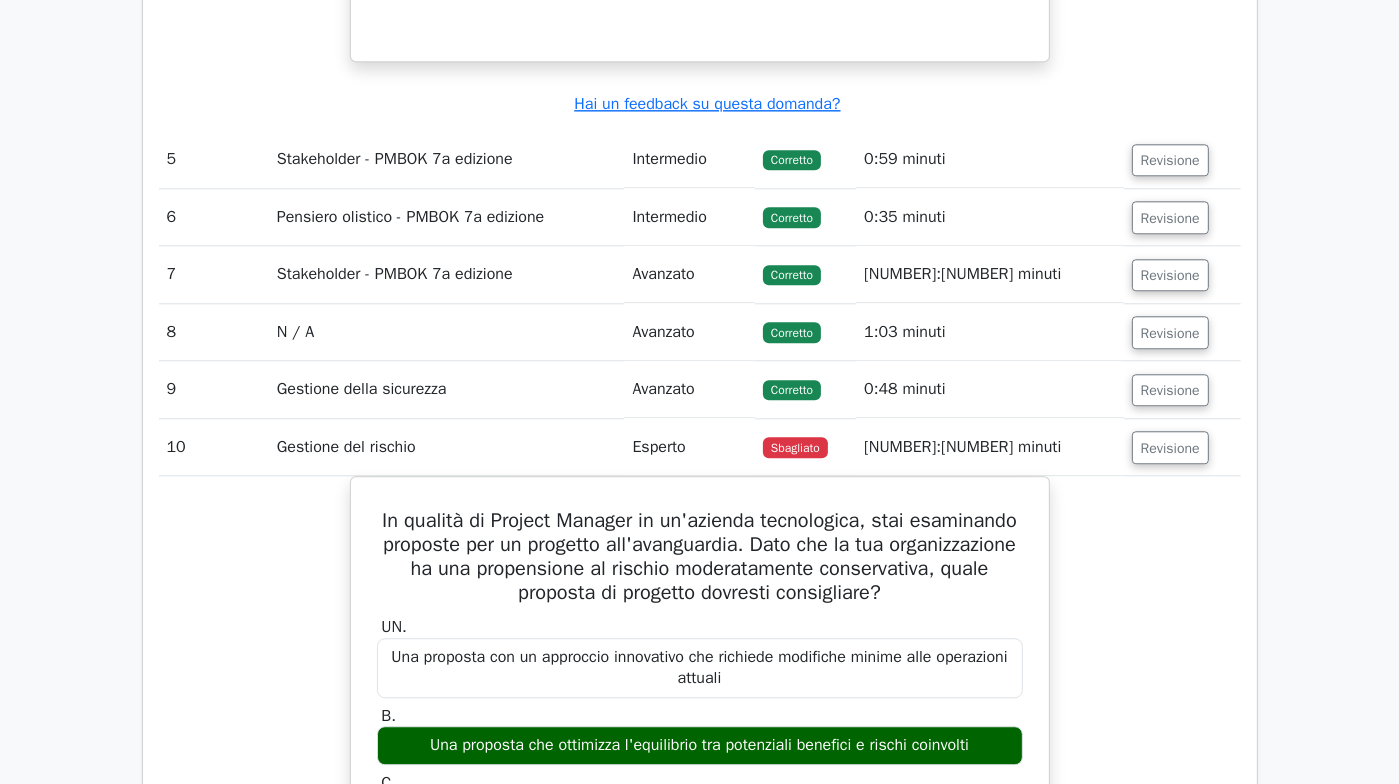 scroll, scrollTop: 4600, scrollLeft: 0, axis: vertical 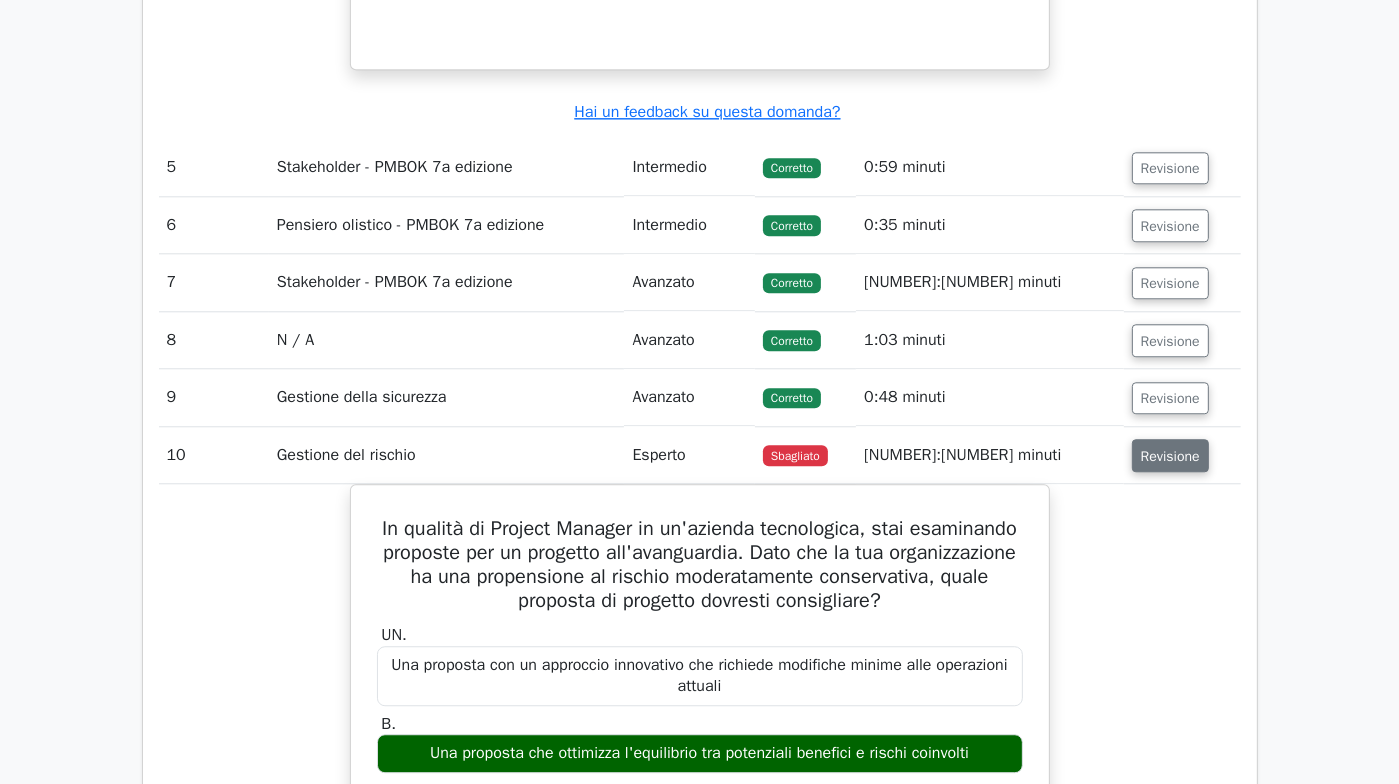 click on "Revisione" at bounding box center [1170, 456] 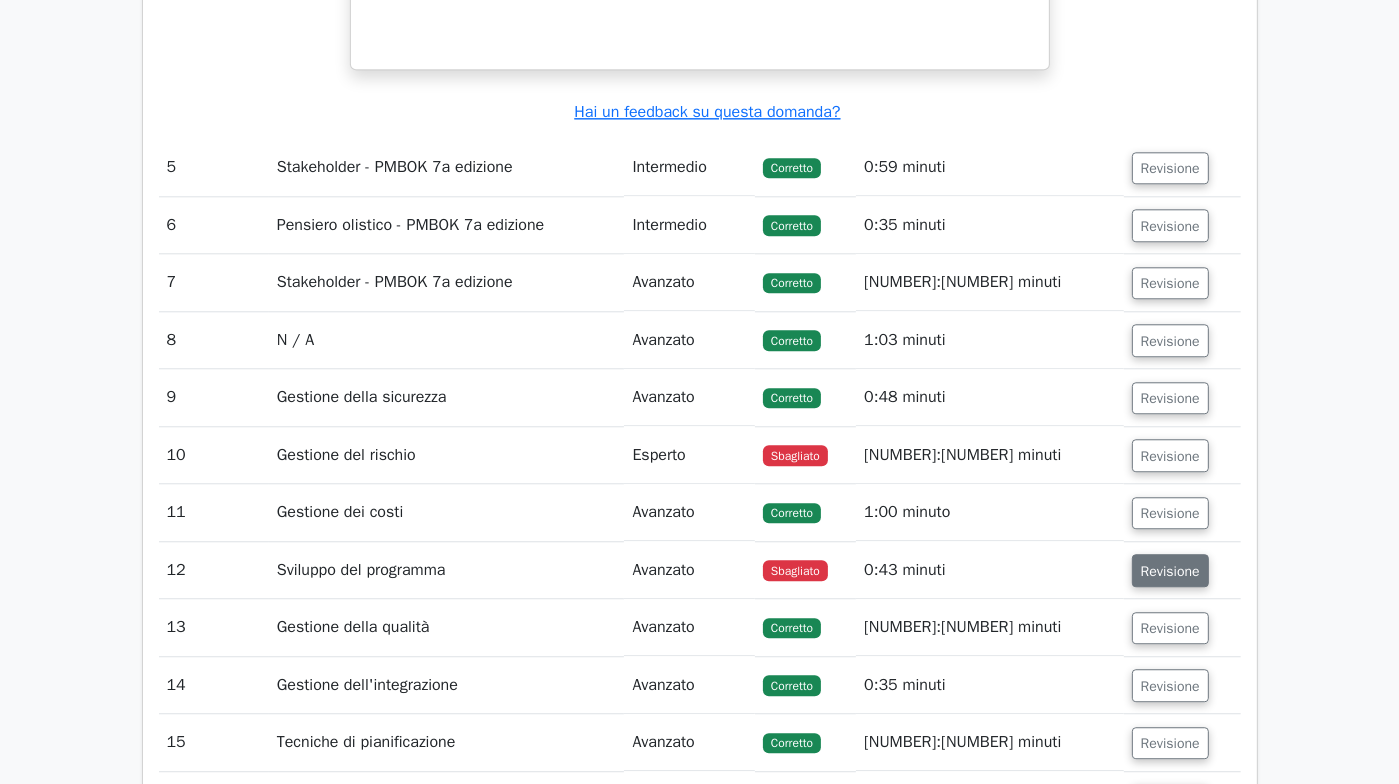 click on "Revisione" at bounding box center (1170, 571) 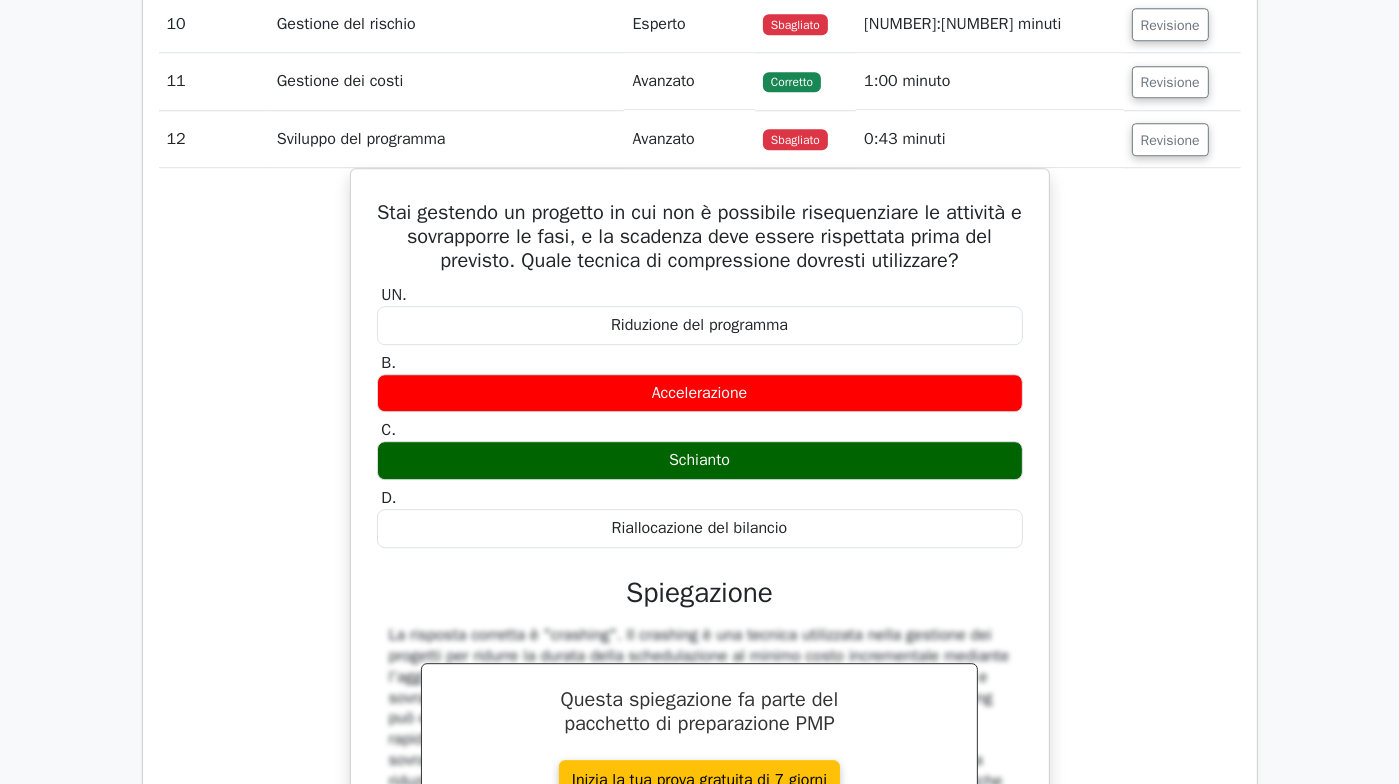 scroll, scrollTop: 5000, scrollLeft: 0, axis: vertical 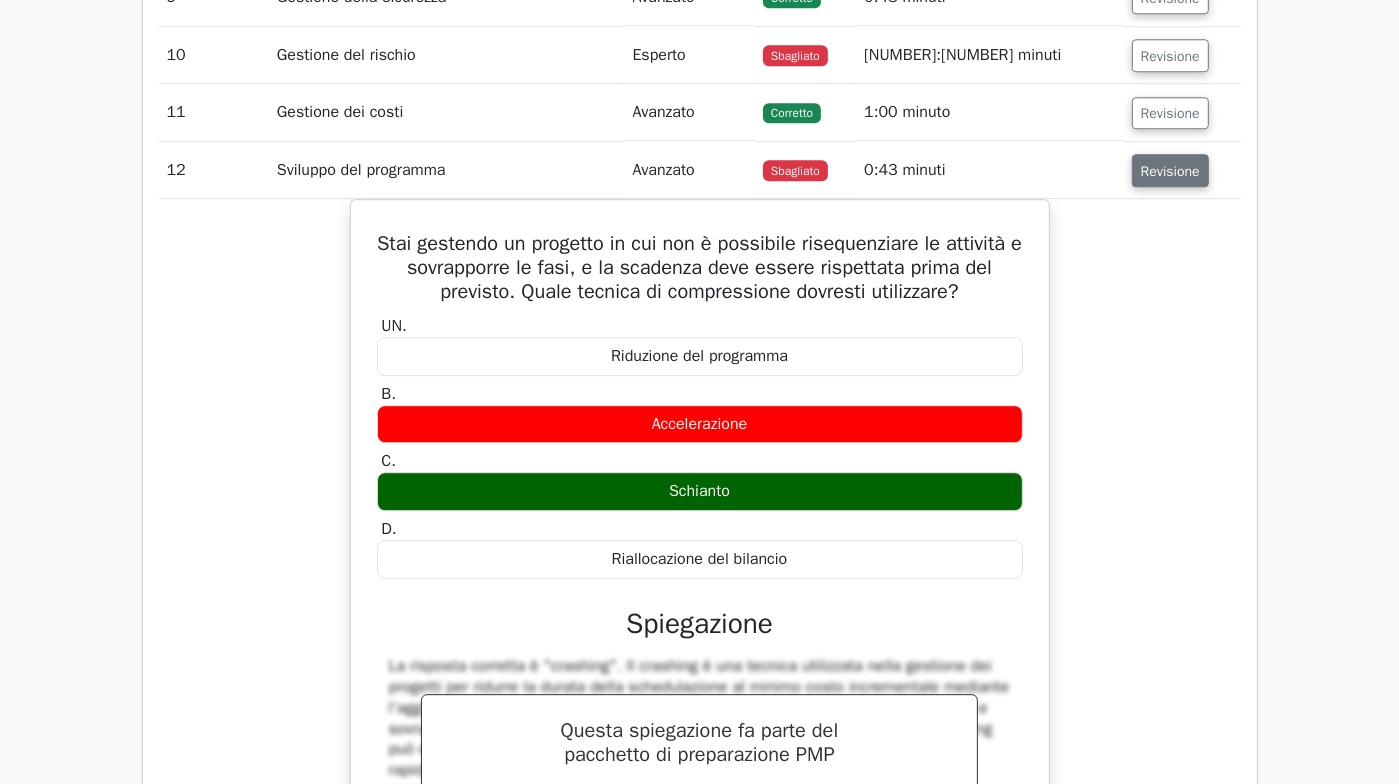 click on "Revisione" at bounding box center [1170, 171] 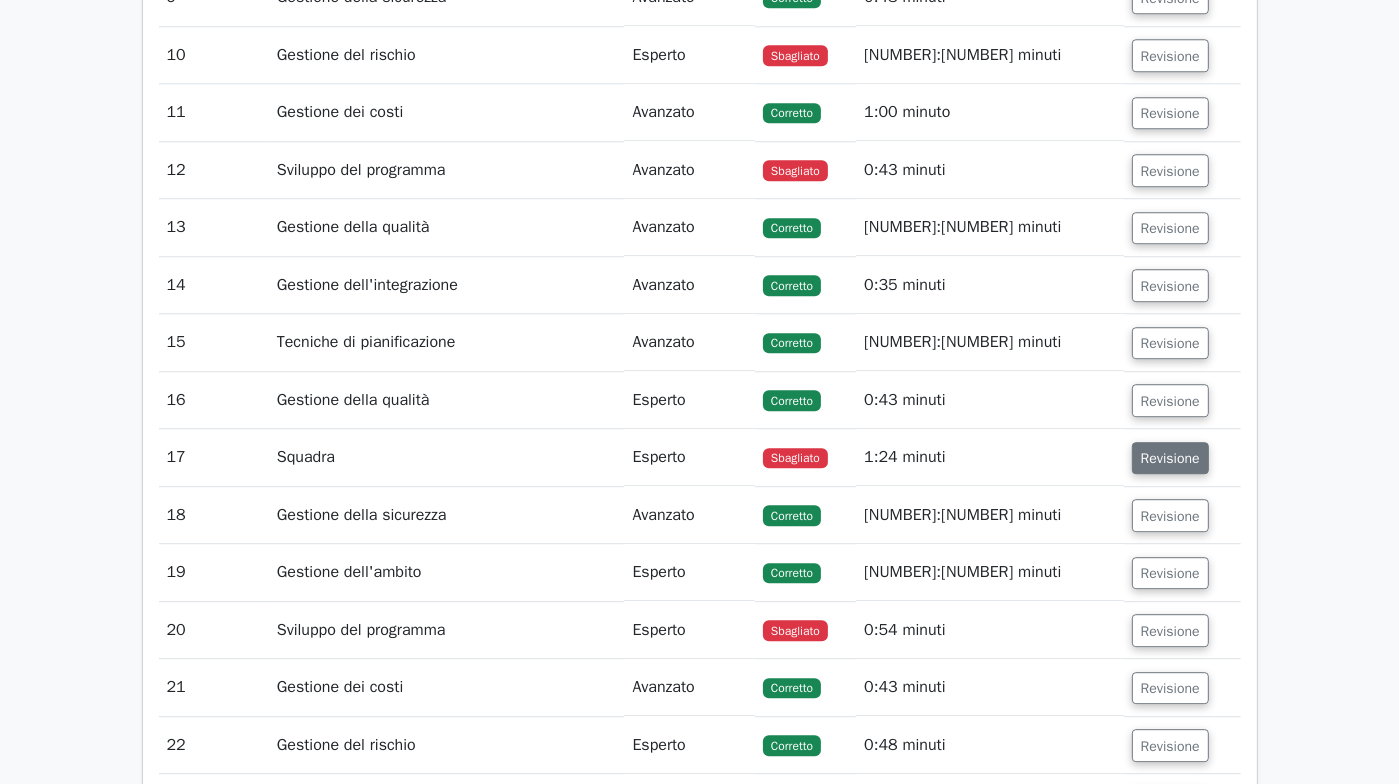 click on "Revisione" at bounding box center (1170, 458) 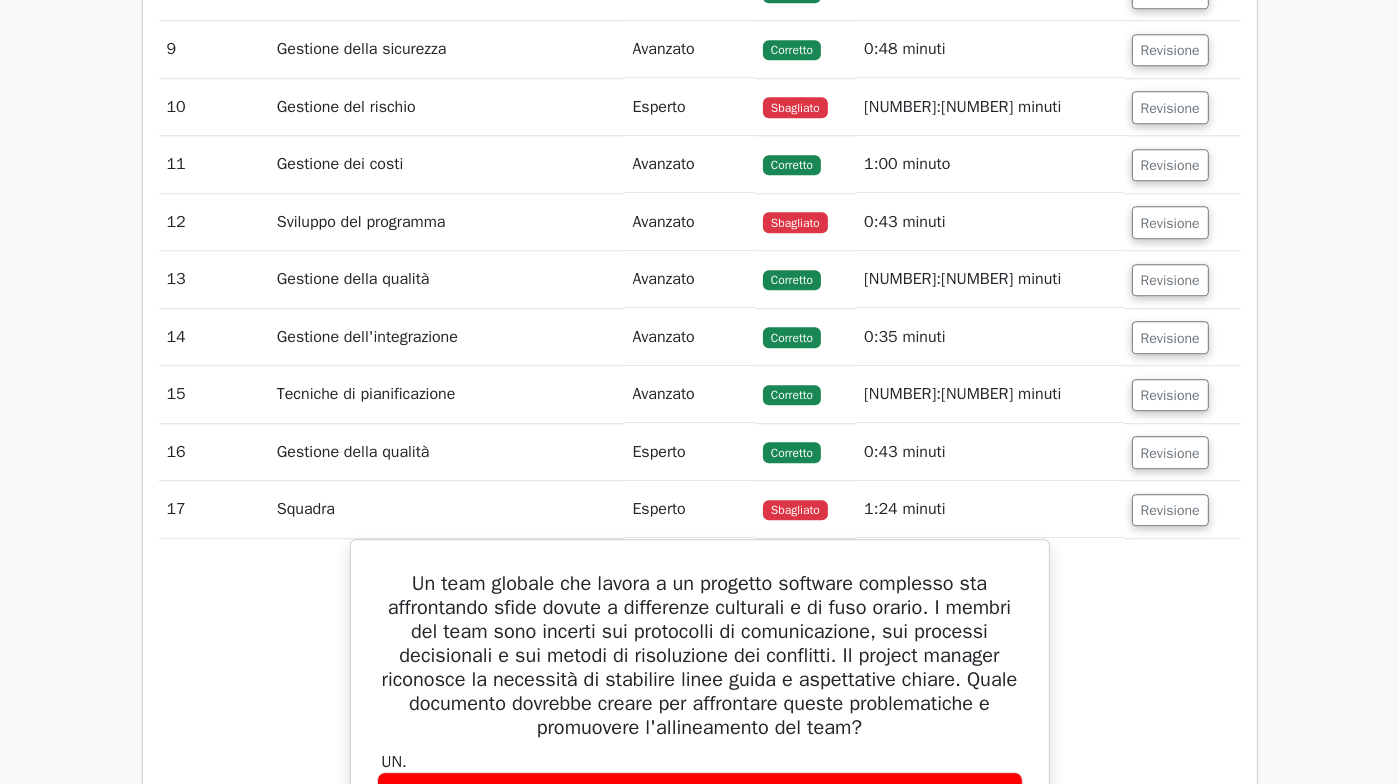 scroll, scrollTop: 4900, scrollLeft: 0, axis: vertical 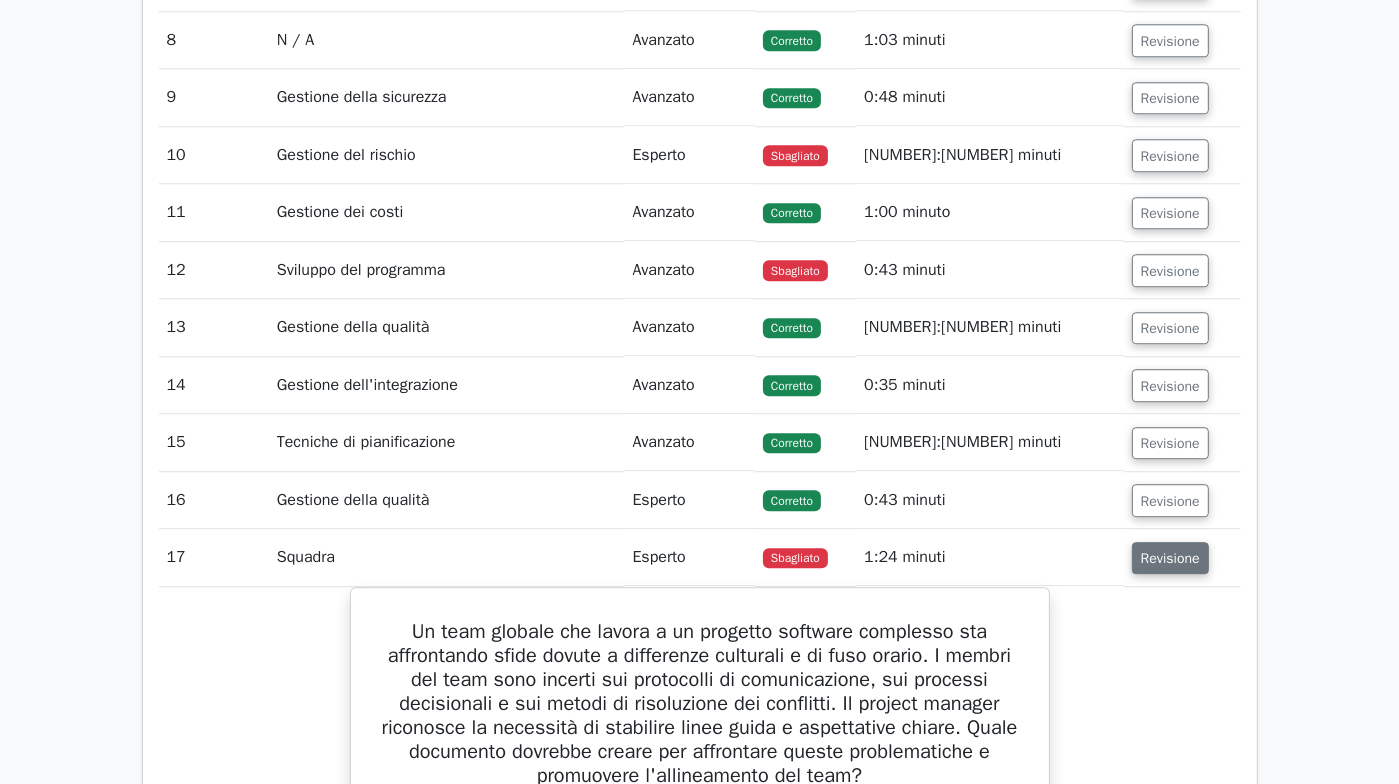 click on "Revisione" at bounding box center [1170, 558] 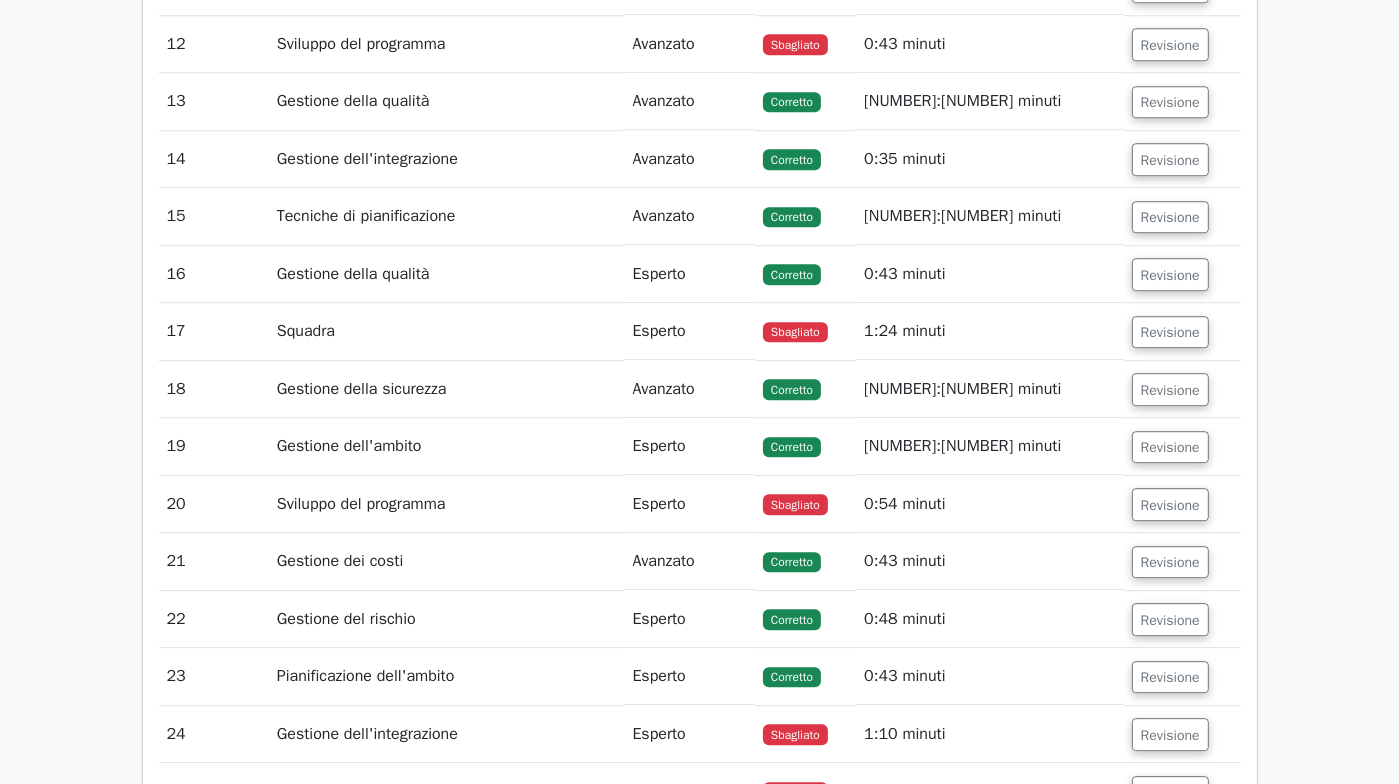 scroll, scrollTop: 5200, scrollLeft: 0, axis: vertical 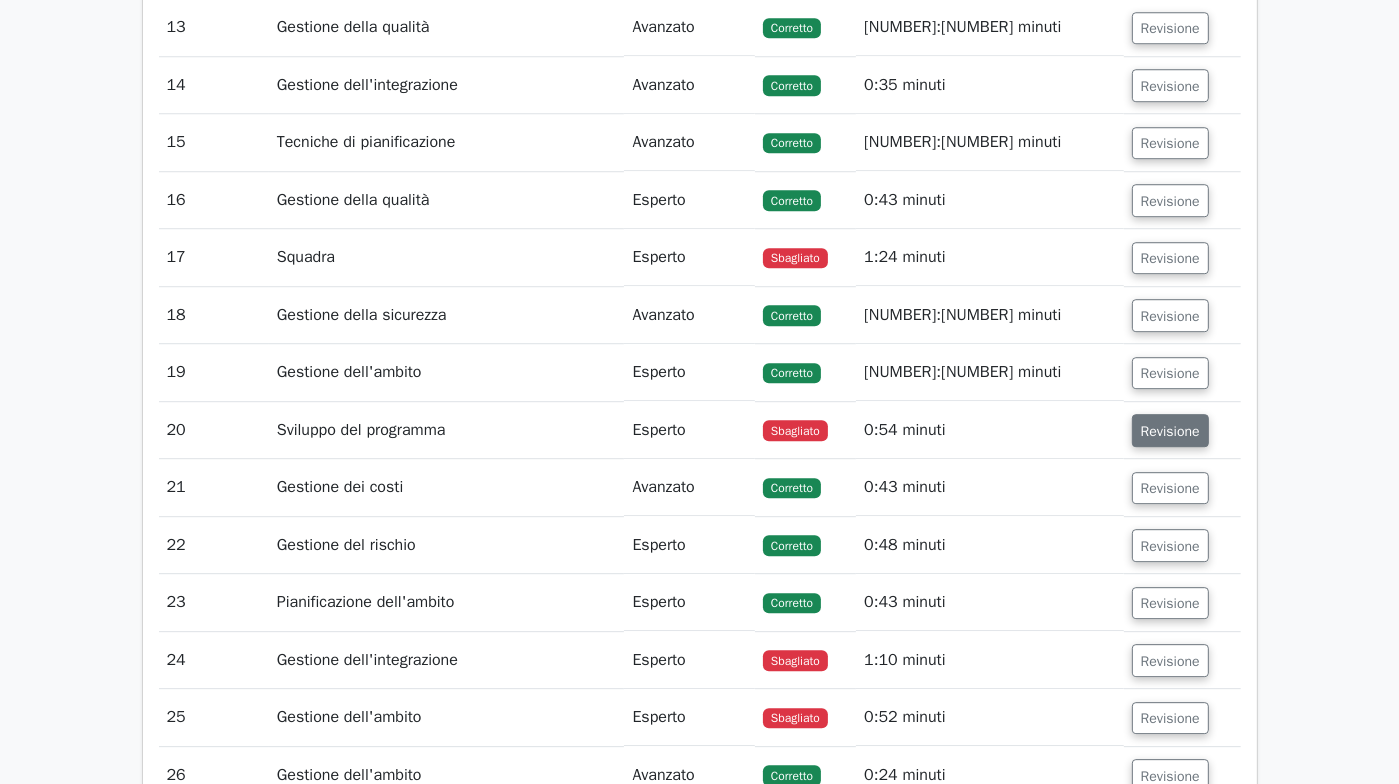click on "Revisione" at bounding box center [1170, 431] 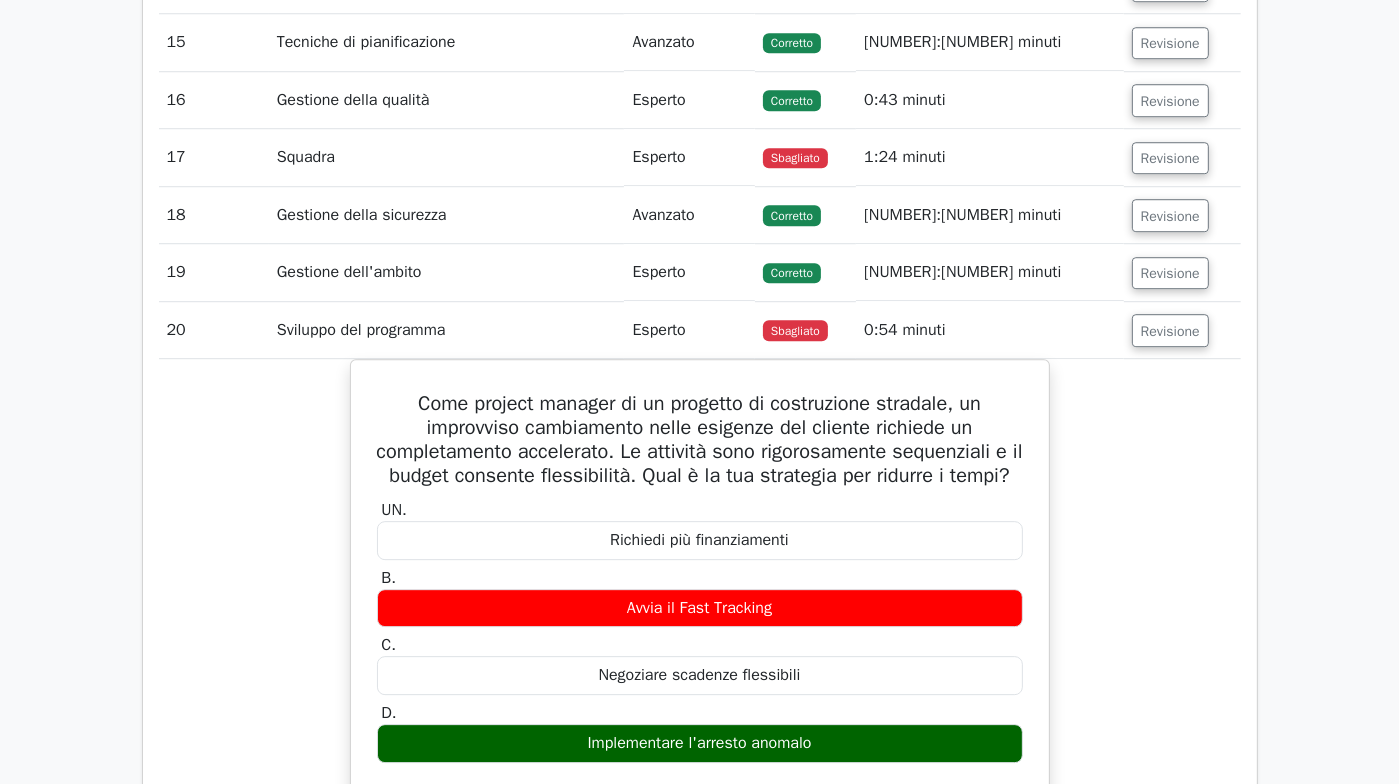 scroll, scrollTop: 5300, scrollLeft: 0, axis: vertical 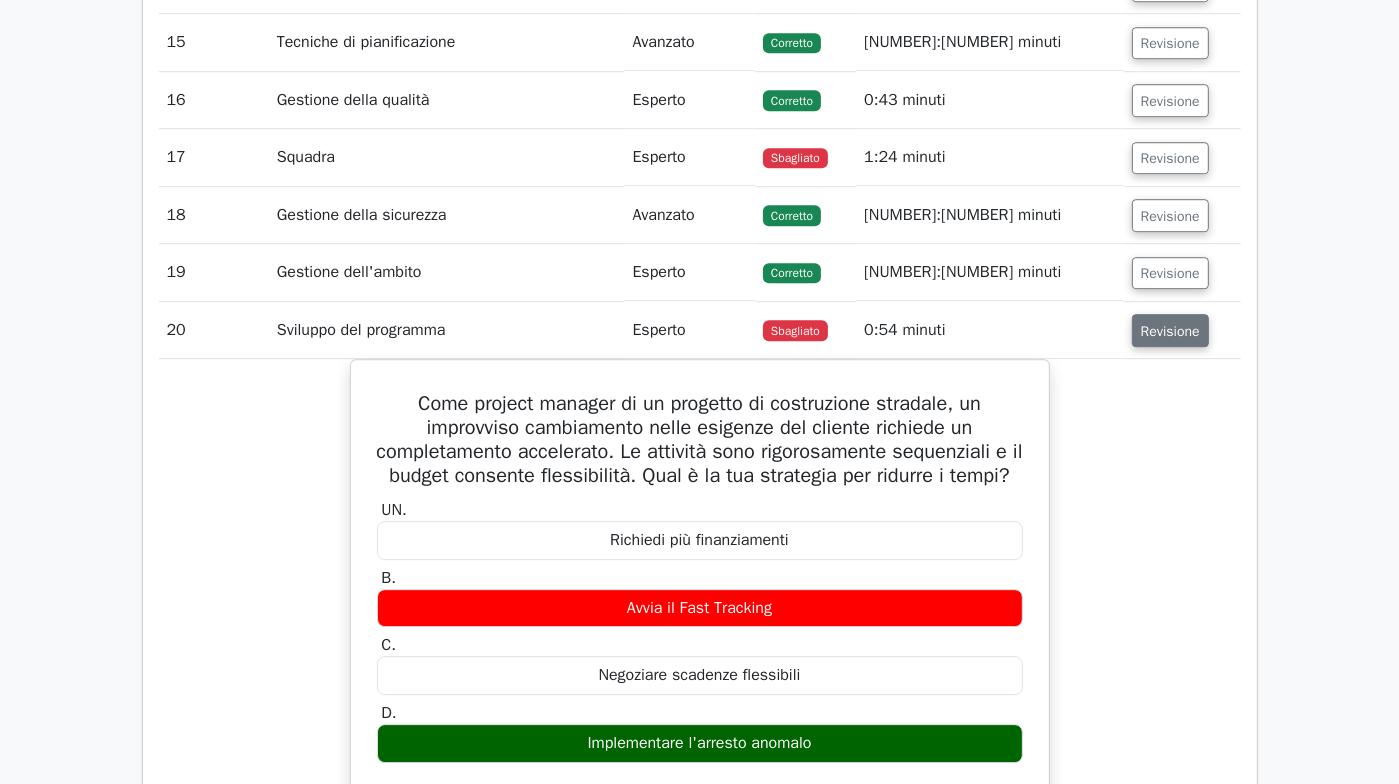 click on "Revisione" at bounding box center (1170, 331) 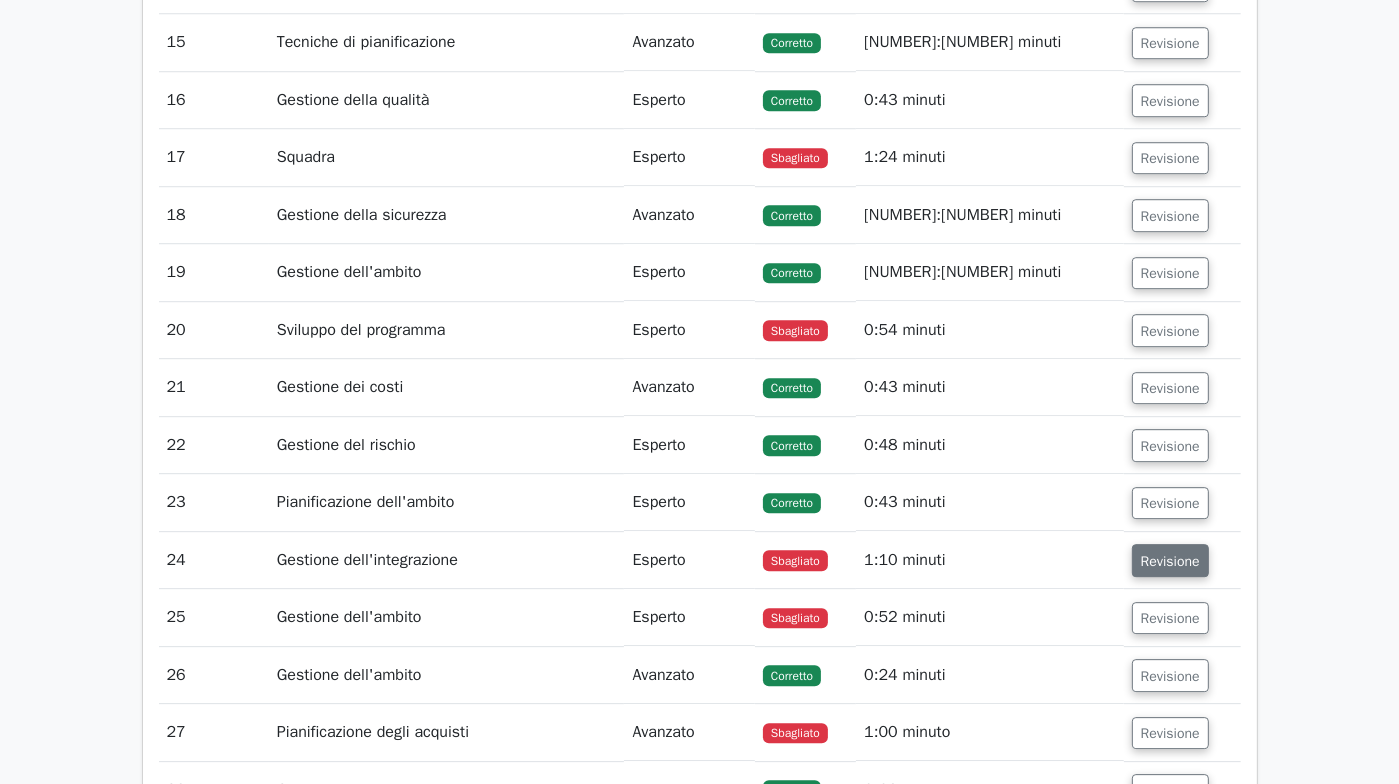 click on "Revisione" at bounding box center [1170, 561] 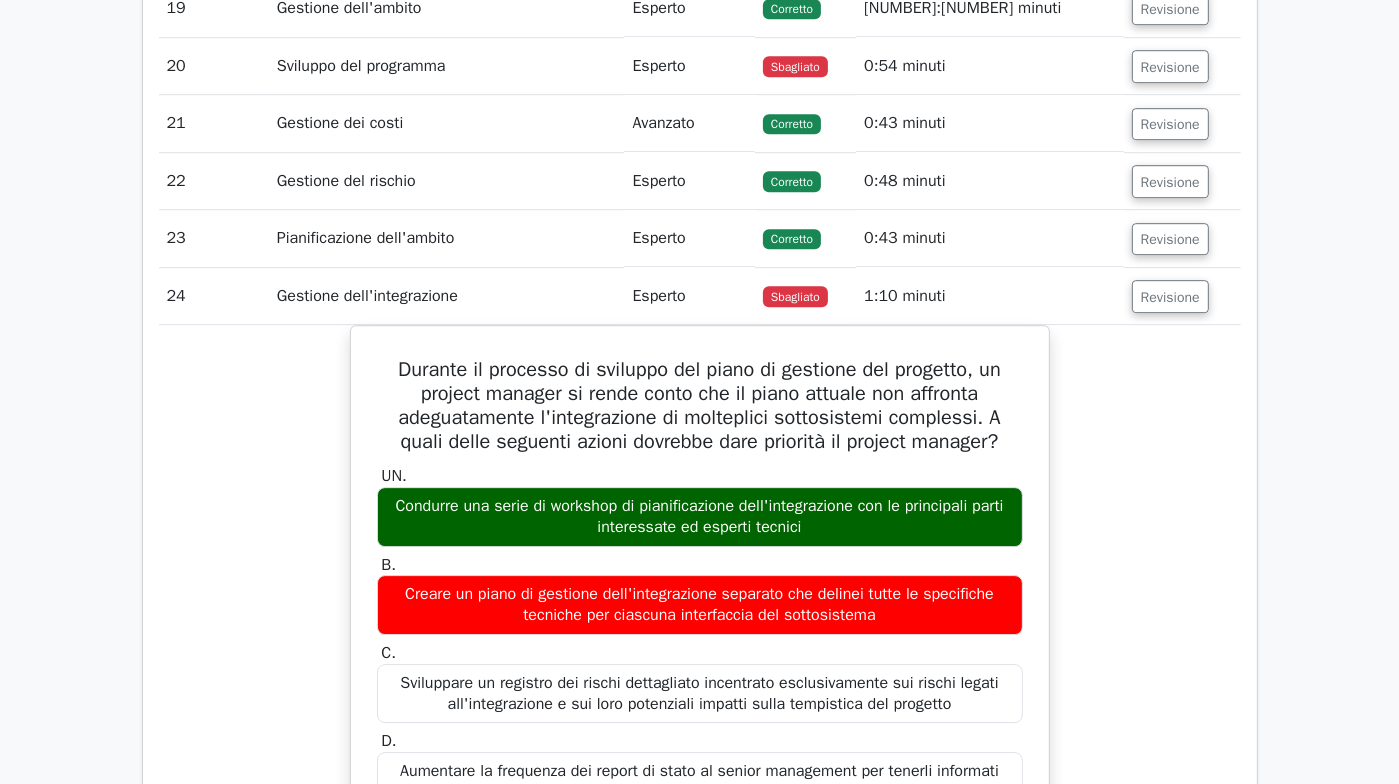 scroll, scrollTop: 5600, scrollLeft: 0, axis: vertical 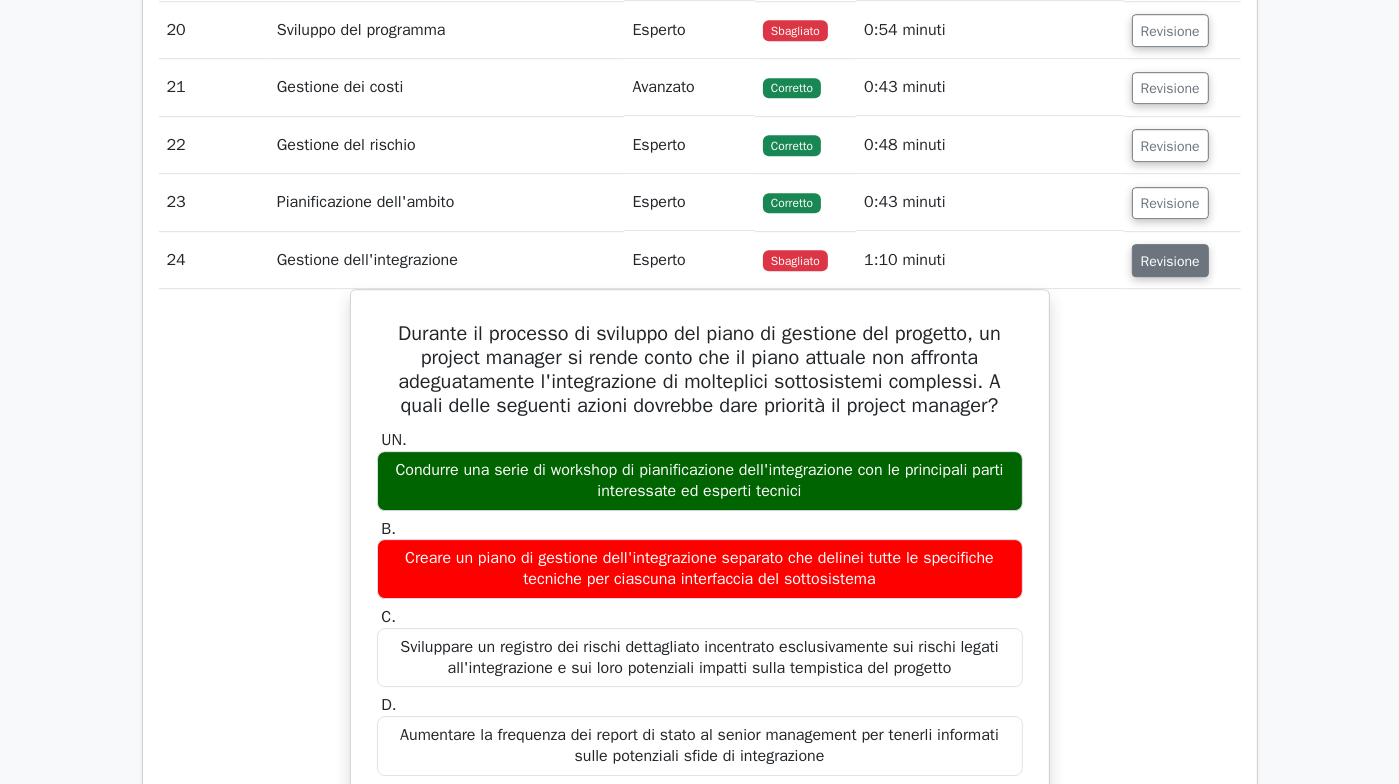 click on "Revisione" at bounding box center (1170, 261) 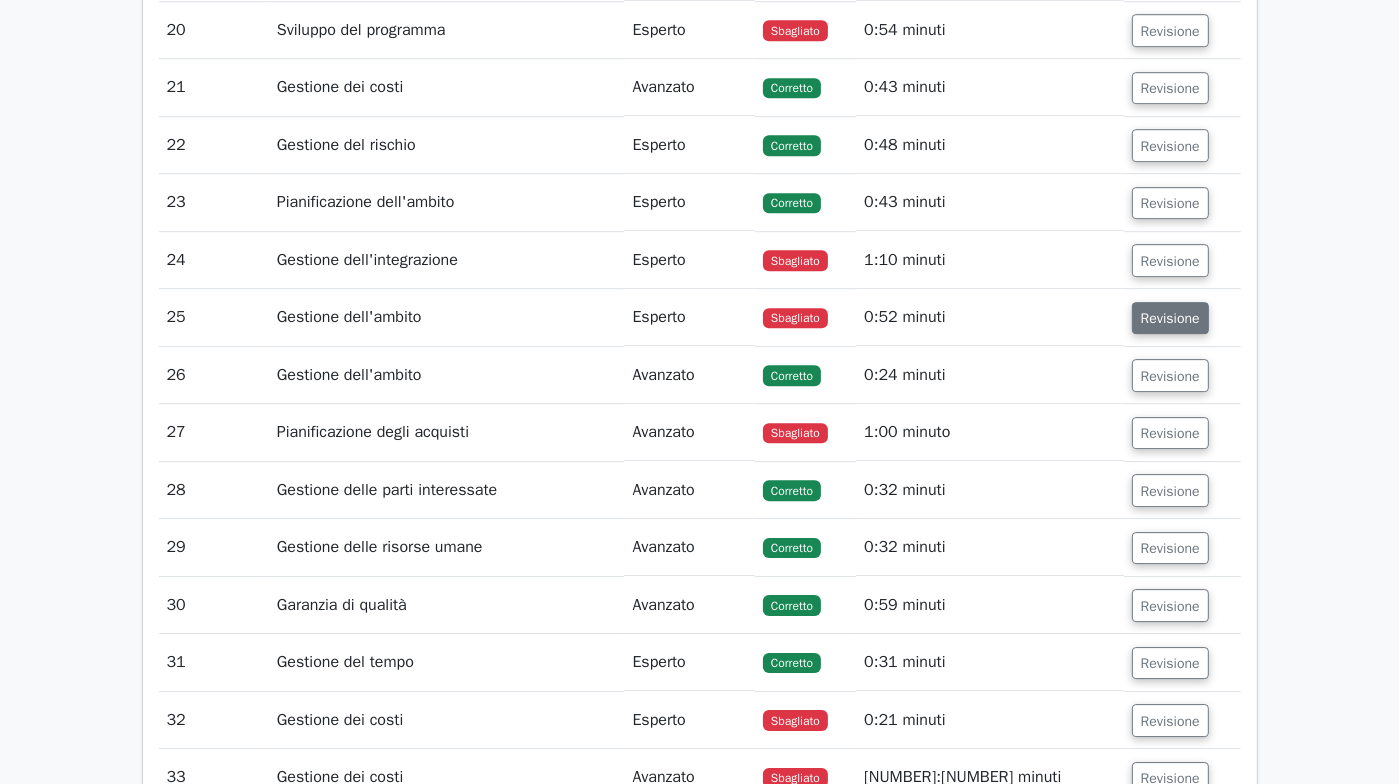 click on "Revisione" at bounding box center (1170, 318) 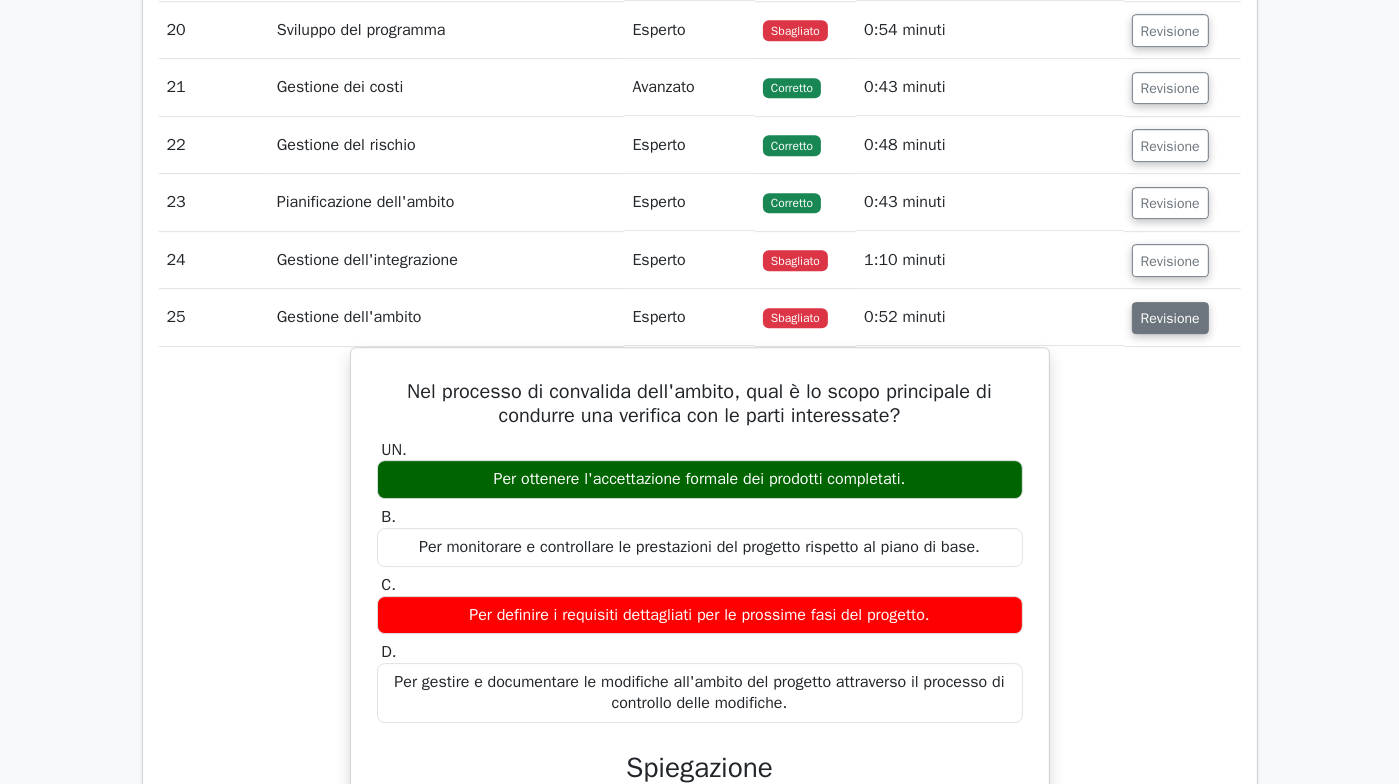 click on "Revisione" at bounding box center [1170, 318] 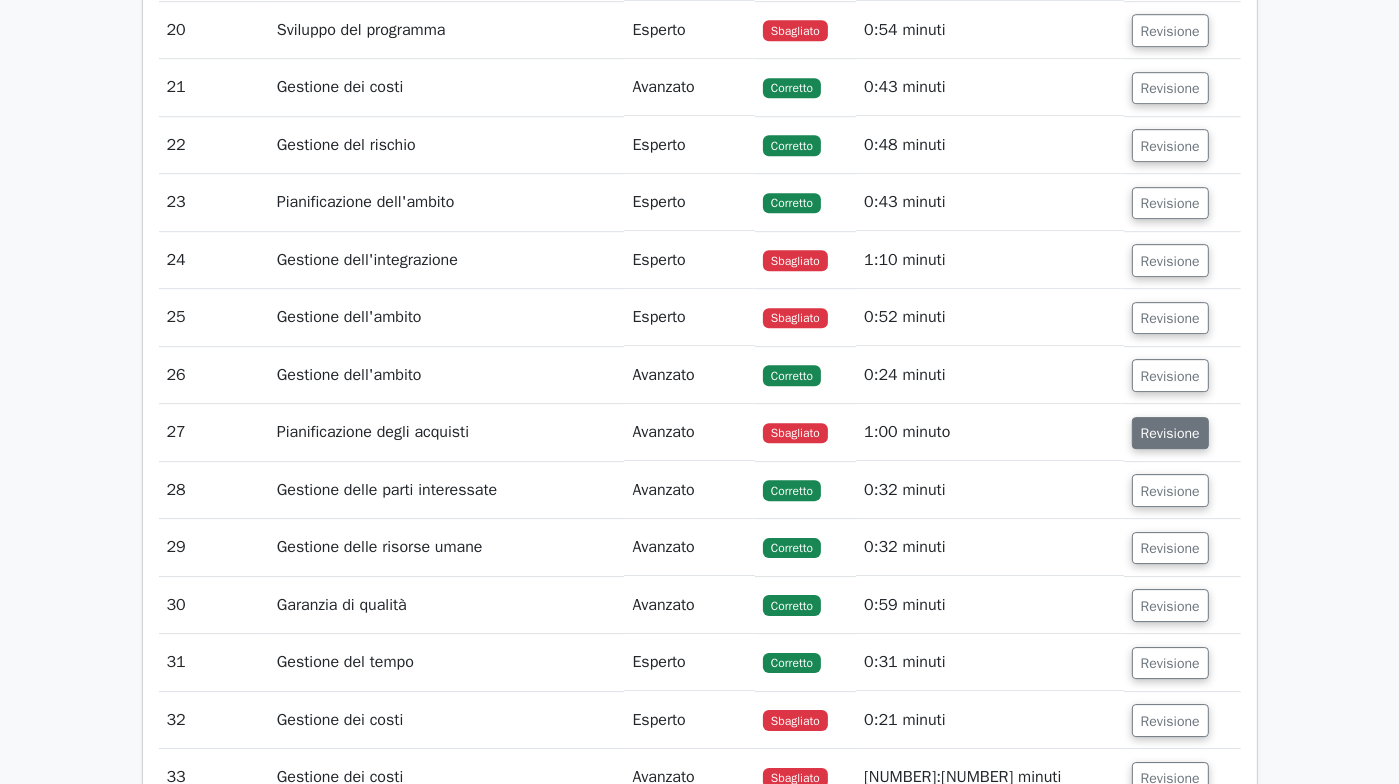 click on "Revisione" at bounding box center [1170, 433] 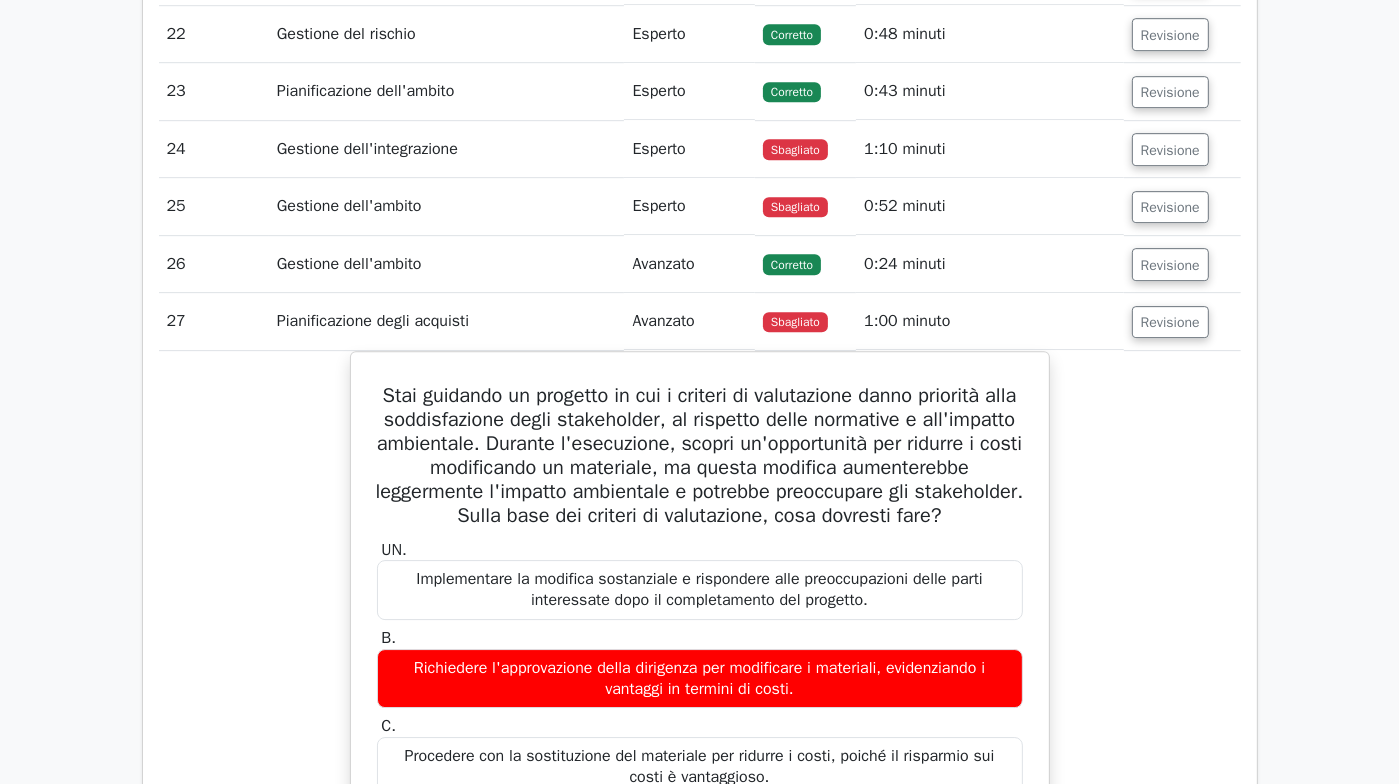 scroll, scrollTop: 5700, scrollLeft: 0, axis: vertical 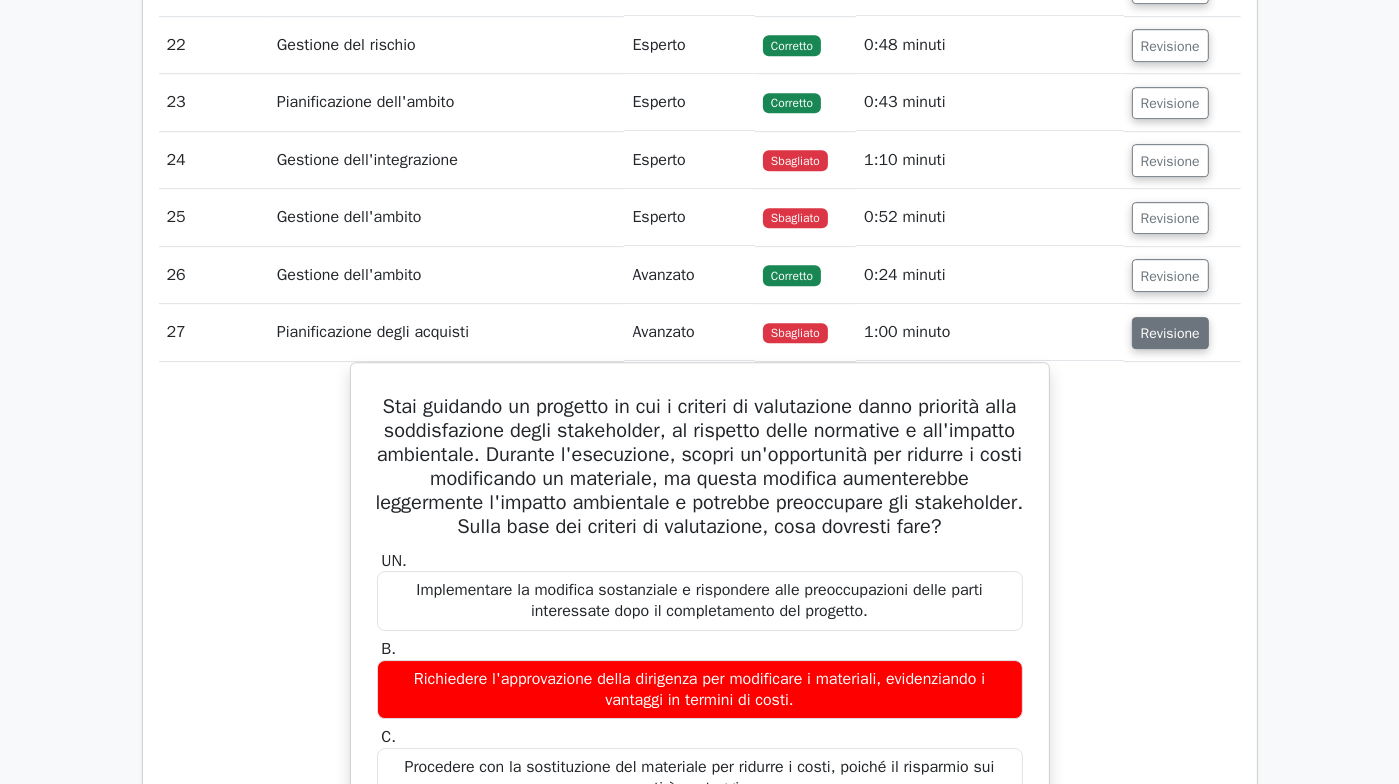 click on "Revisione" at bounding box center (1170, 333) 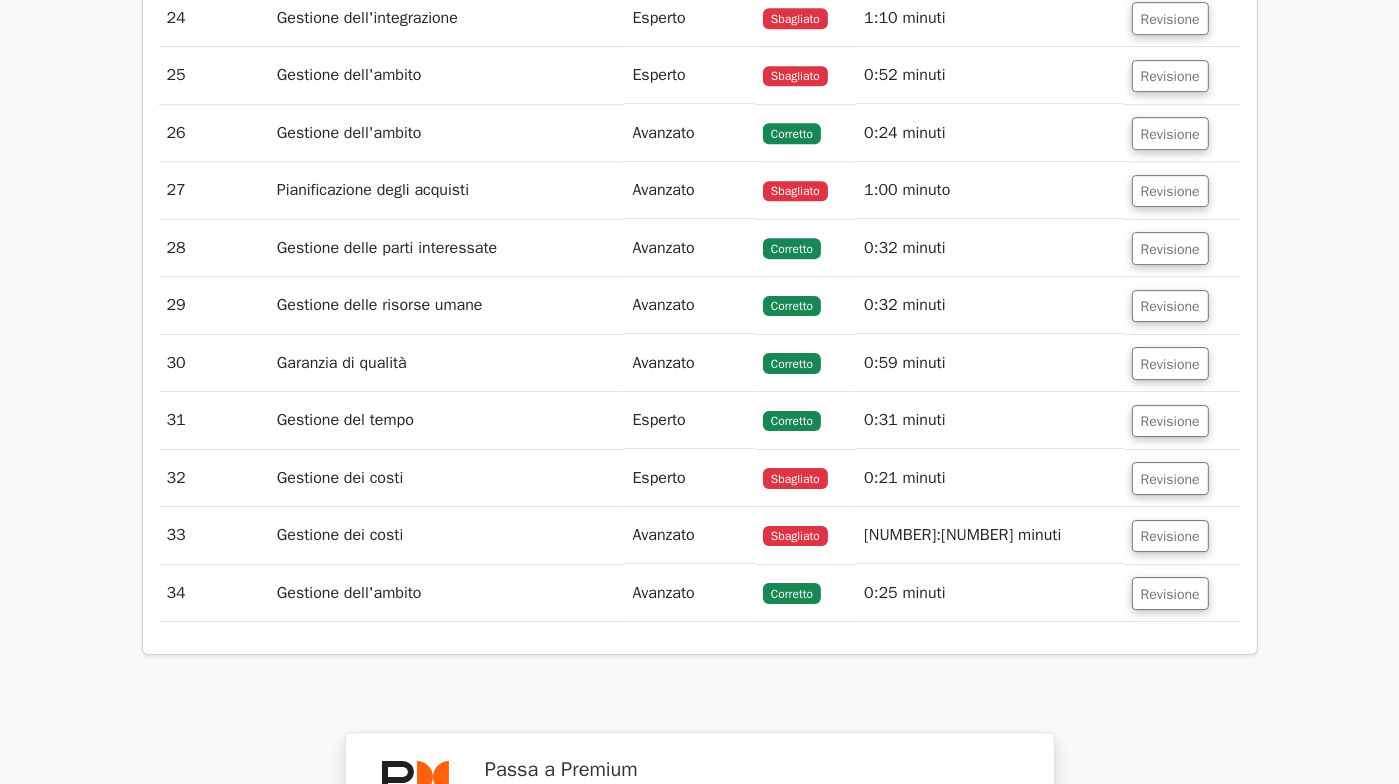 scroll, scrollTop: 5900, scrollLeft: 0, axis: vertical 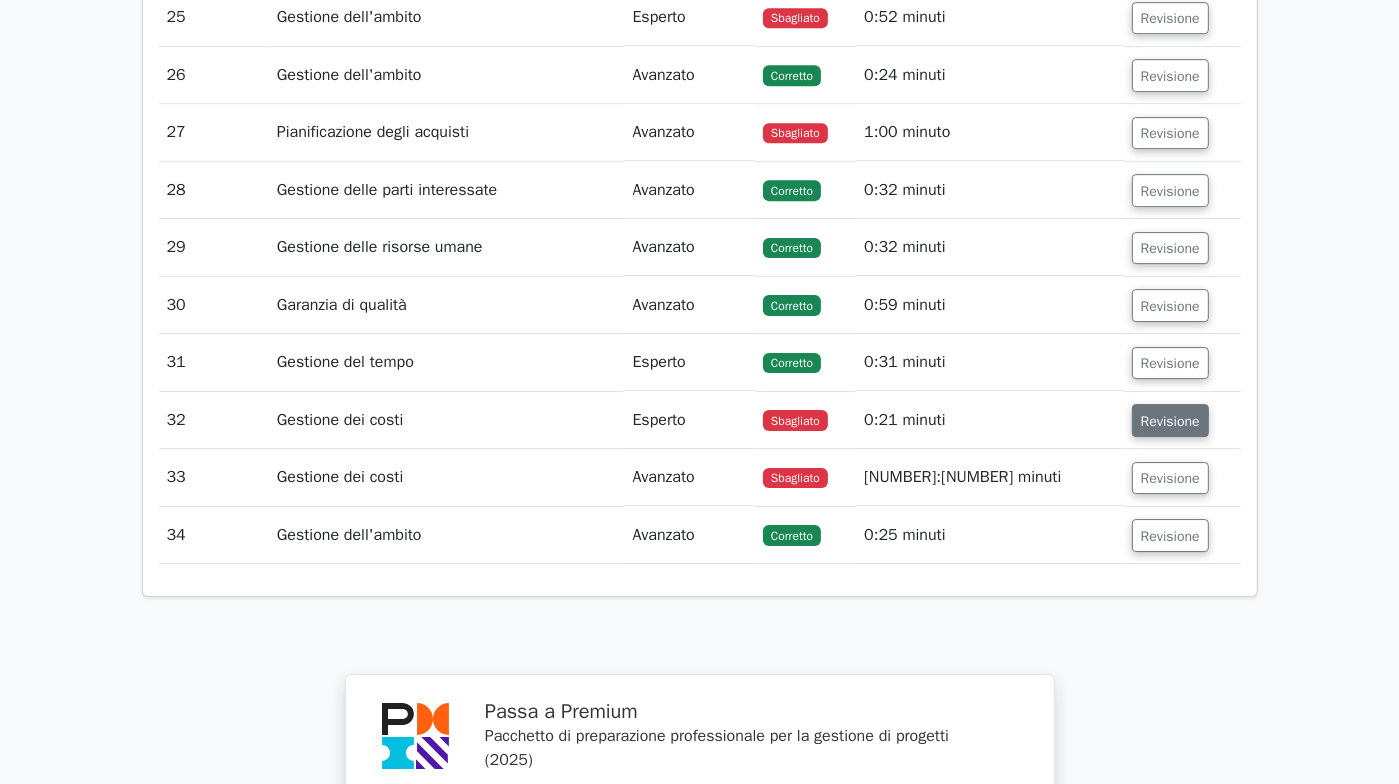 click on "Revisione" at bounding box center (1170, 420) 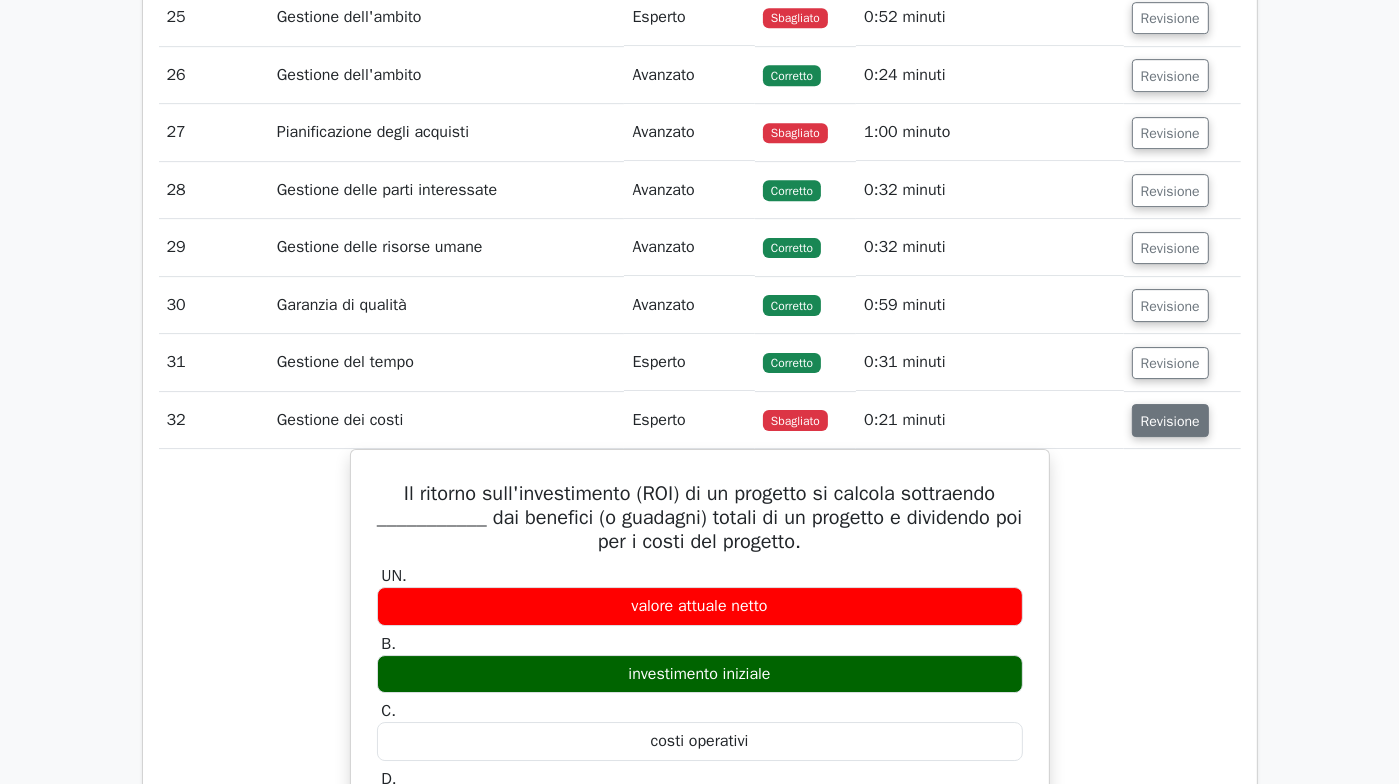 click on "Revisione" at bounding box center [1170, 421] 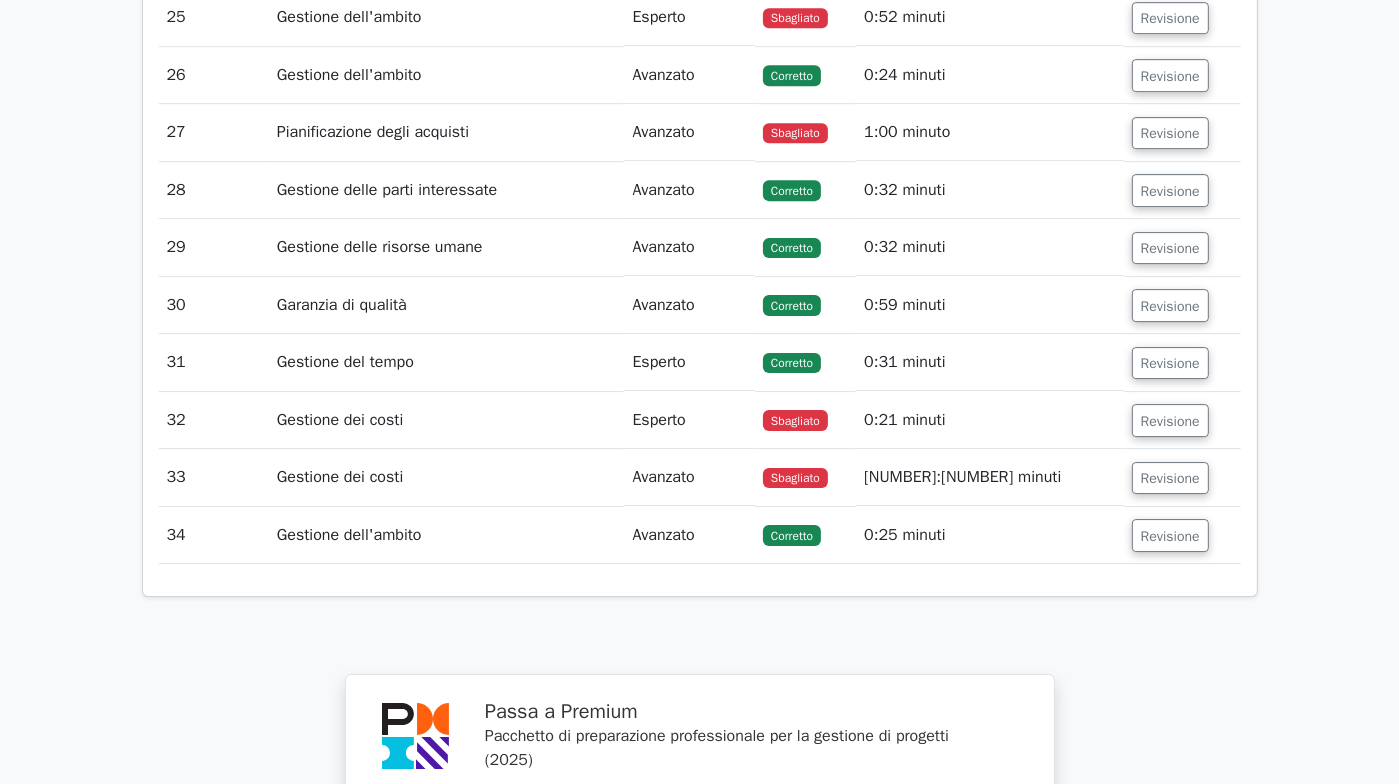 click on "Revisione" at bounding box center [1182, 477] 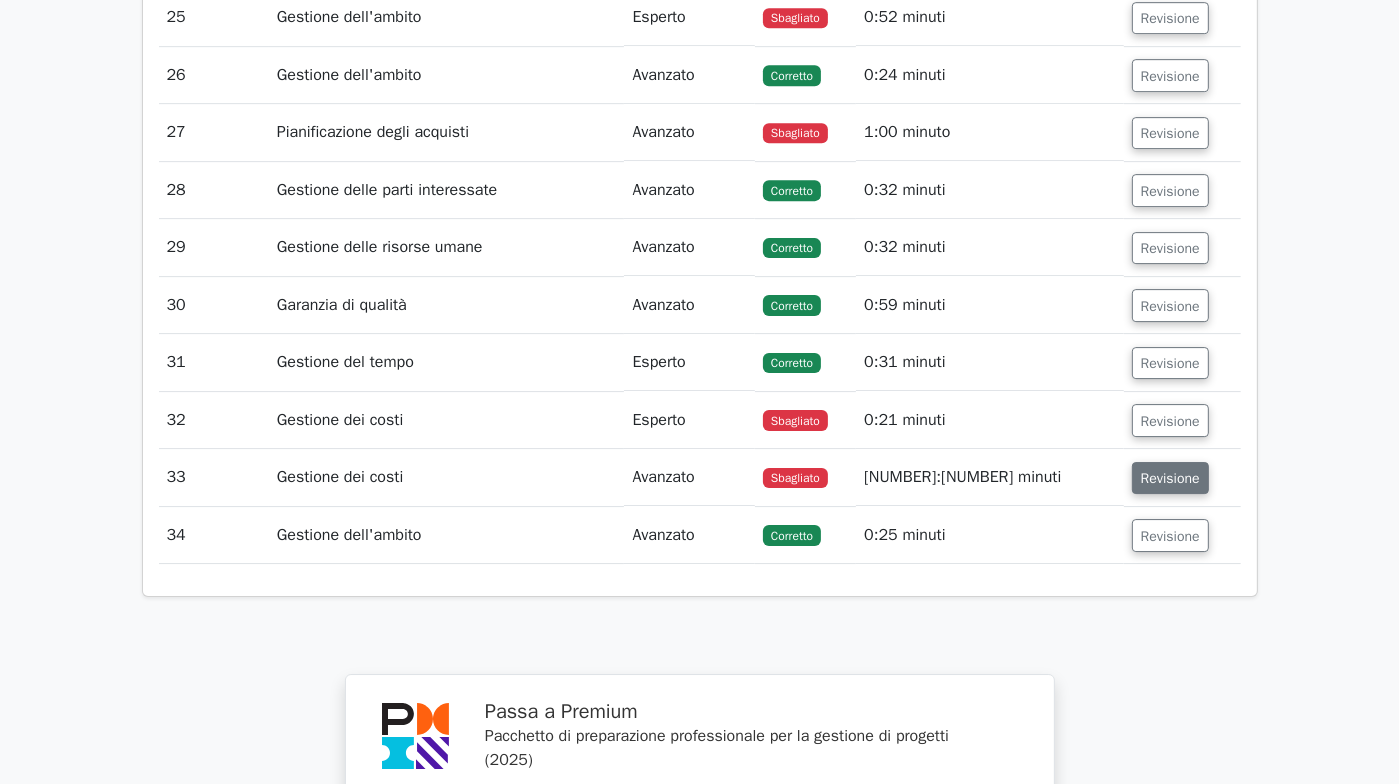 click on "Revisione" at bounding box center (1170, 478) 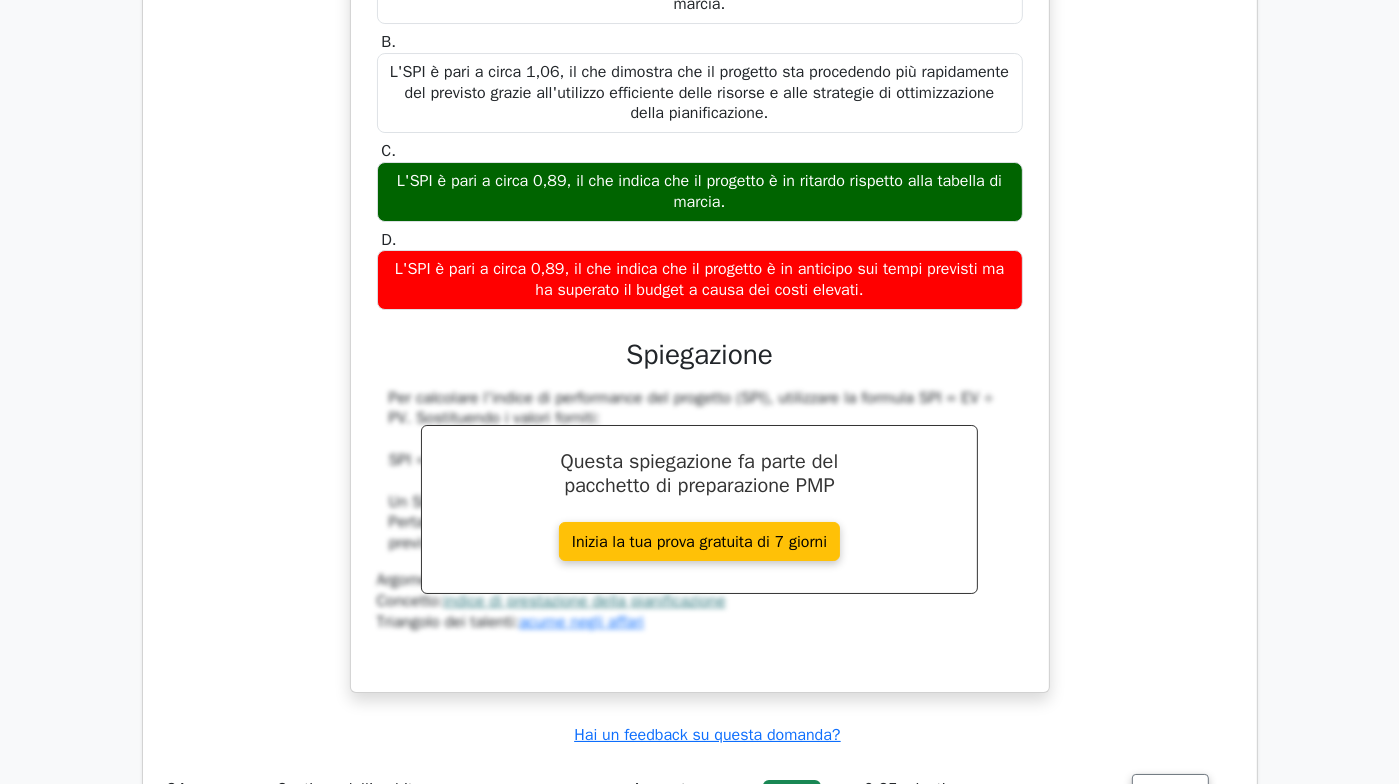scroll, scrollTop: 6700, scrollLeft: 0, axis: vertical 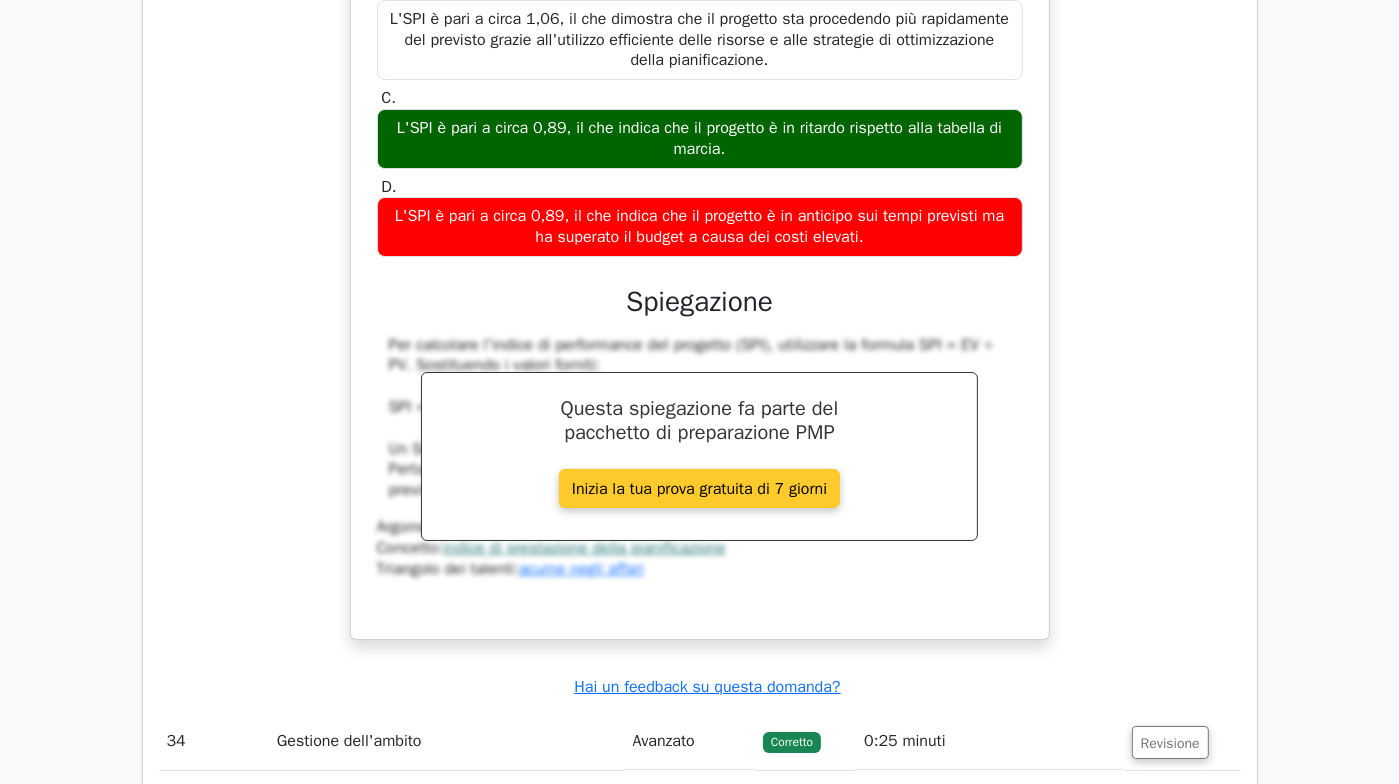 click on "Inizia la tua prova gratuita di 7 giorni" at bounding box center (699, 488) 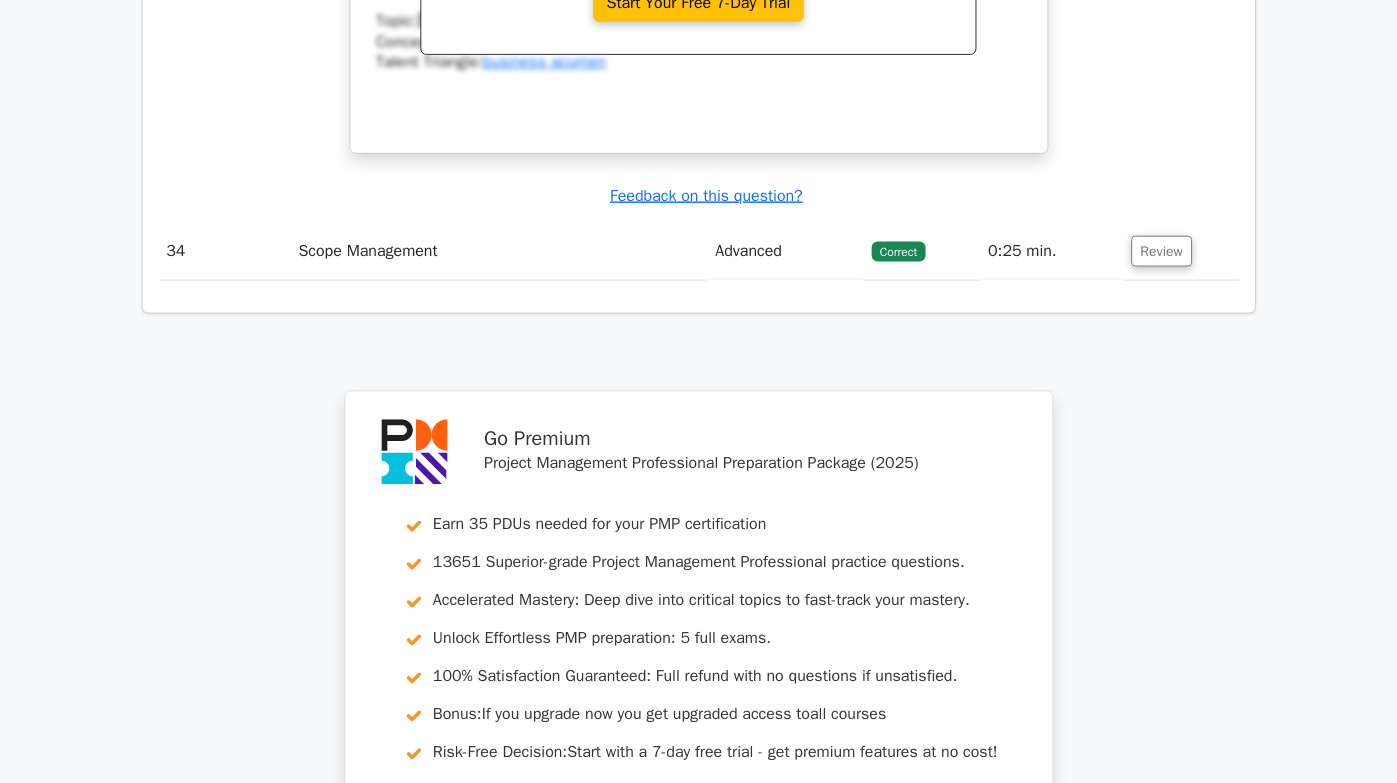 scroll, scrollTop: 7460, scrollLeft: 0, axis: vertical 